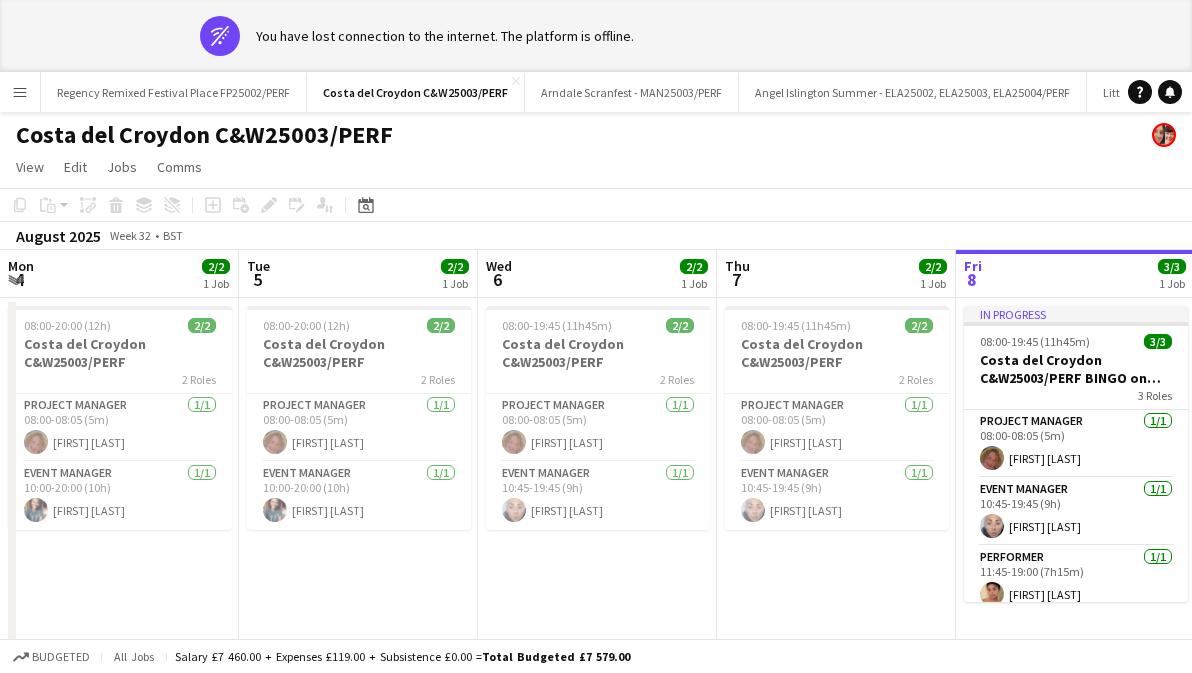 scroll, scrollTop: 0, scrollLeft: 0, axis: both 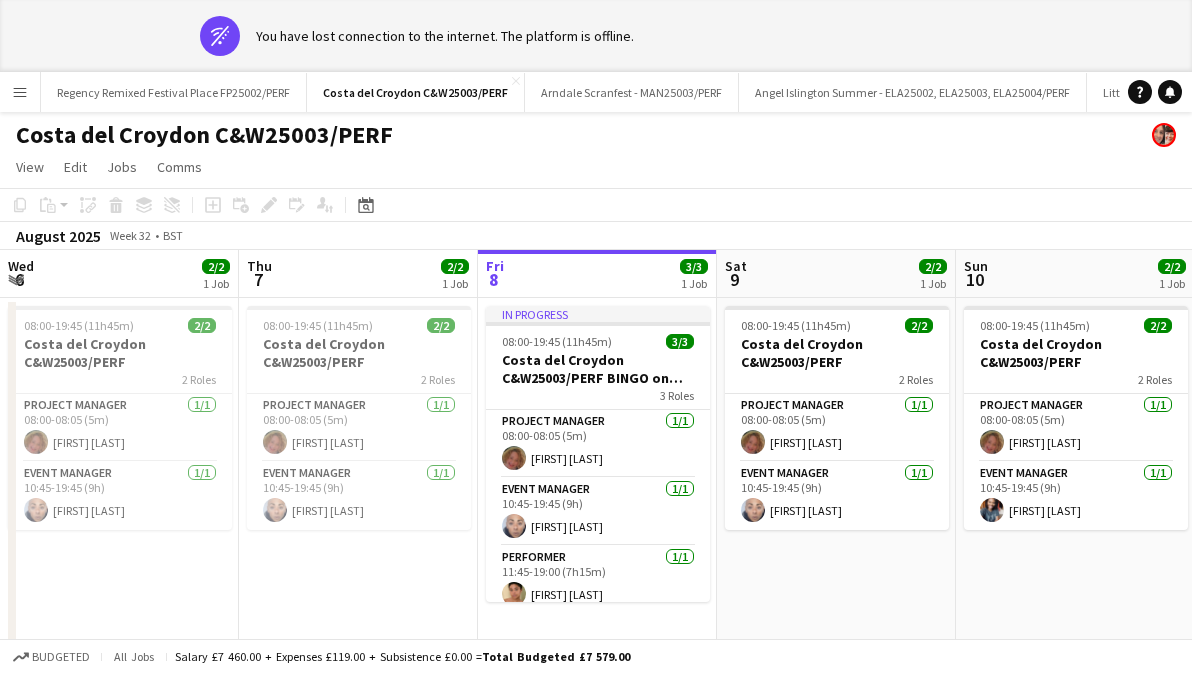 click on "Menu" at bounding box center [20, 92] 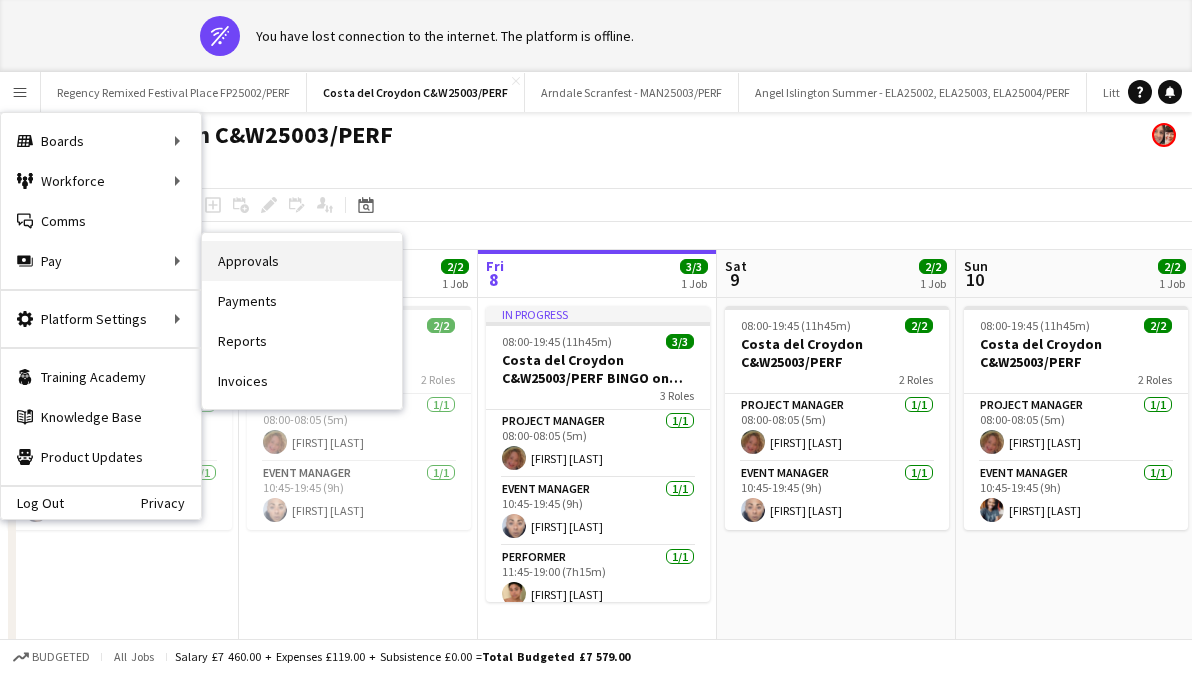 click on "Approvals" at bounding box center (302, 261) 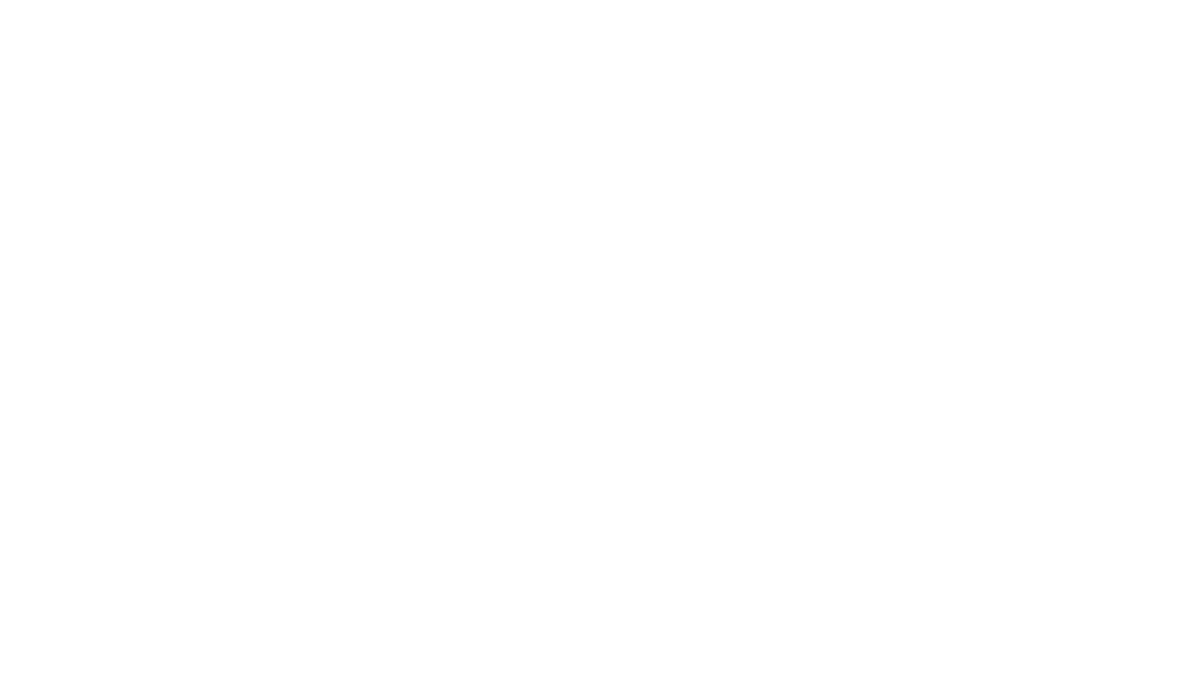 scroll, scrollTop: 0, scrollLeft: 0, axis: both 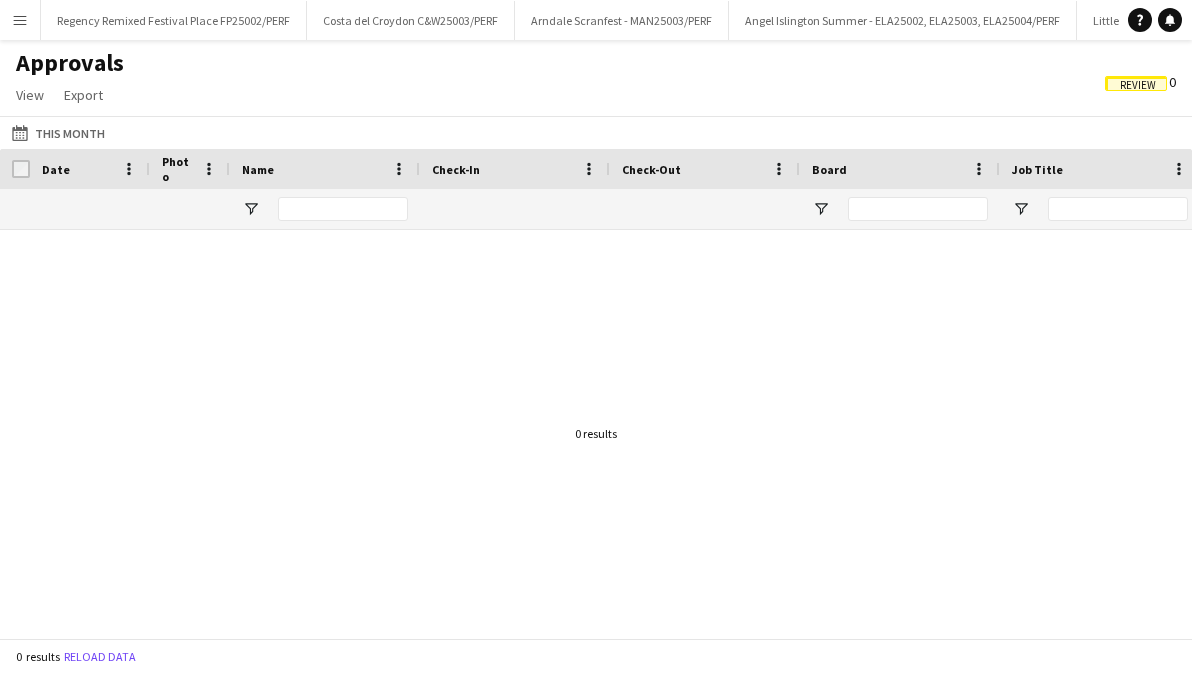 click on "Menu" at bounding box center (20, 20) 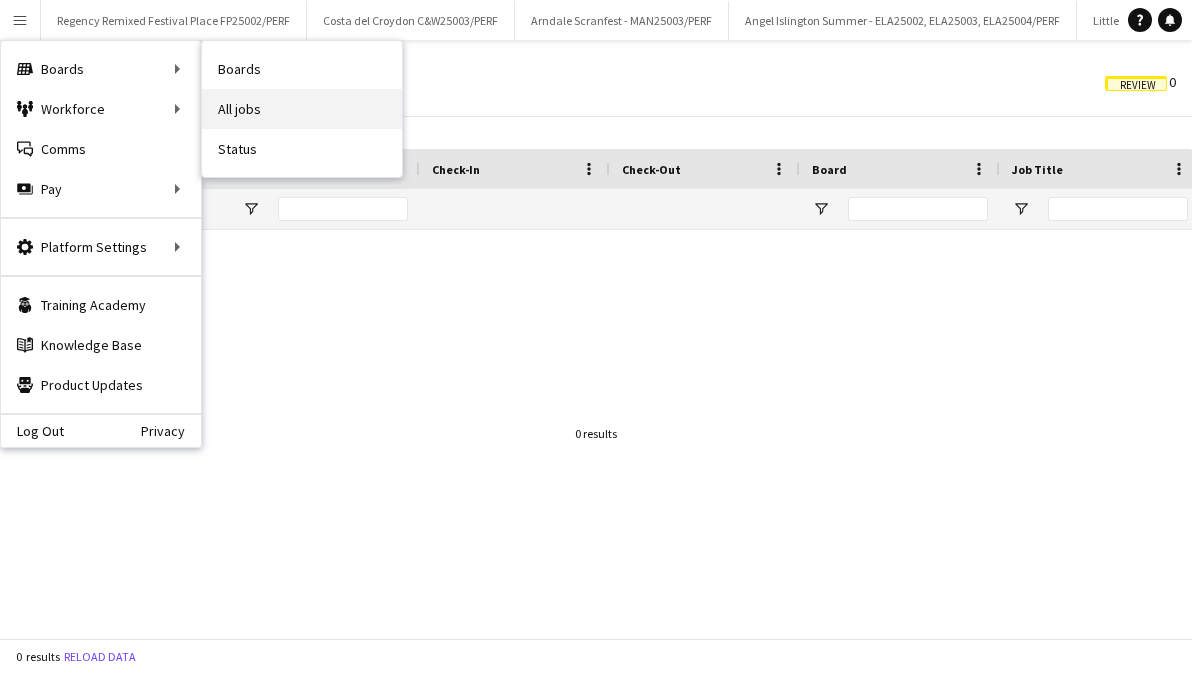 click on "All jobs" at bounding box center (302, 109) 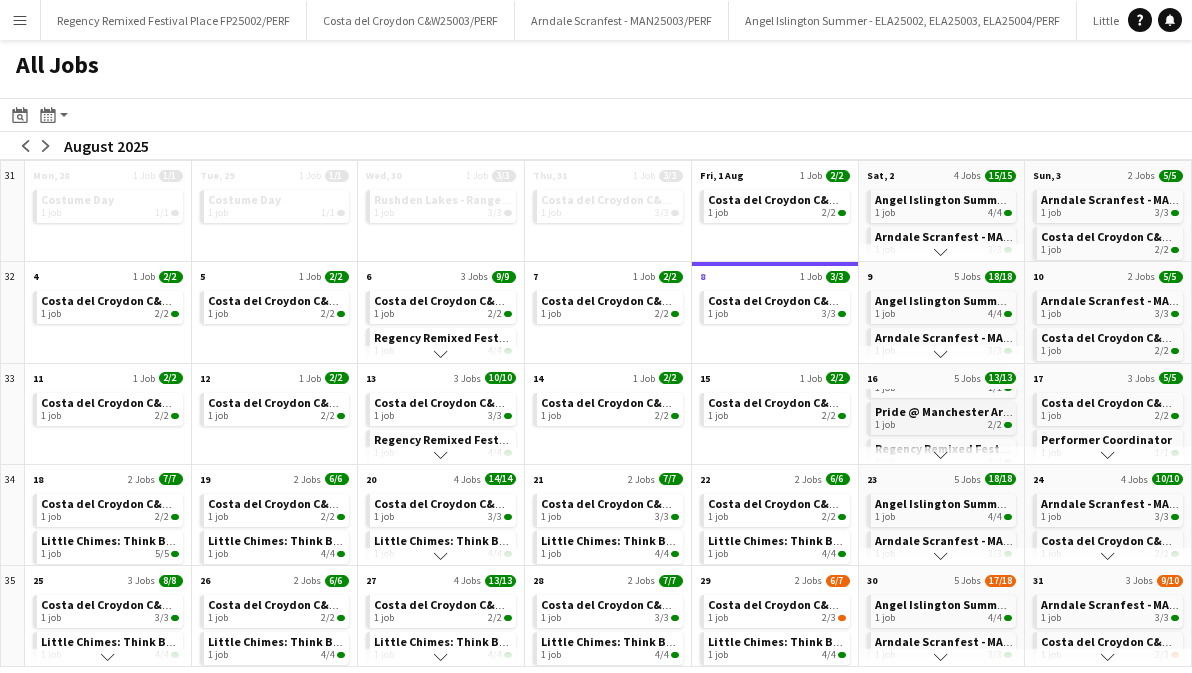 scroll, scrollTop: 104, scrollLeft: 0, axis: vertical 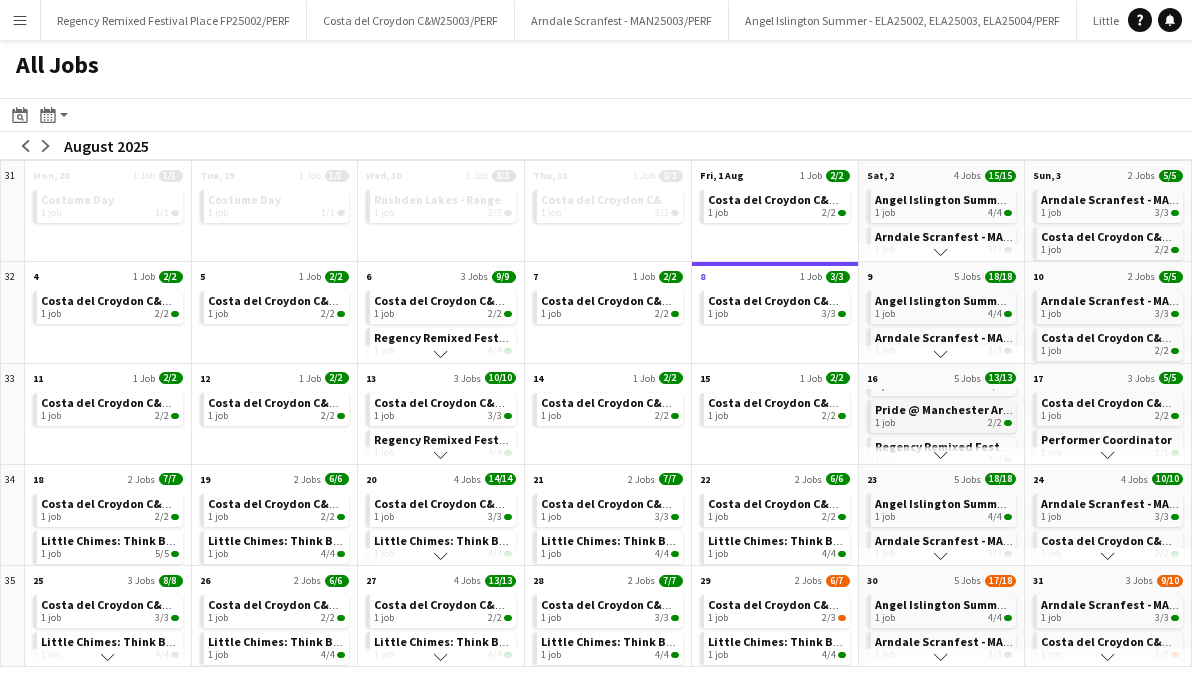 click on "1 job   2/2" 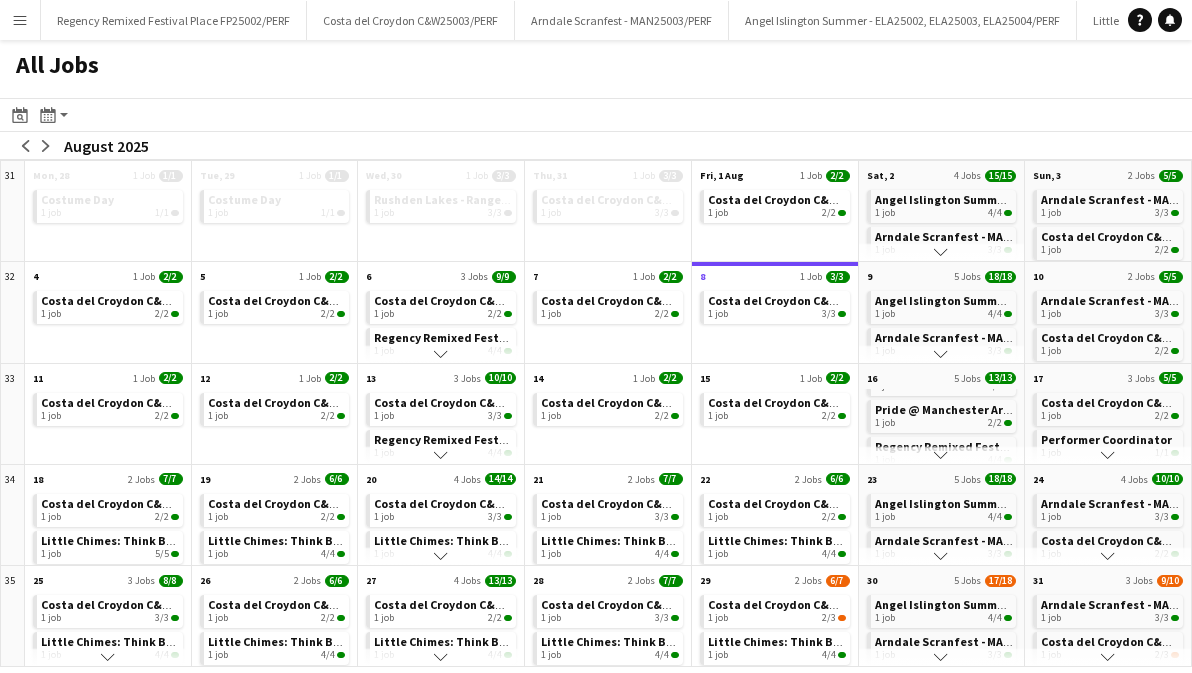click on "Menu" at bounding box center (20, 20) 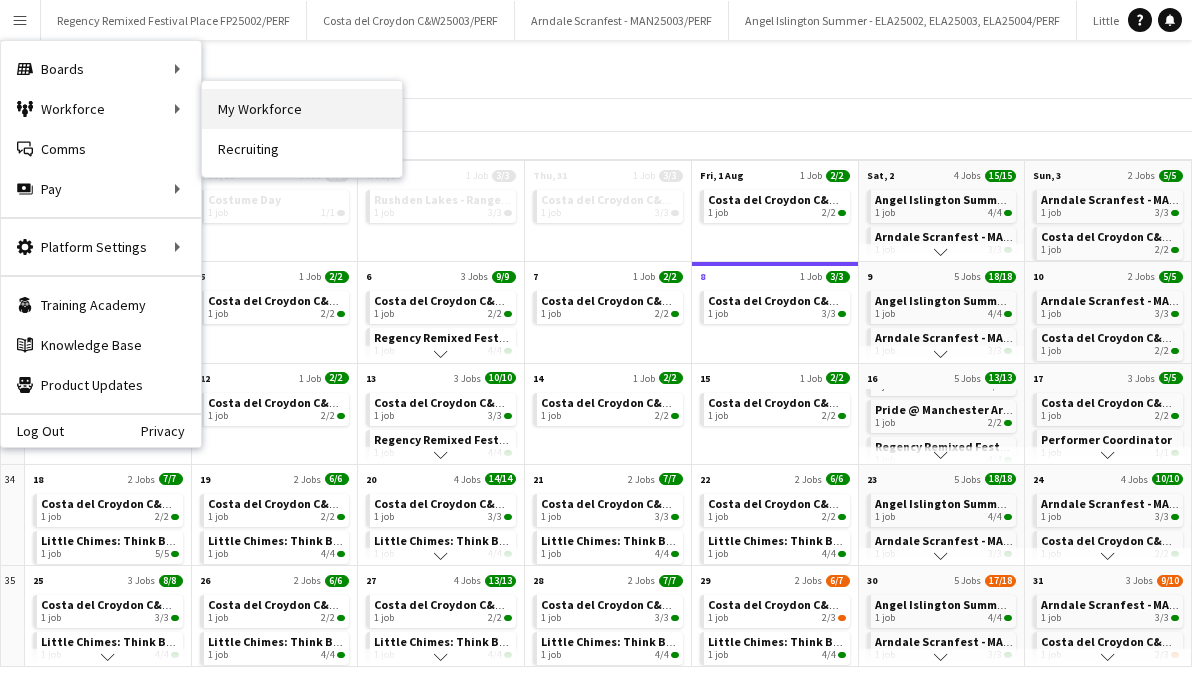 click on "My Workforce" at bounding box center (302, 109) 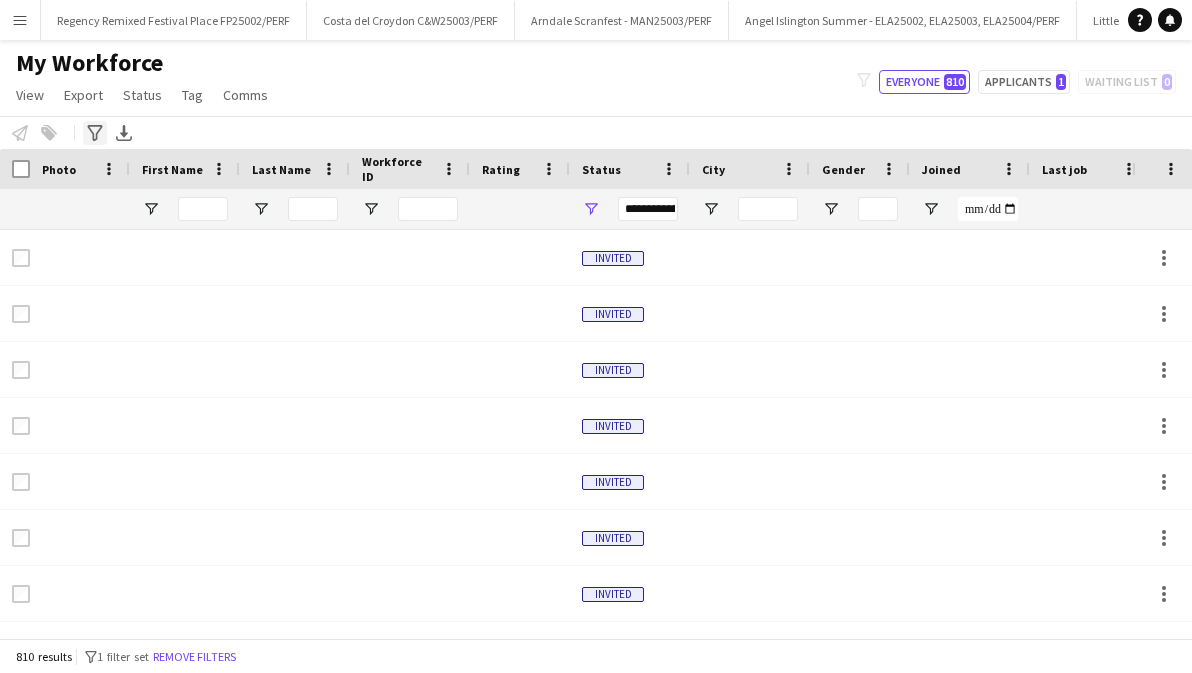 click 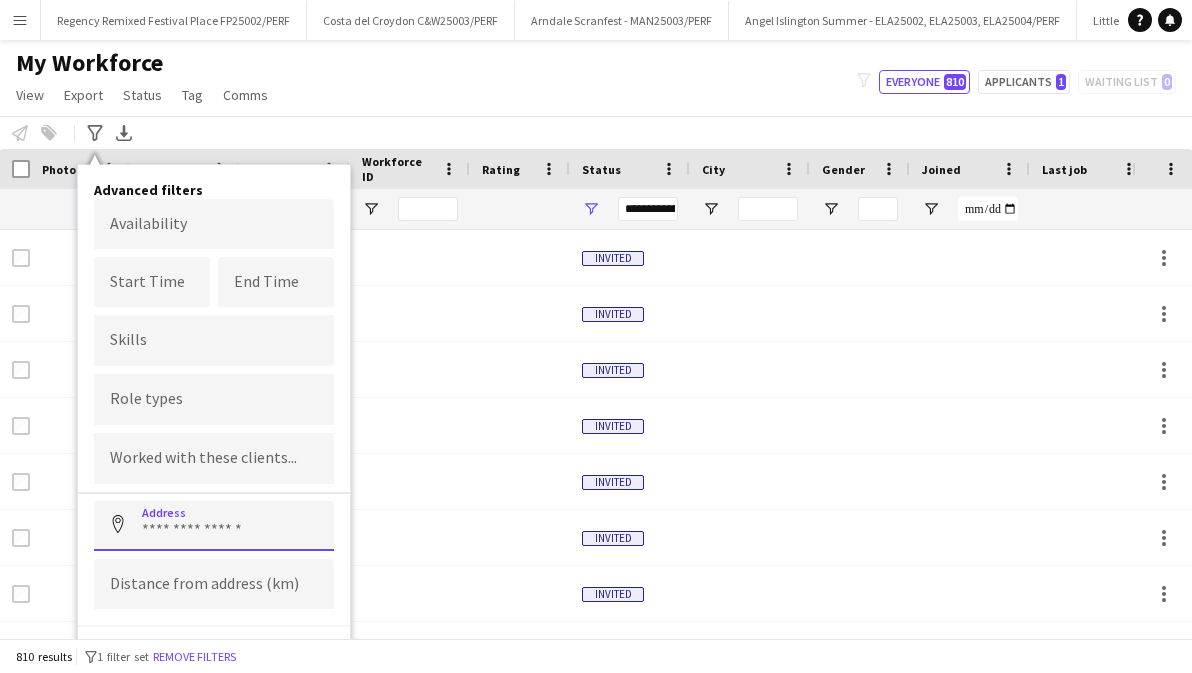 click at bounding box center [214, 526] 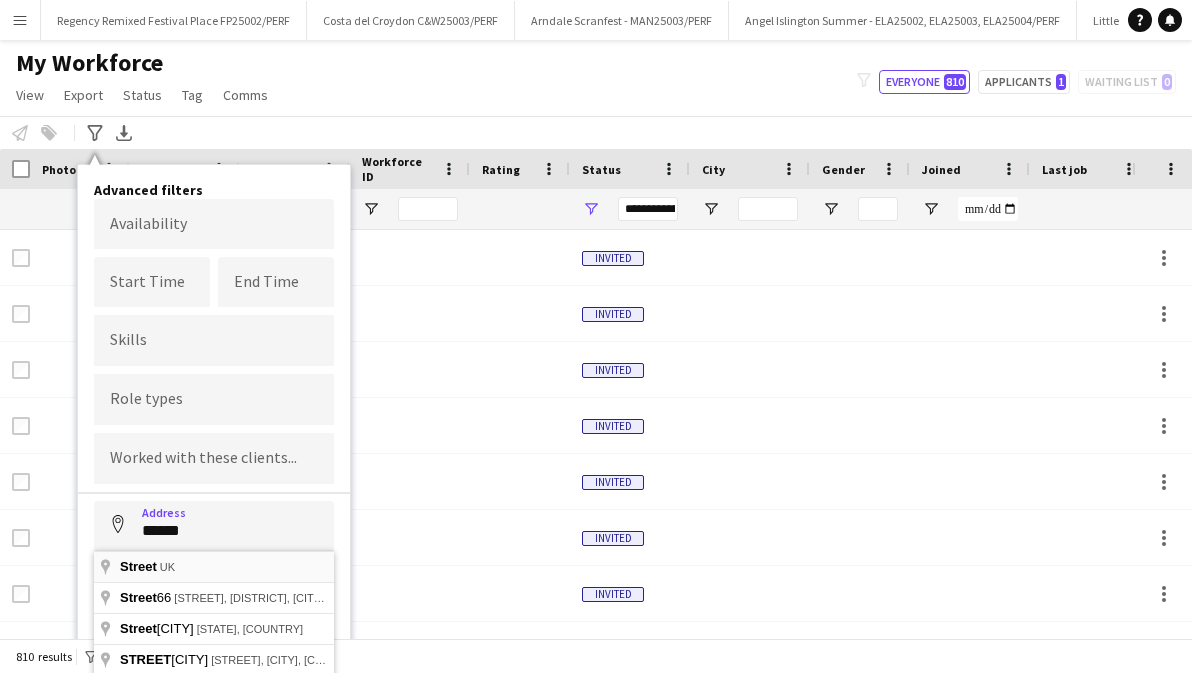 type on "**********" 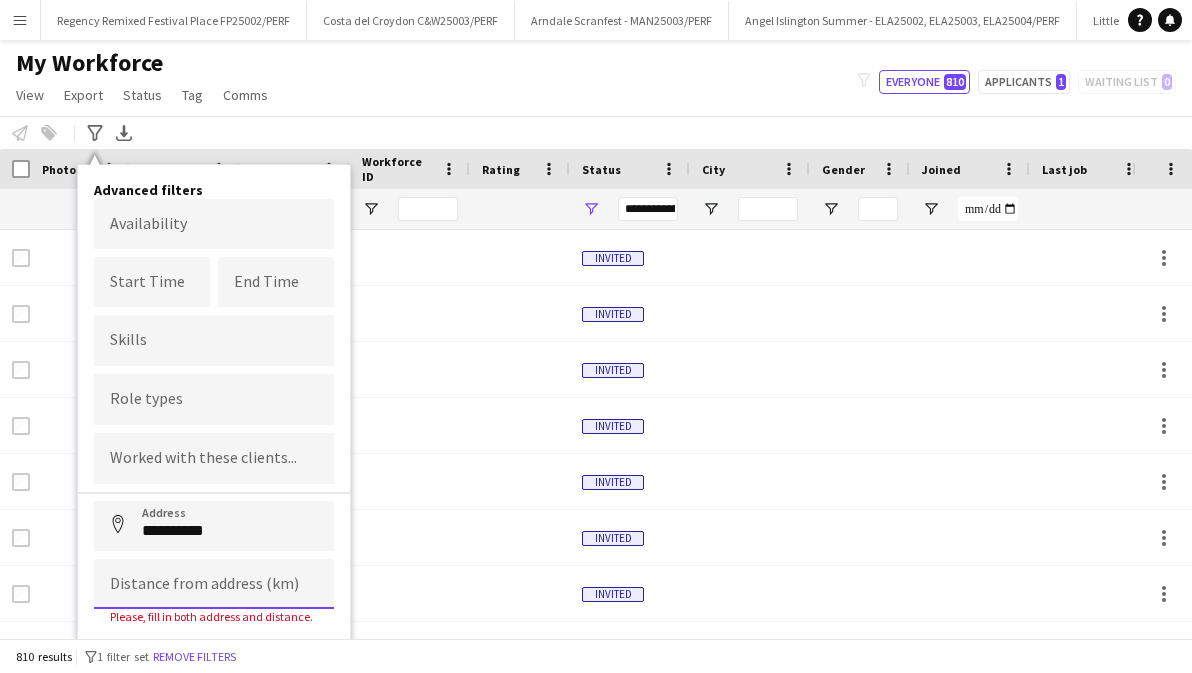 click at bounding box center [214, 584] 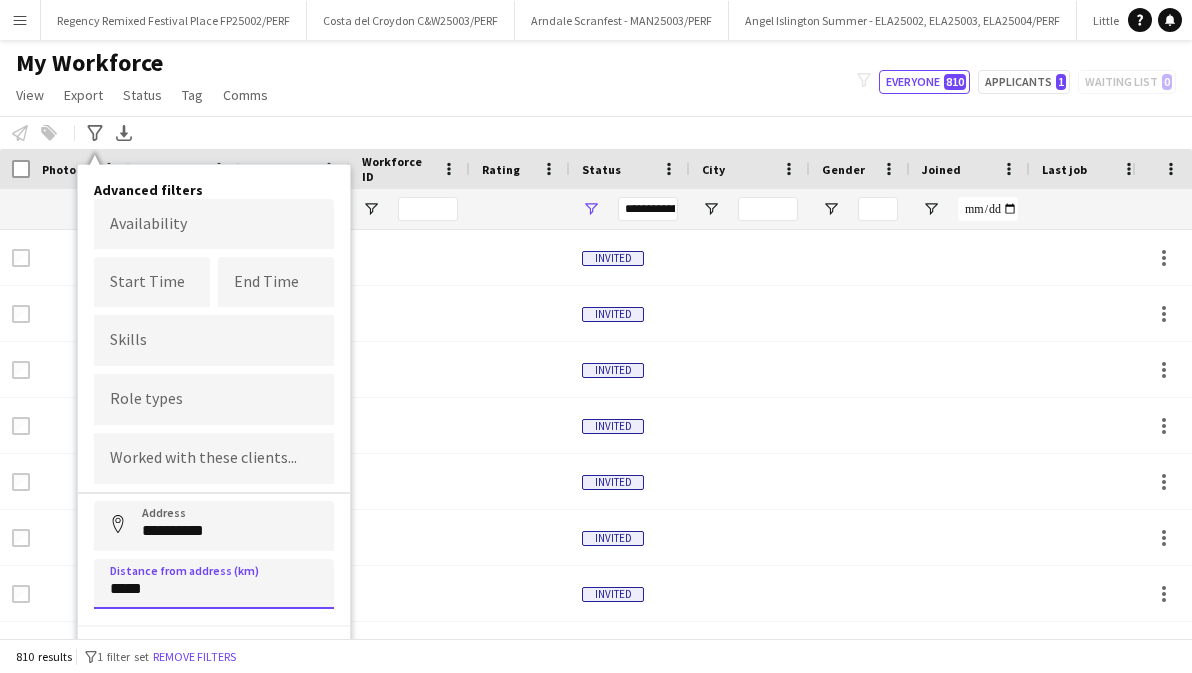 click on "Address" at bounding box center (118, 525) 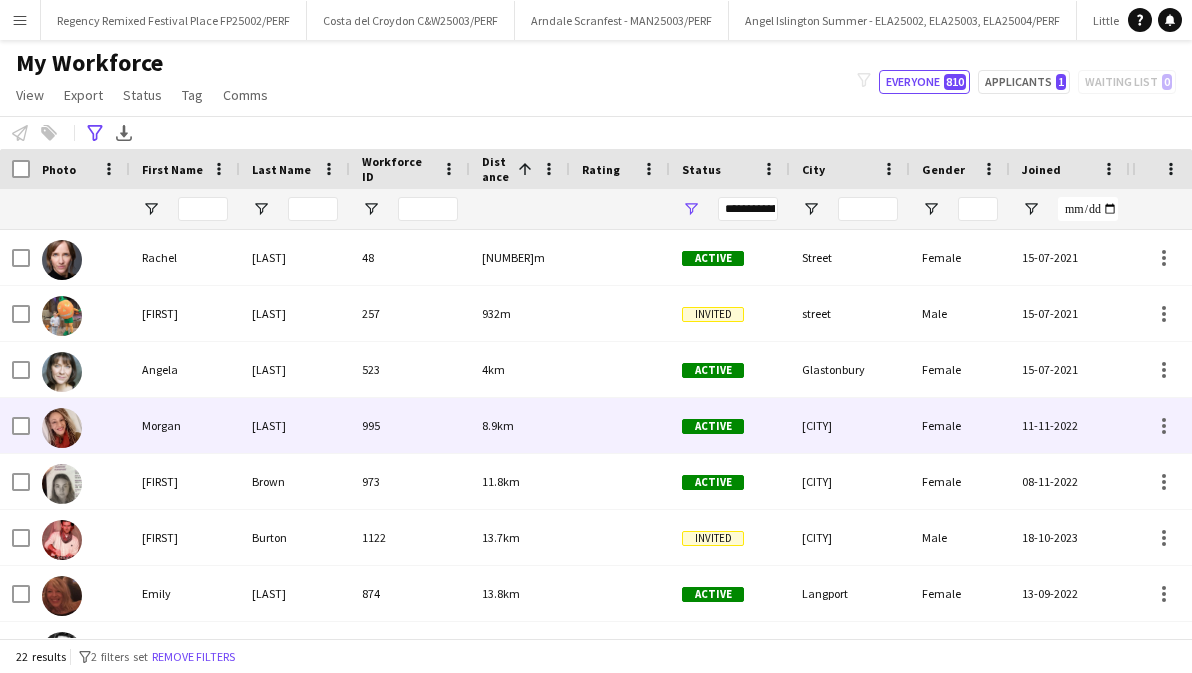 scroll, scrollTop: 12, scrollLeft: 0, axis: vertical 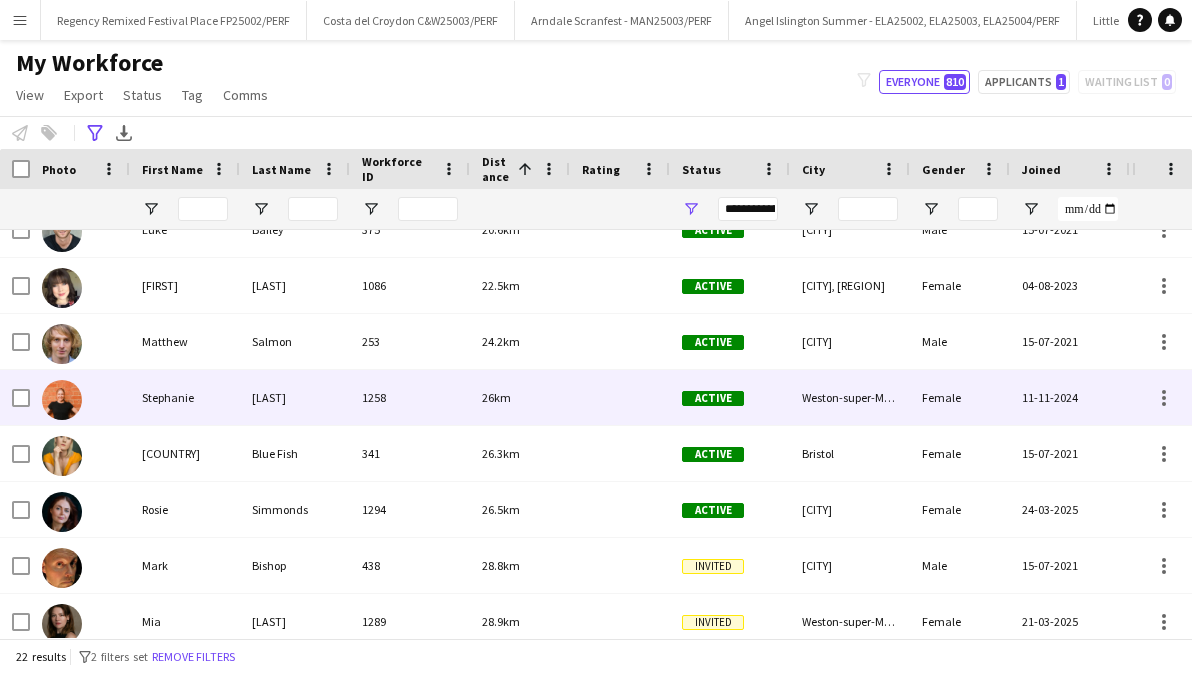 click on "Cowton" at bounding box center (295, 397) 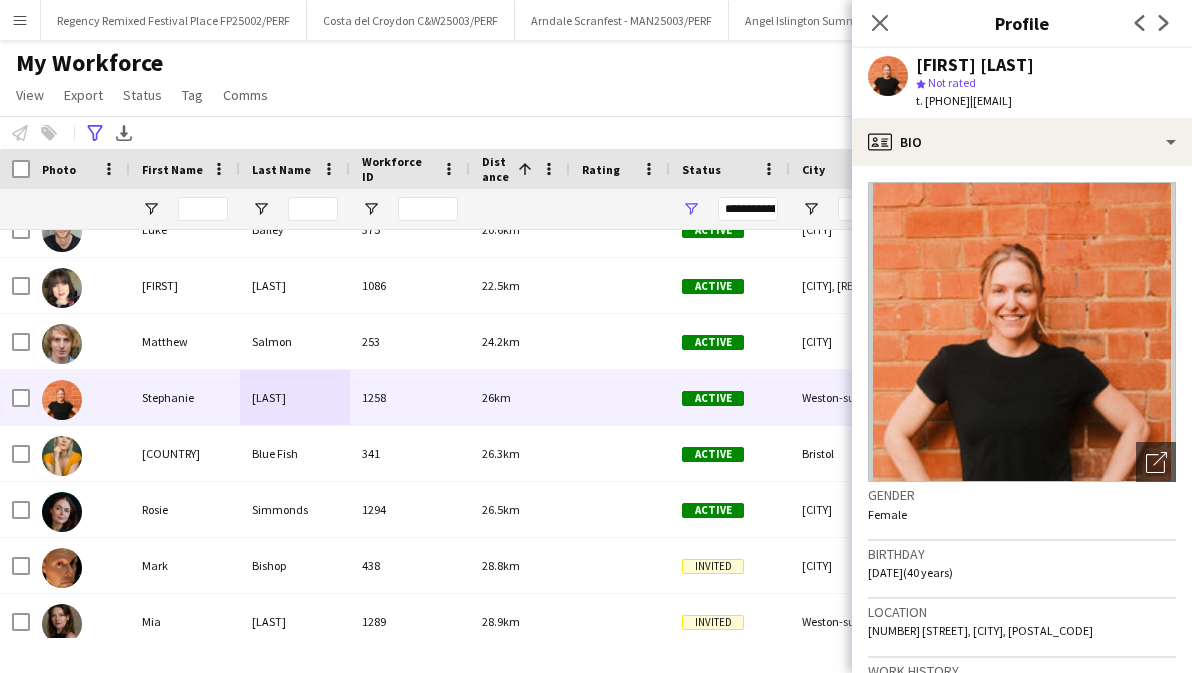 drag, startPoint x: 1077, startPoint y: 66, endPoint x: 919, endPoint y: 66, distance: 158 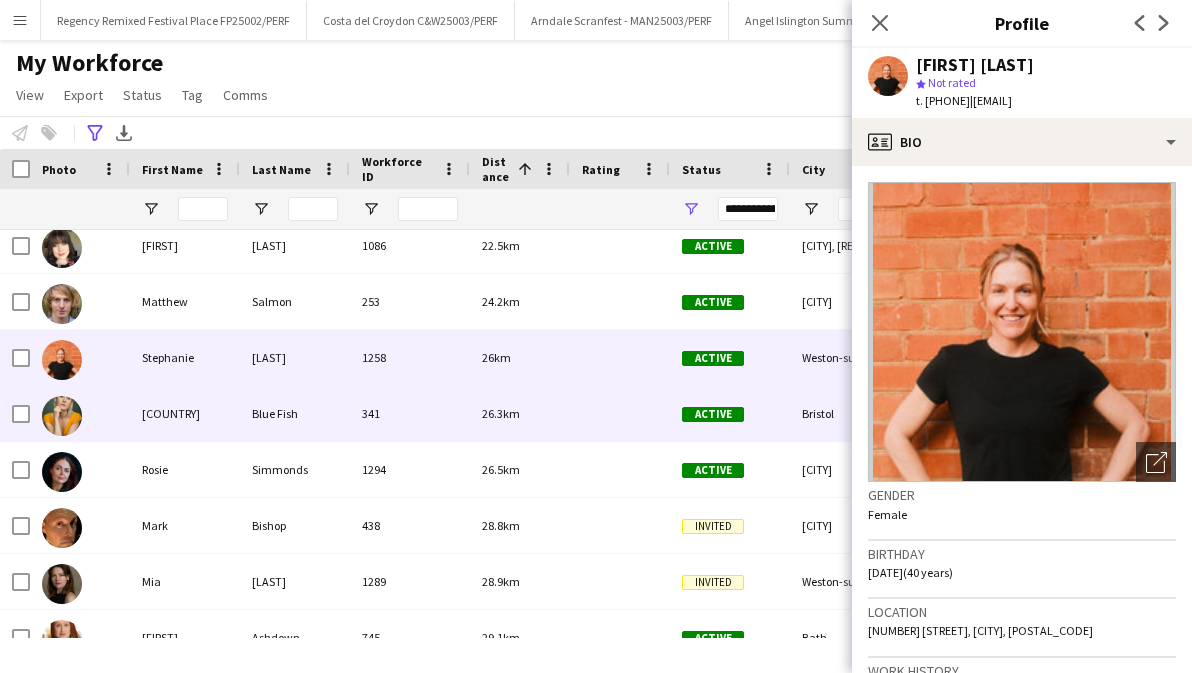 click on "Blue Fish" at bounding box center (295, 413) 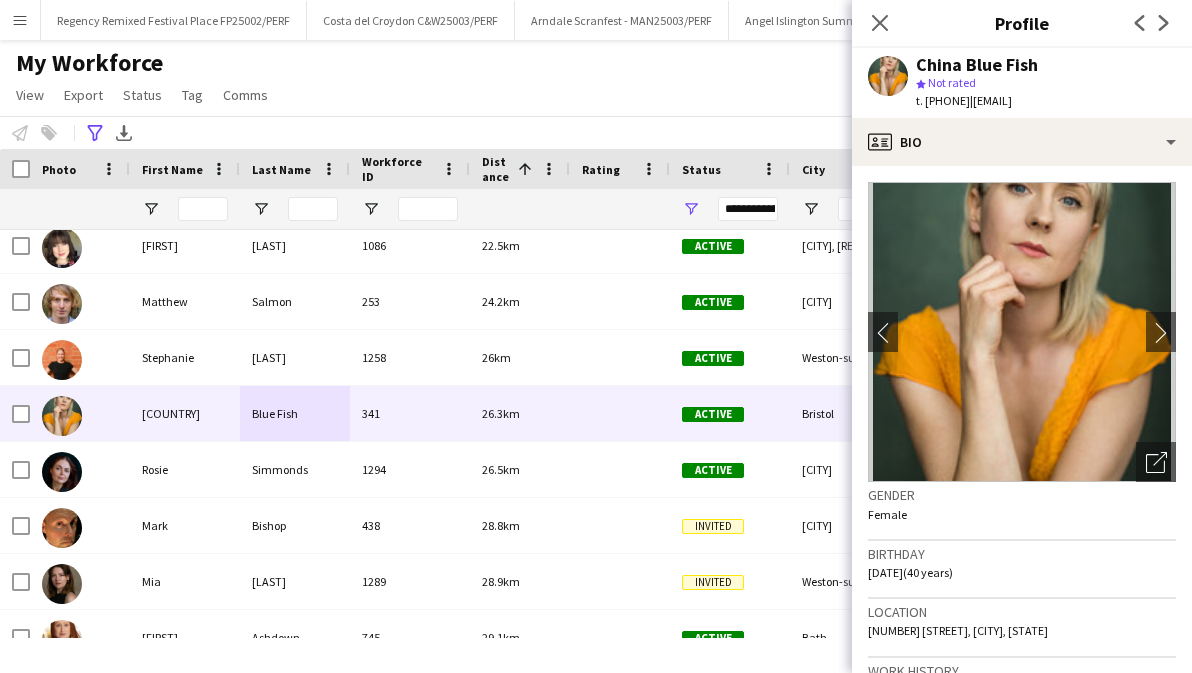drag, startPoint x: 1044, startPoint y: 63, endPoint x: 907, endPoint y: 63, distance: 137 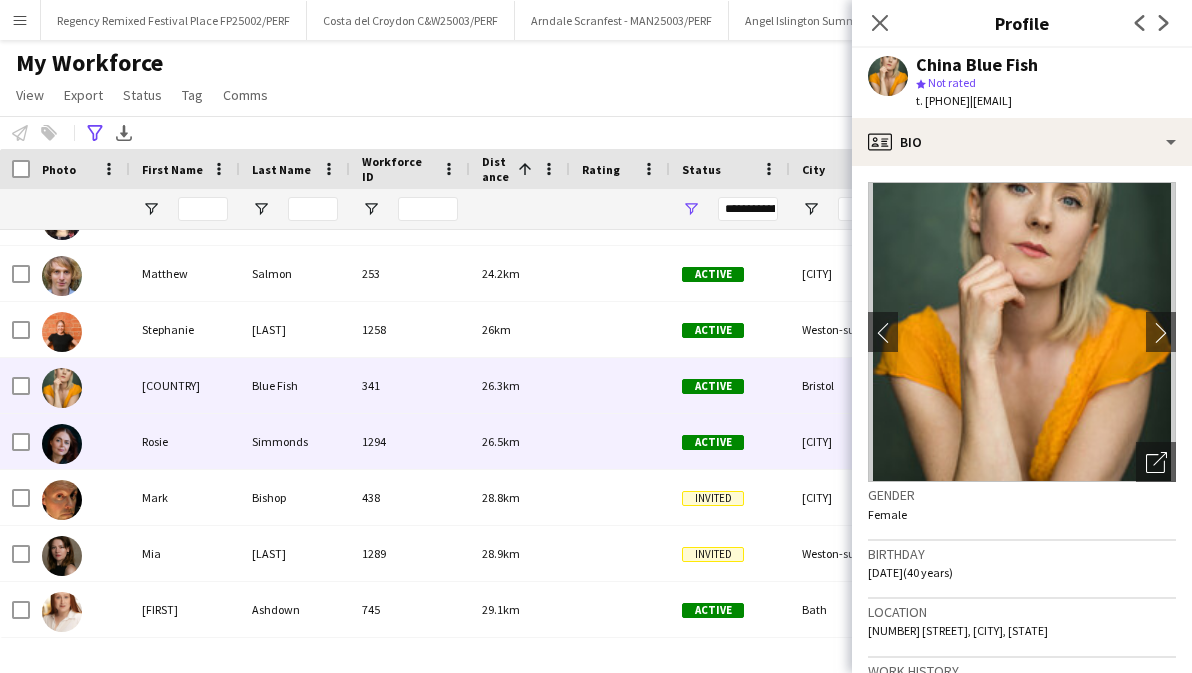 click on "Simmonds" at bounding box center [295, 441] 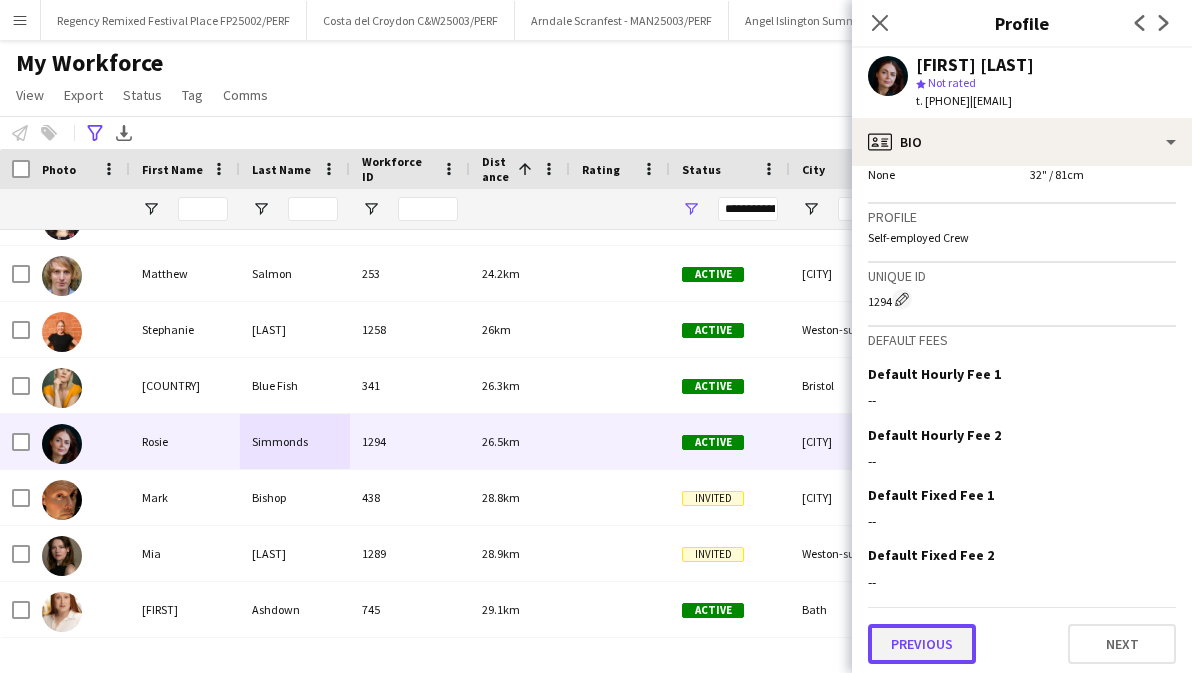 click on "Previous" 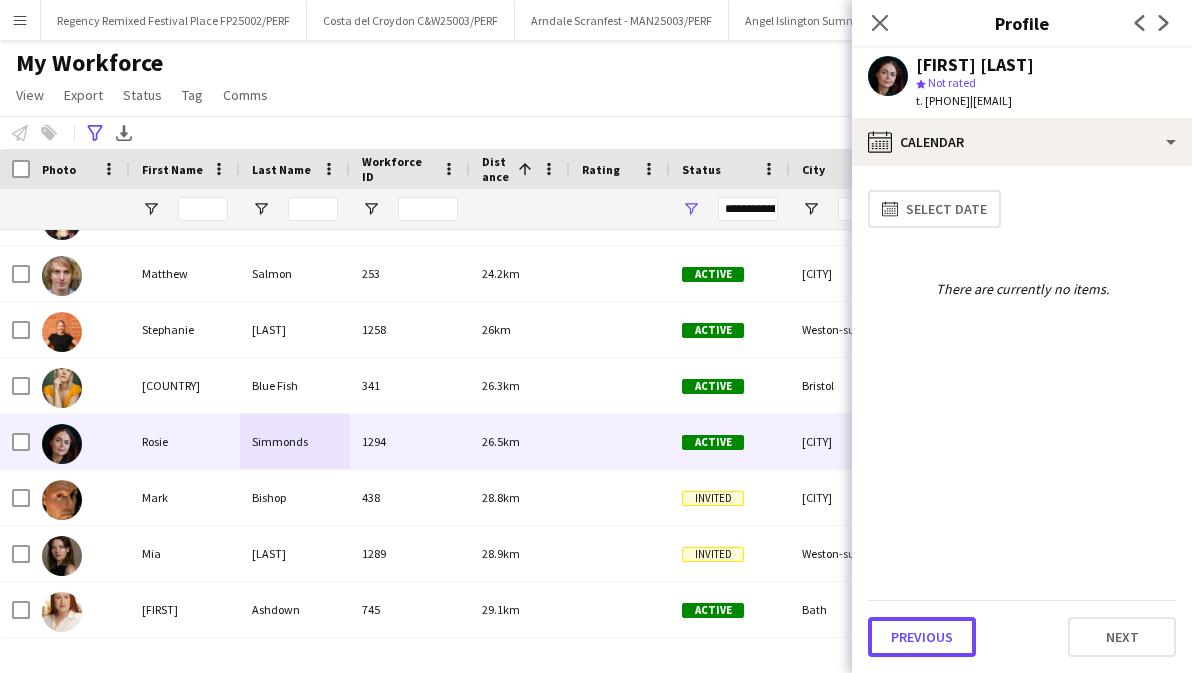 click on "Previous" 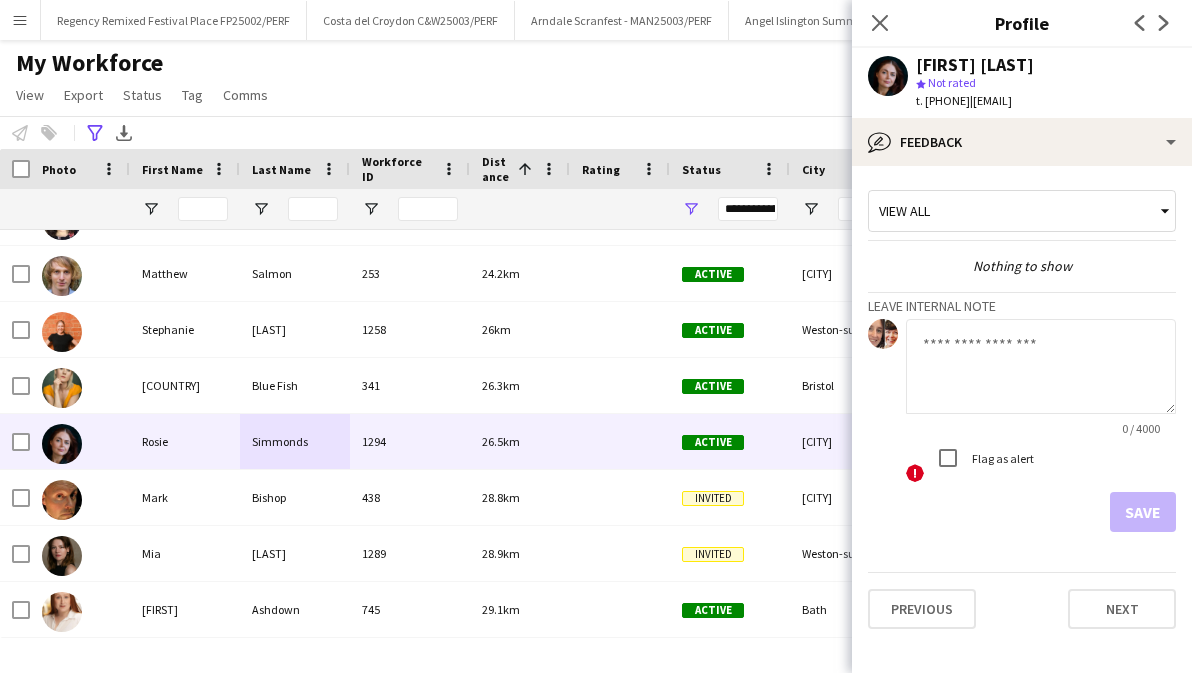 click on "View all  Nothing to show   Leave internal note
0 / 4000  !  Flag as alert   Save   Previous   Next" 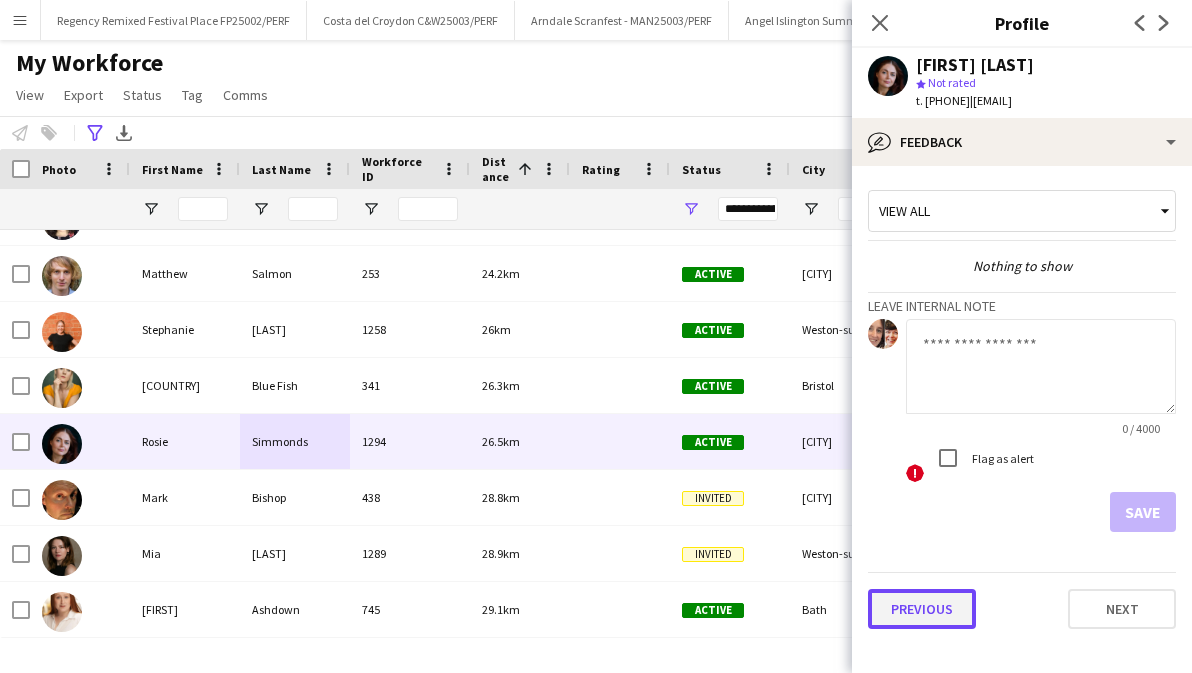 click on "Previous" 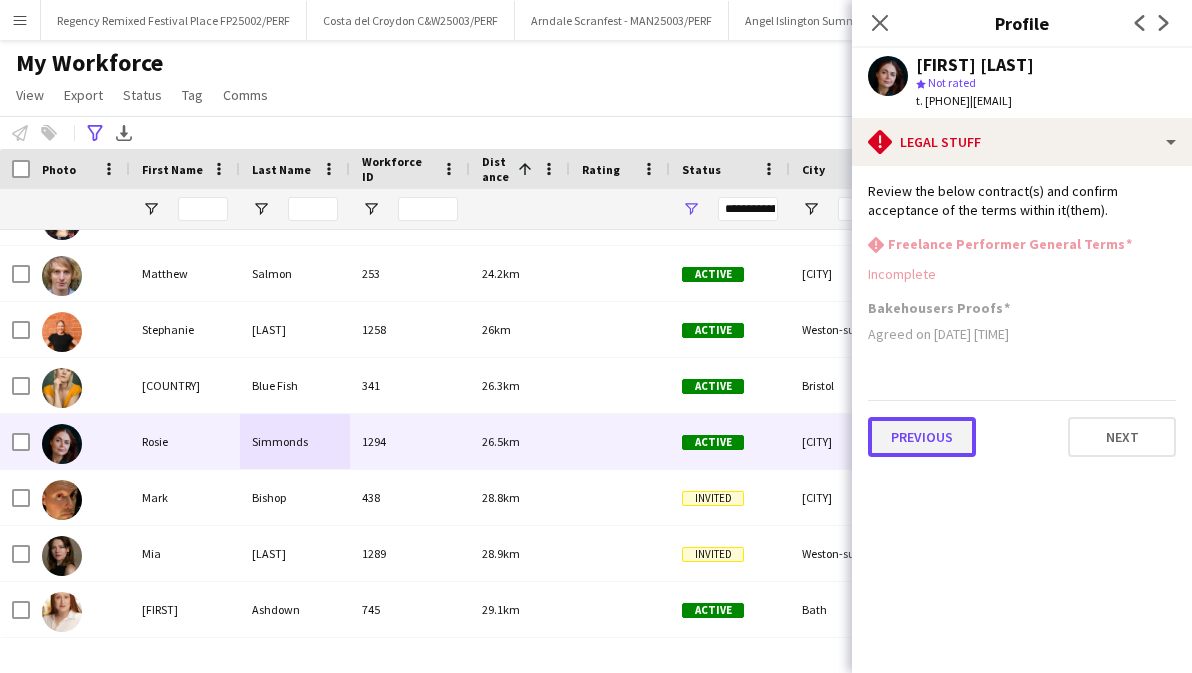 click on "Previous" 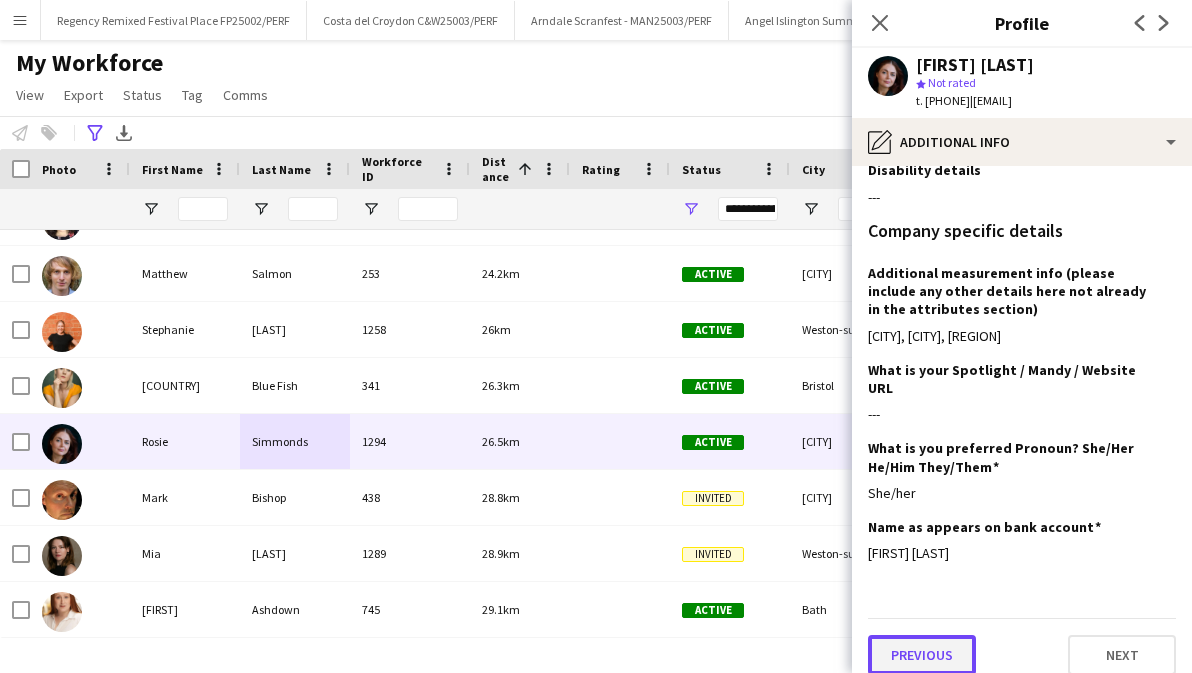 click on "Previous" 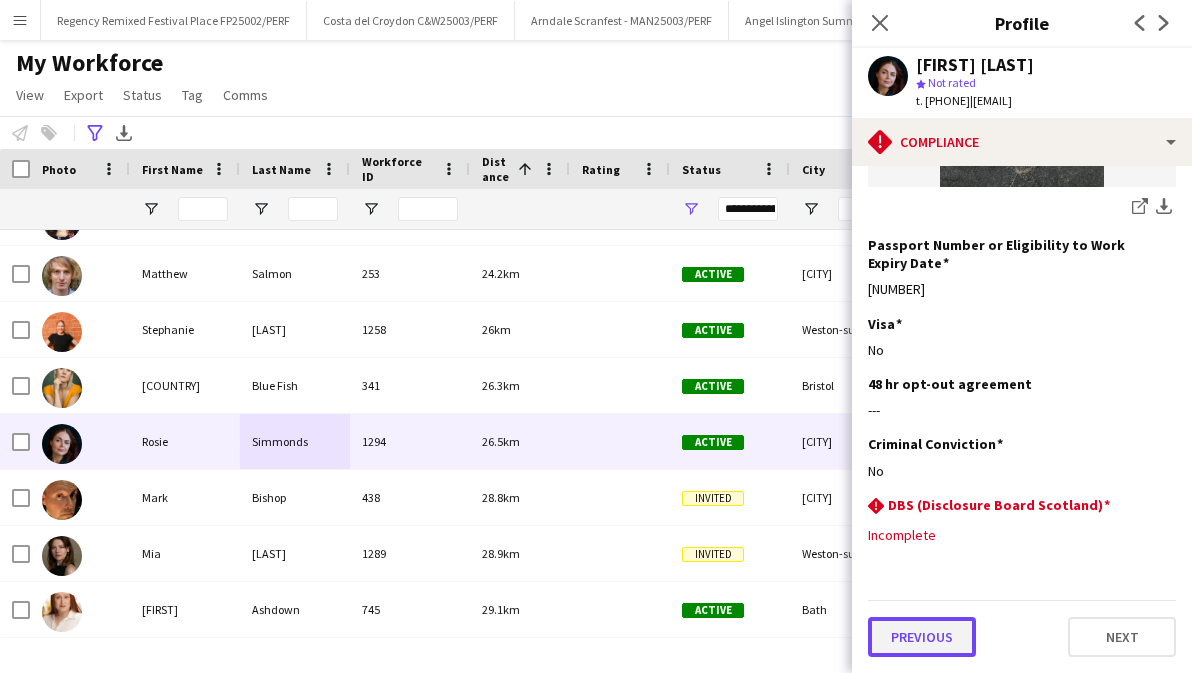 click on "Previous" 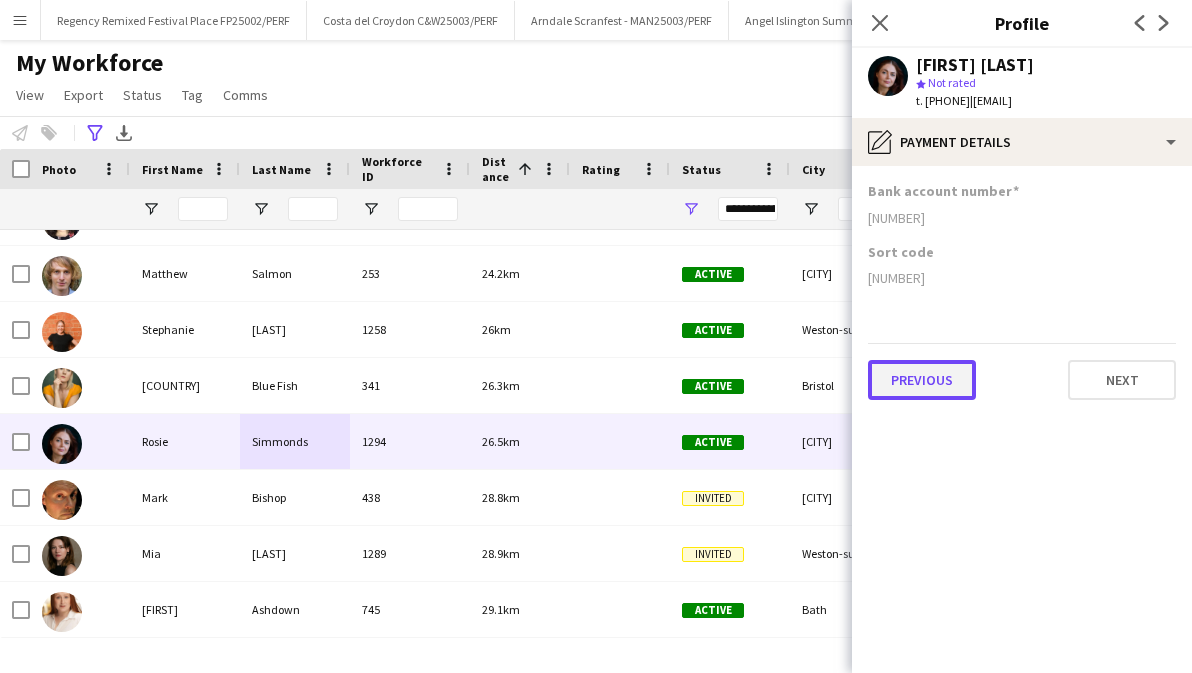click on "Previous" 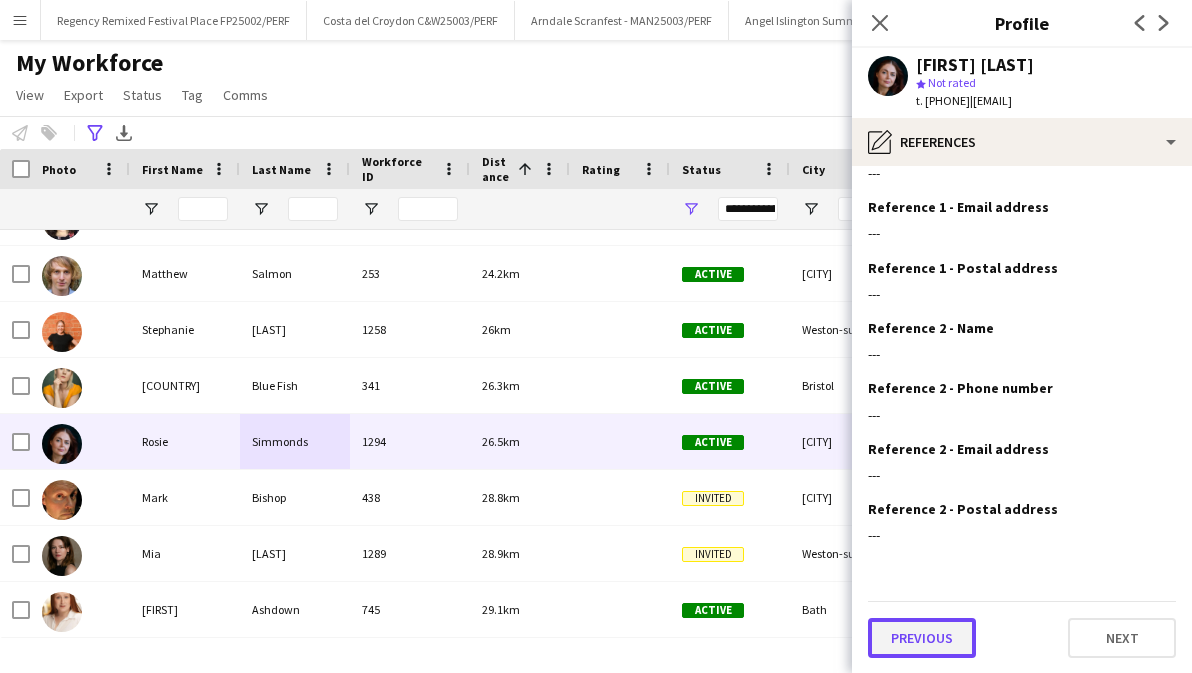 click on "Previous" 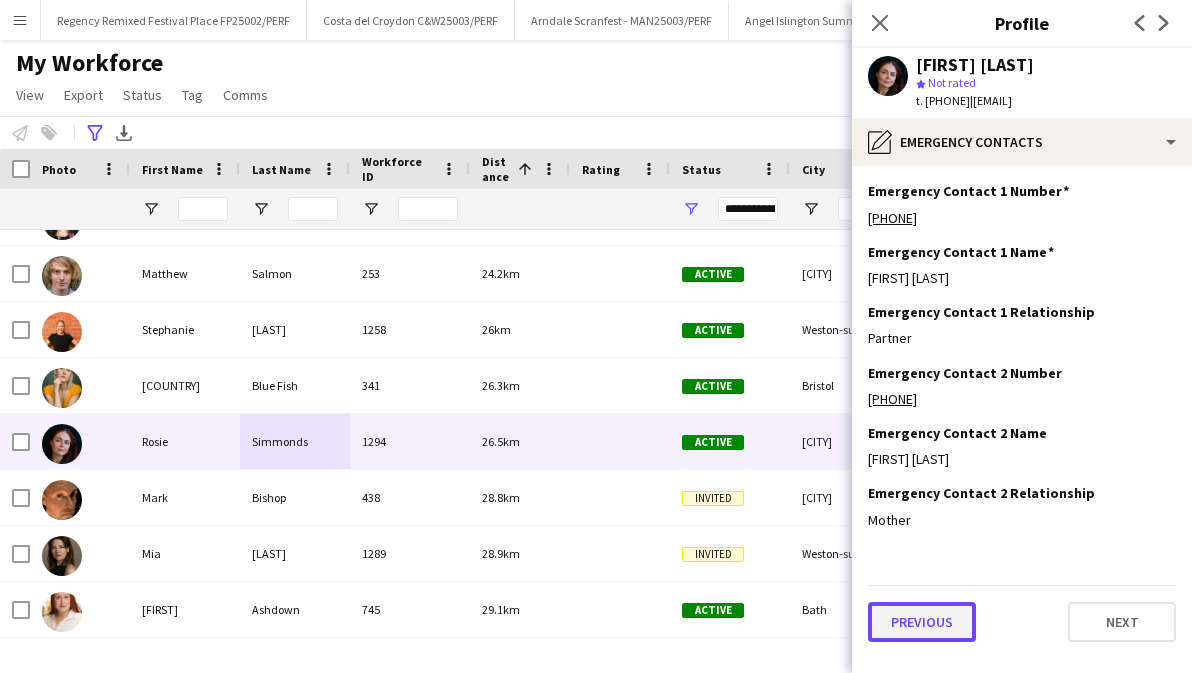 click on "Previous" 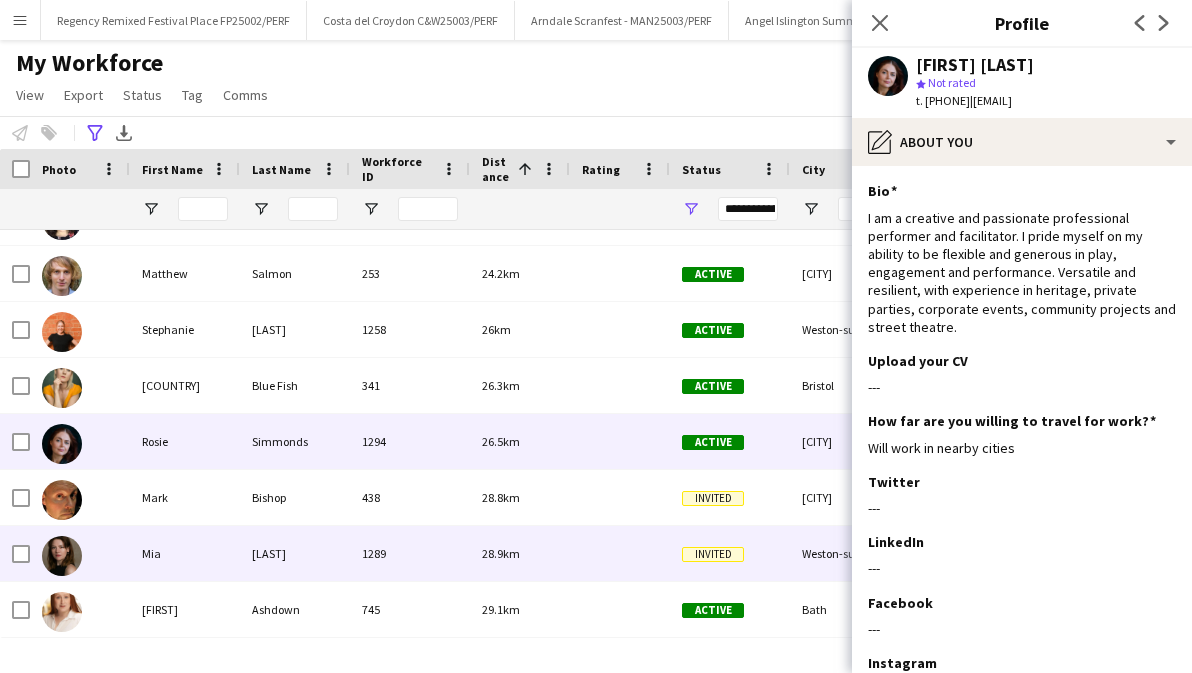 click on "Borthwick" at bounding box center (295, 553) 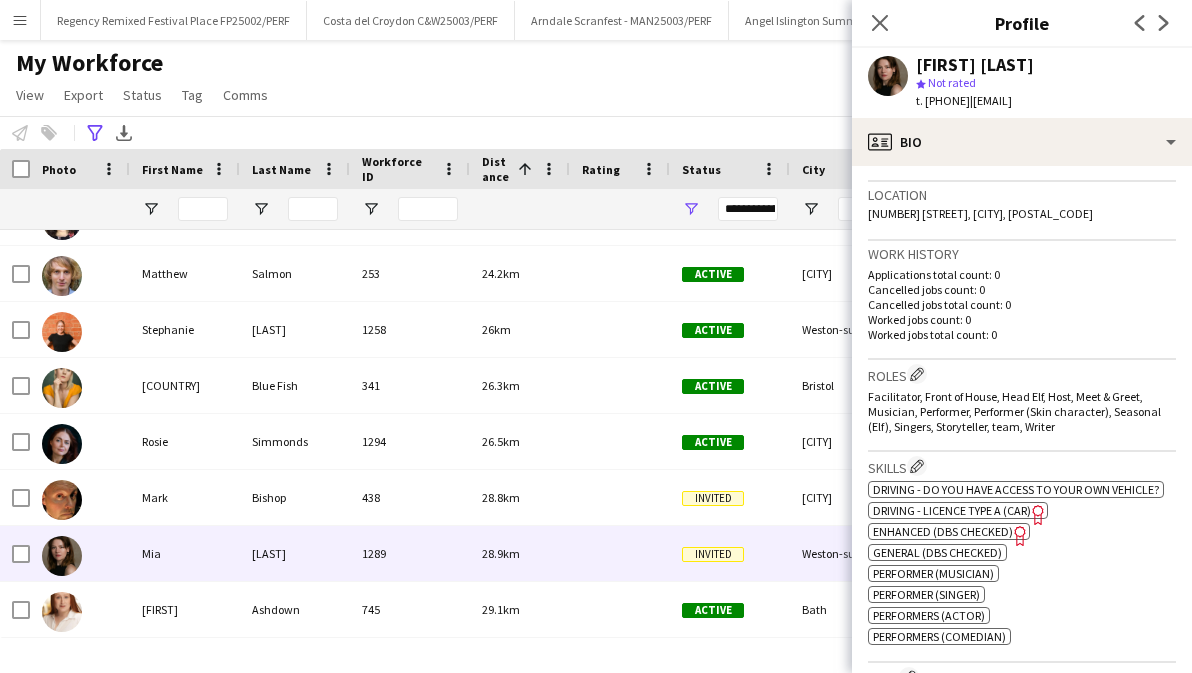 scroll, scrollTop: 420, scrollLeft: 0, axis: vertical 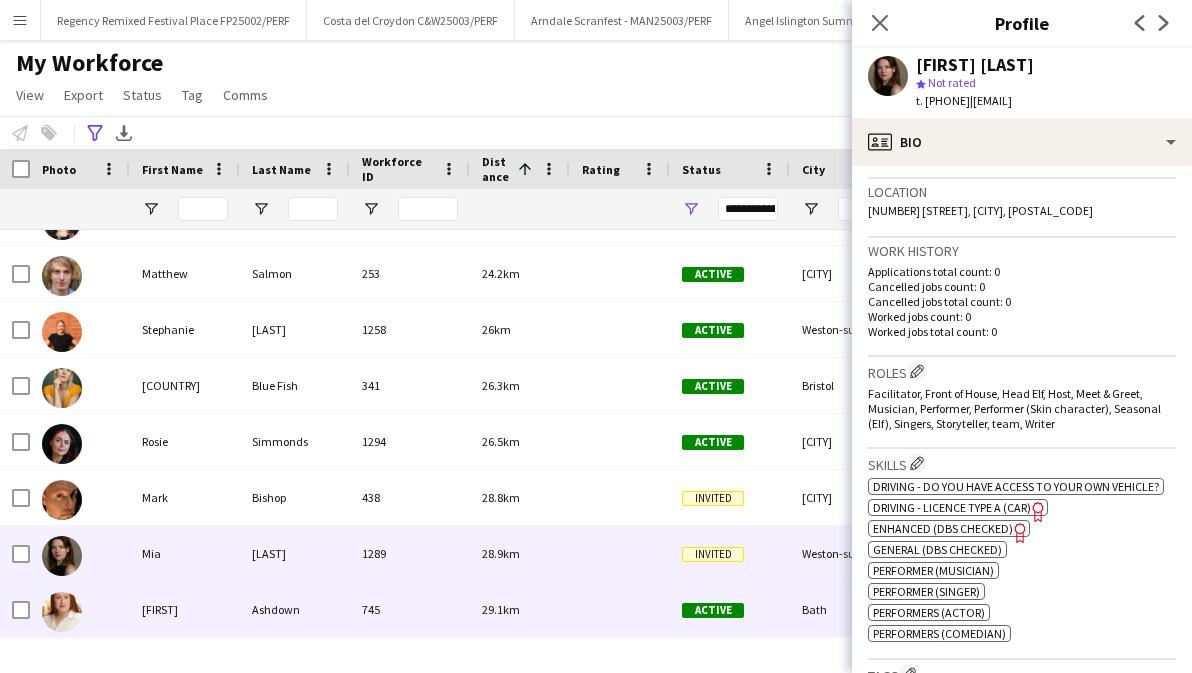 click on "Ashdown" at bounding box center (295, 609) 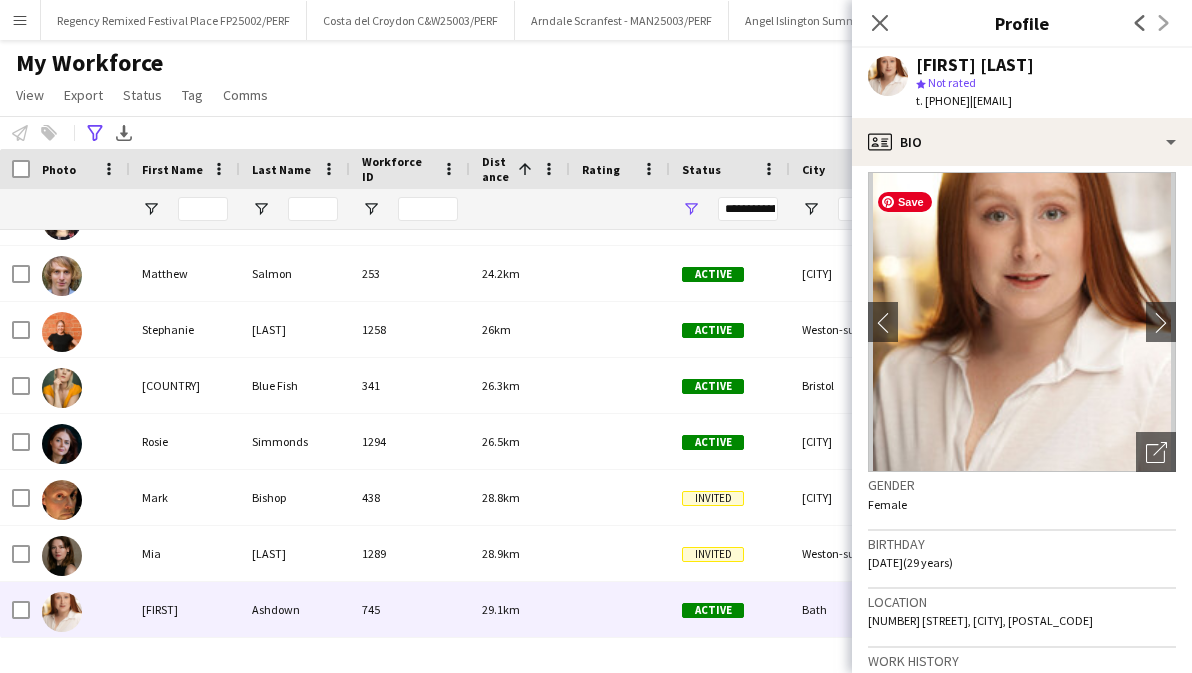 scroll, scrollTop: 0, scrollLeft: 0, axis: both 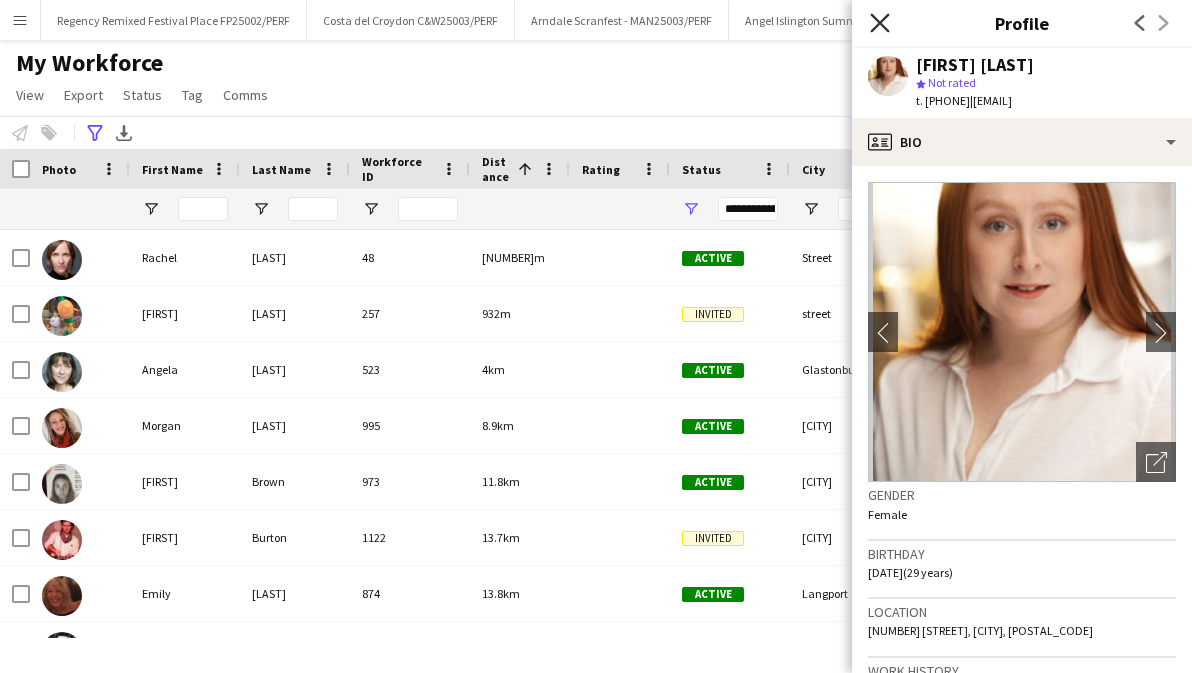 click on "Close pop-in" 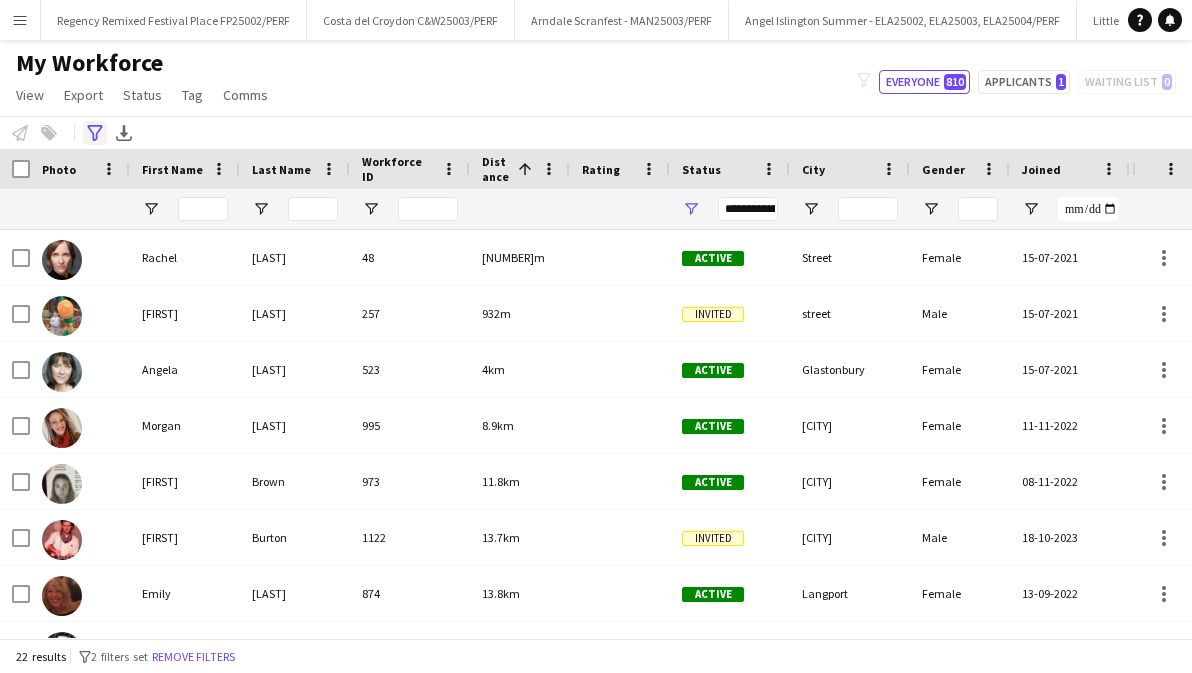click 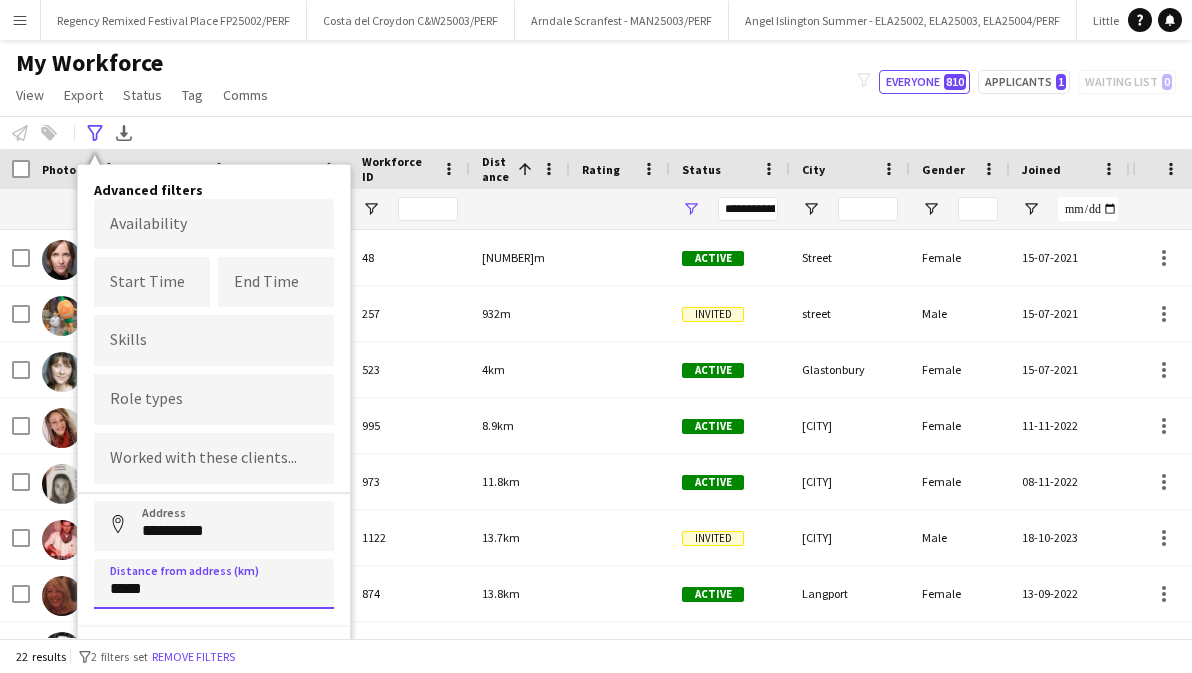 drag, startPoint x: 170, startPoint y: 585, endPoint x: 119, endPoint y: 585, distance: 51 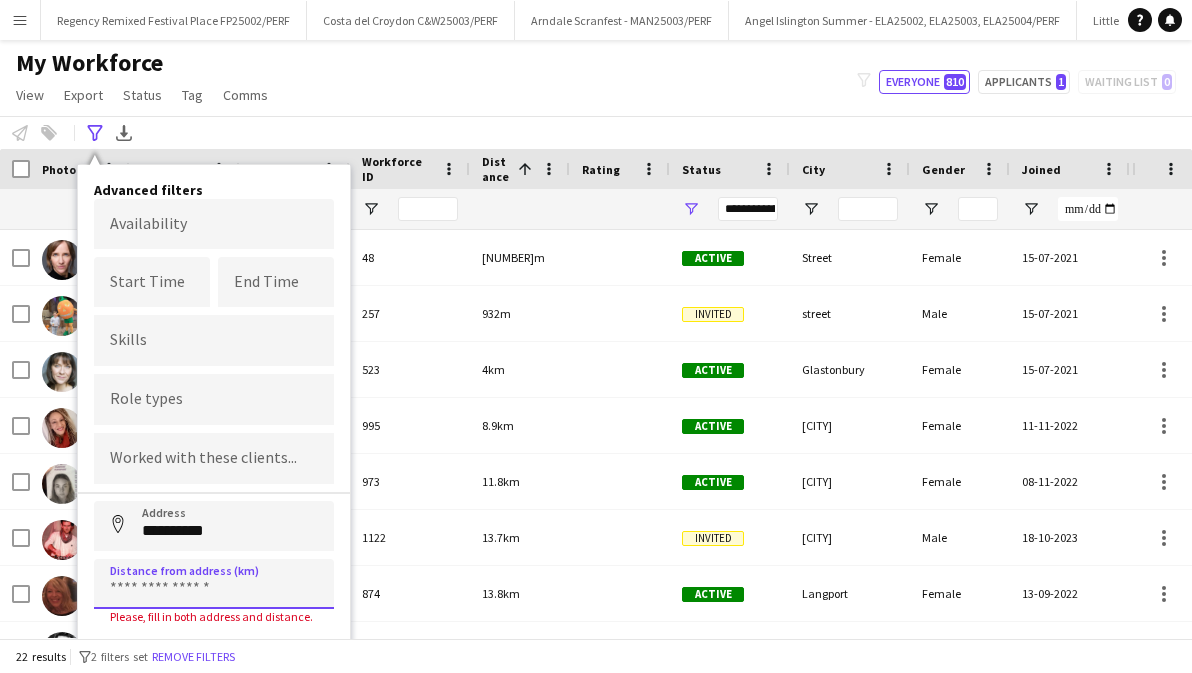 type 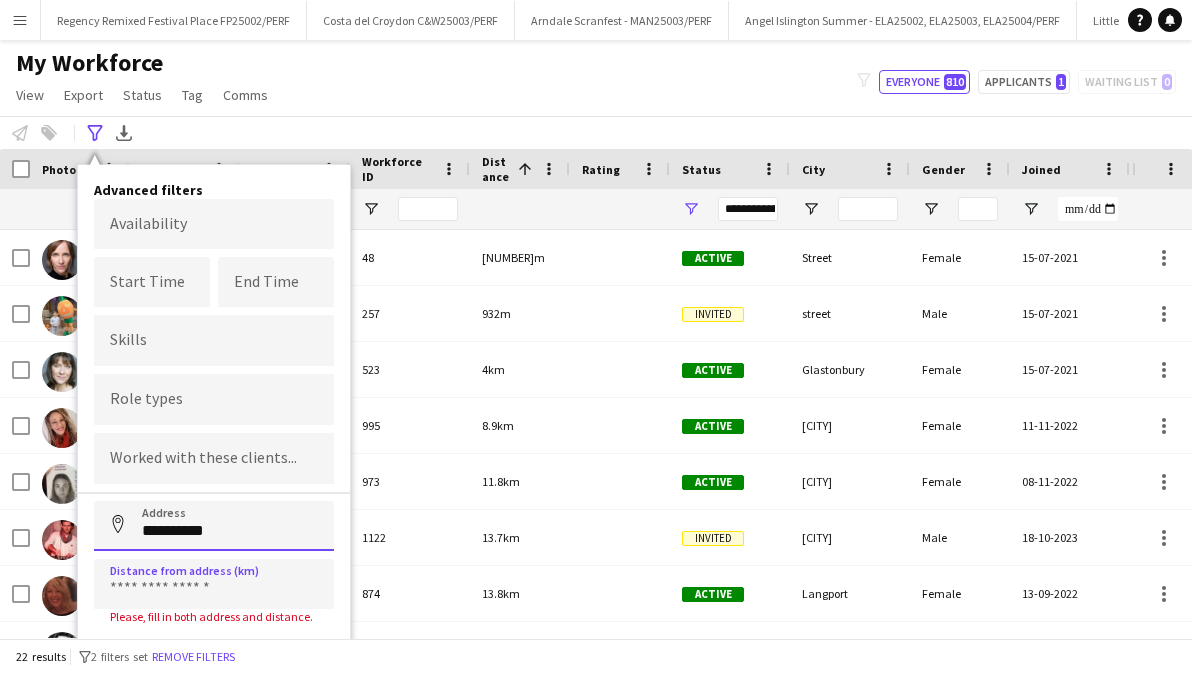 click on "**********" at bounding box center (214, 526) 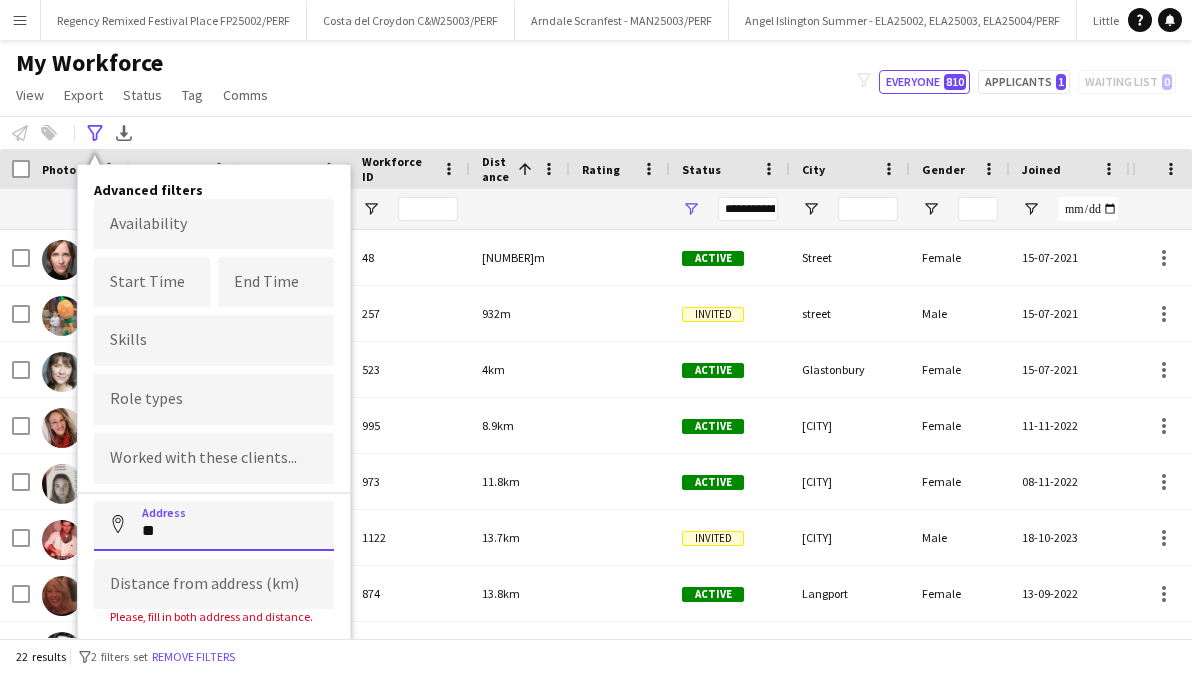 type on "*" 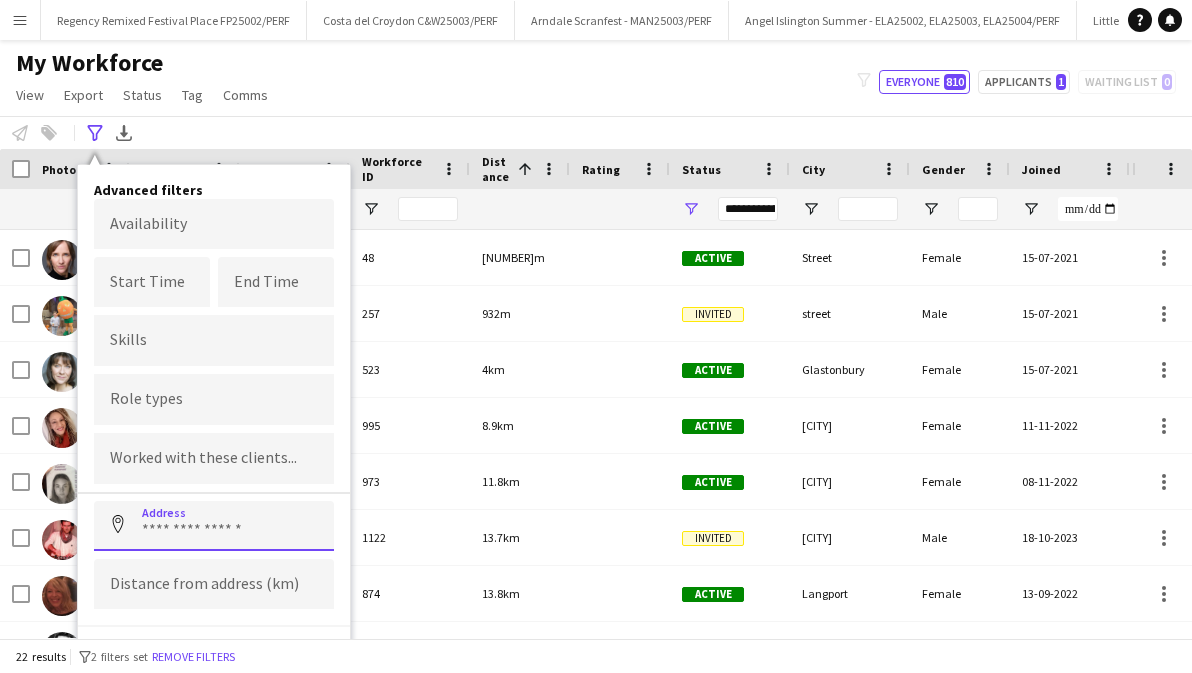 scroll, scrollTop: 26, scrollLeft: 0, axis: vertical 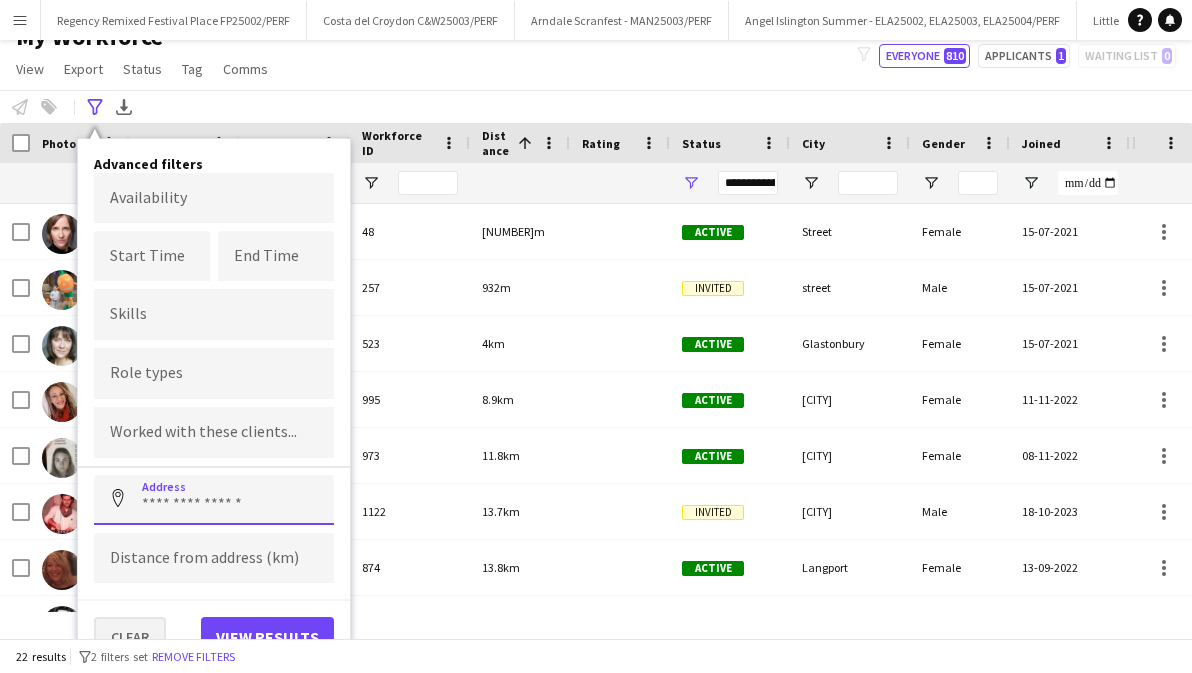 type 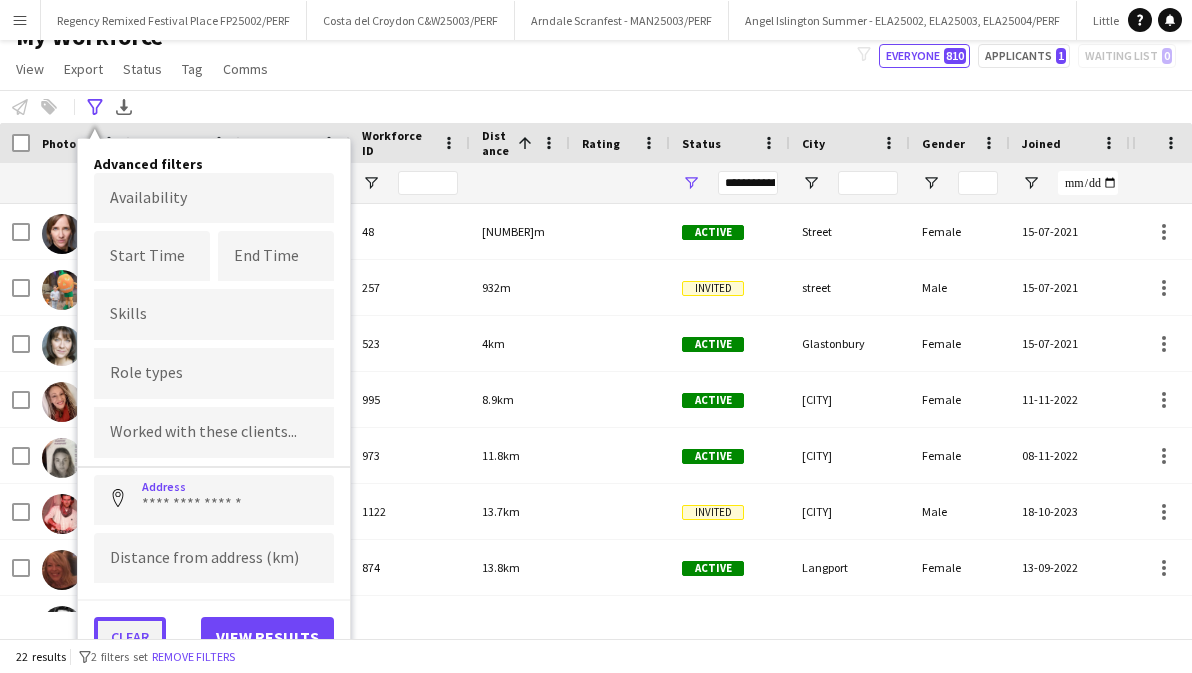 click on "Clear" at bounding box center (130, 637) 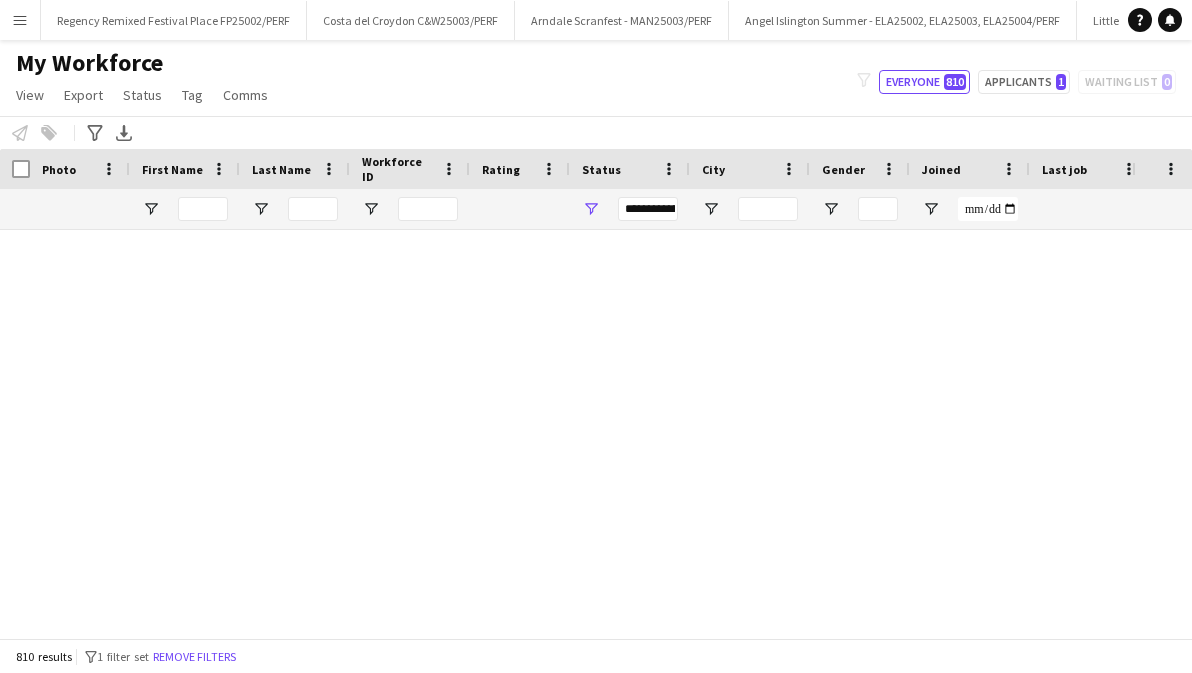 scroll, scrollTop: 0, scrollLeft: 0, axis: both 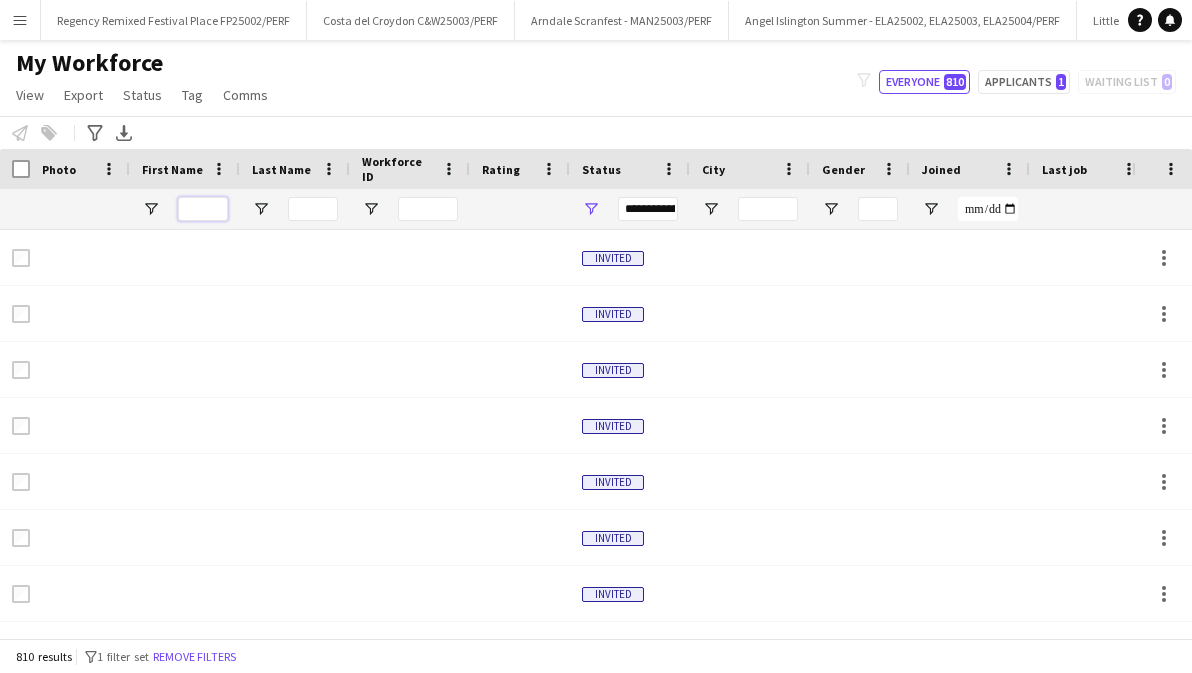 click at bounding box center [203, 209] 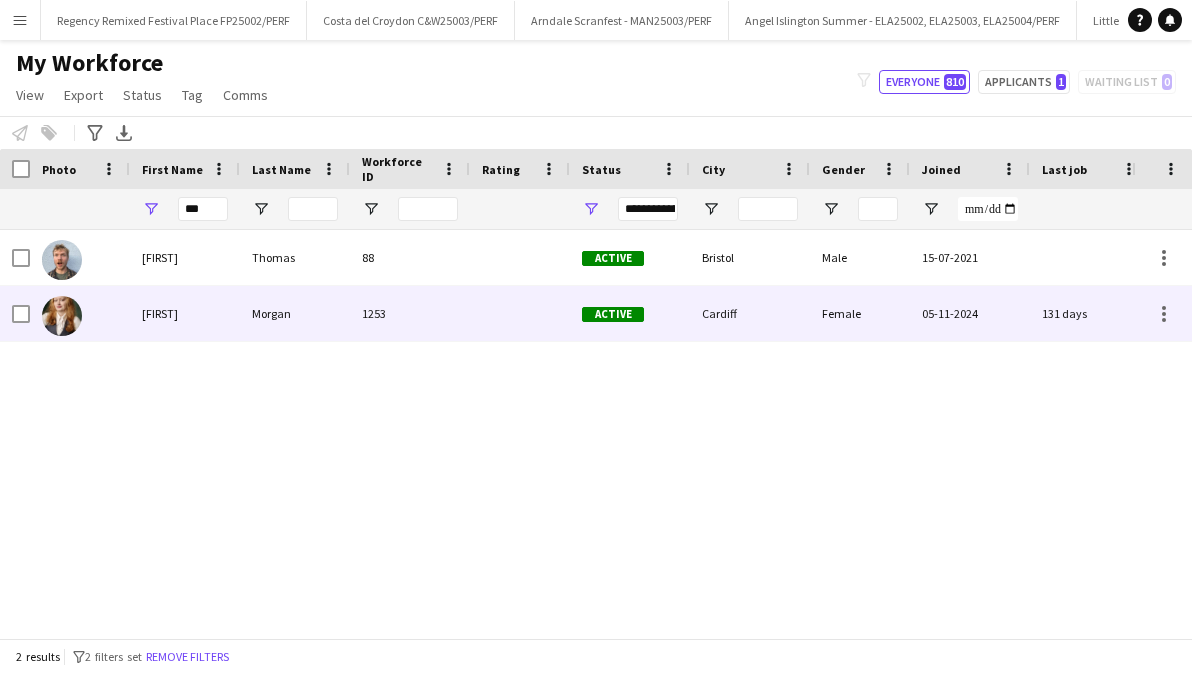 click on "Bryony" at bounding box center (185, 313) 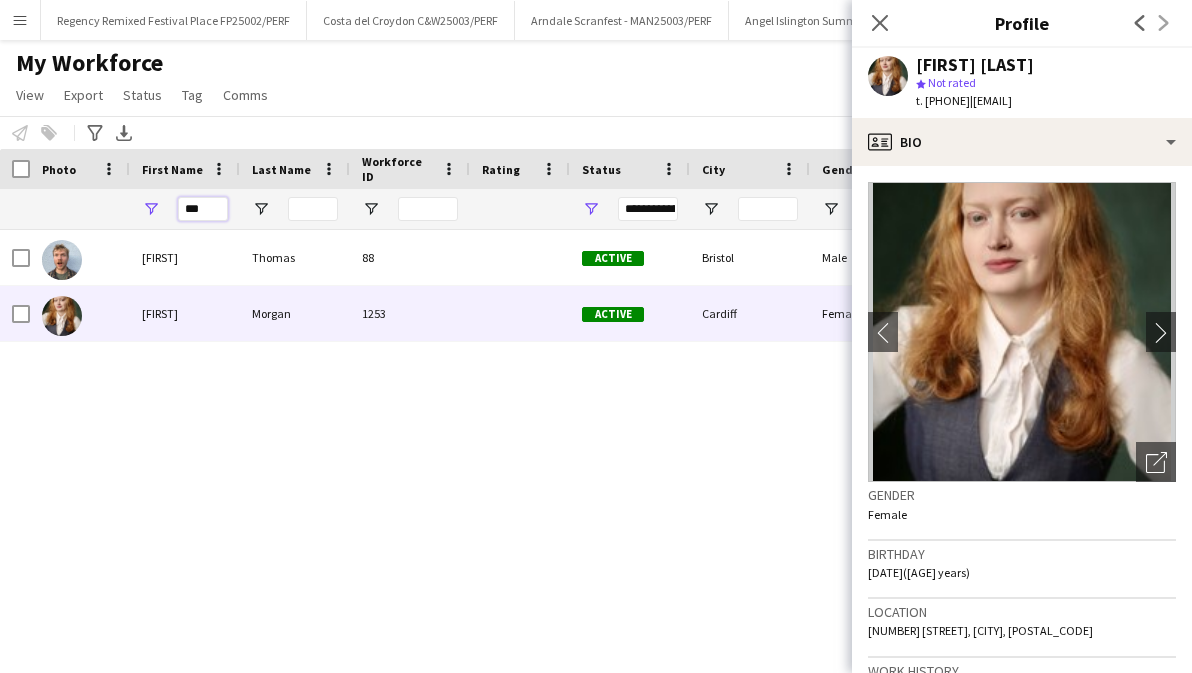 click on "***" at bounding box center (203, 209) 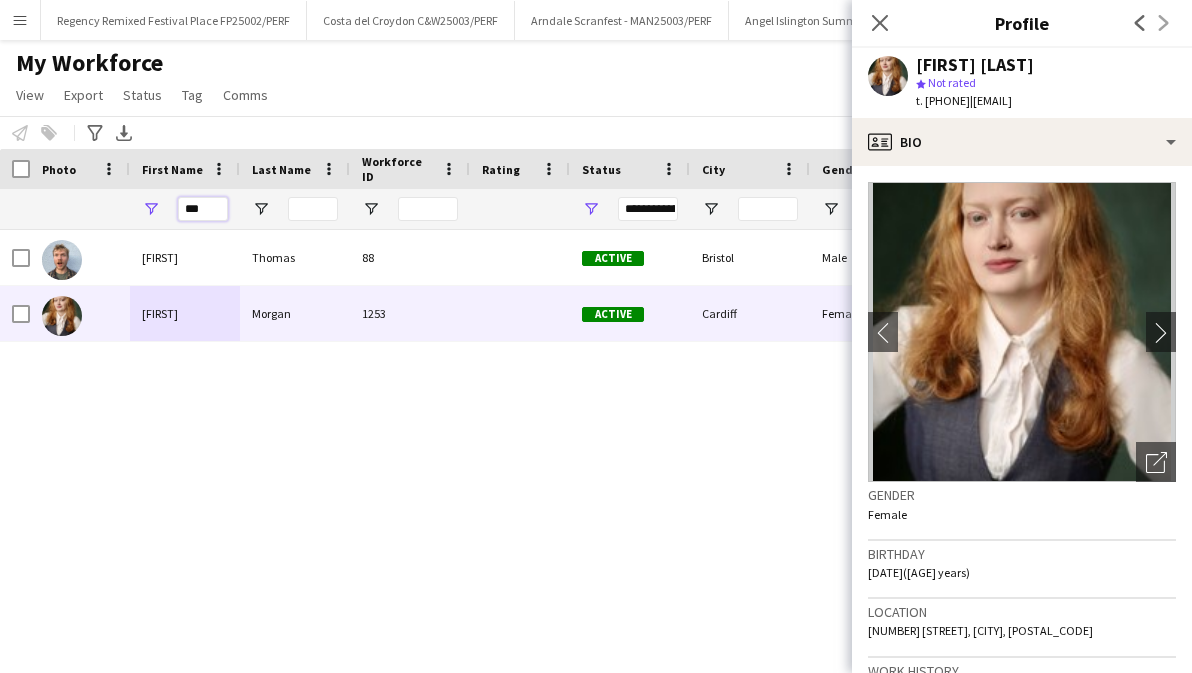 click on "***" at bounding box center [203, 209] 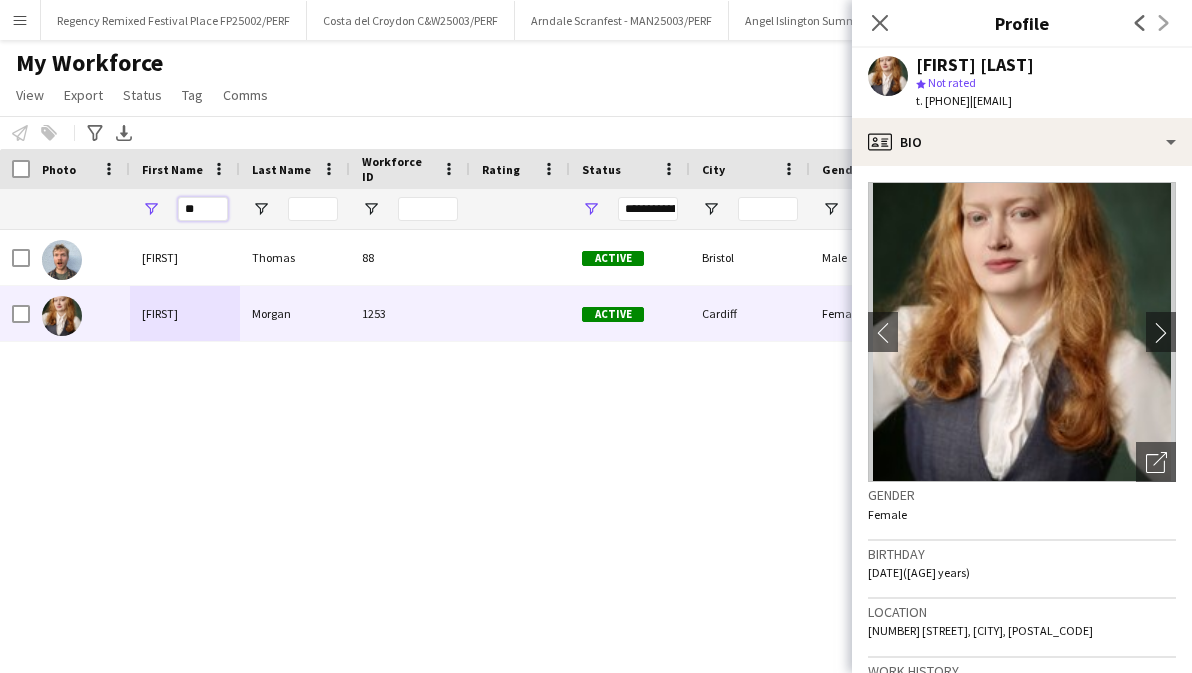 type on "*" 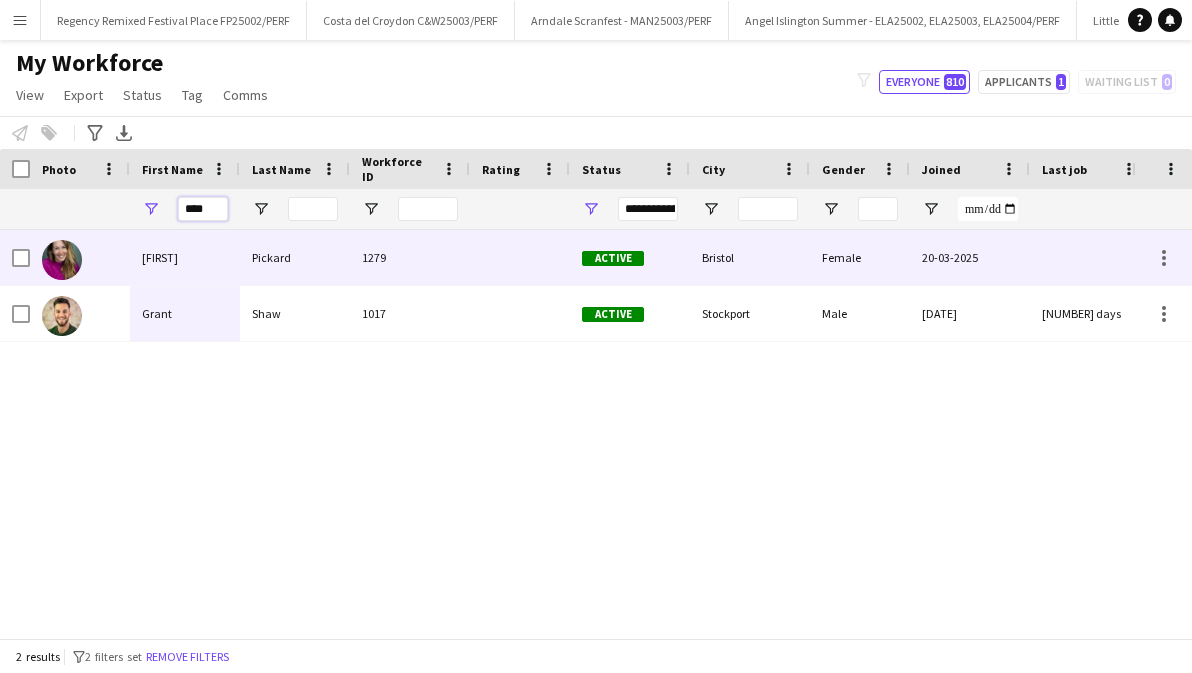 type on "****" 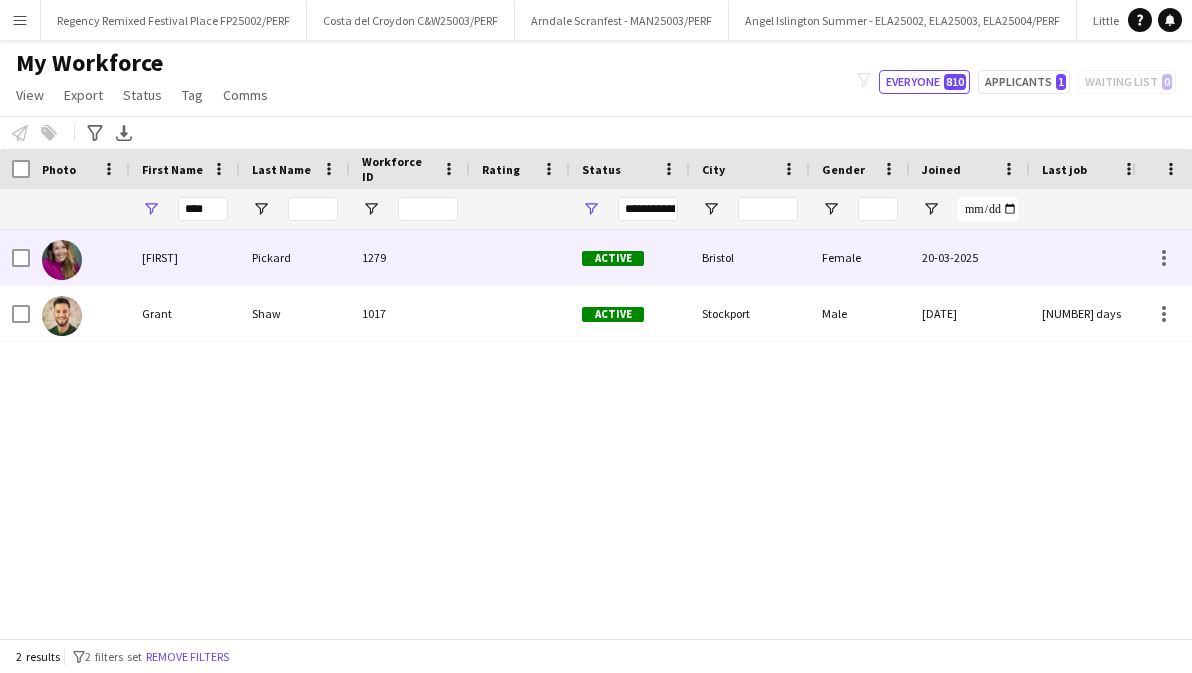 click on "Grania" at bounding box center [185, 257] 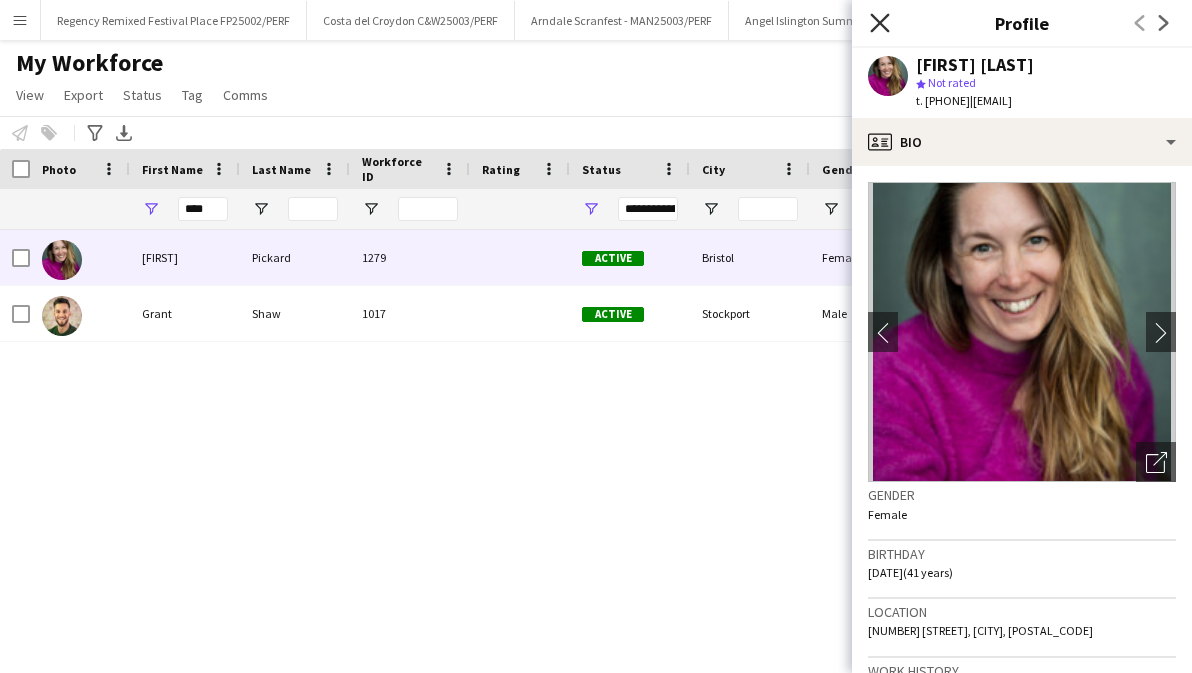 click 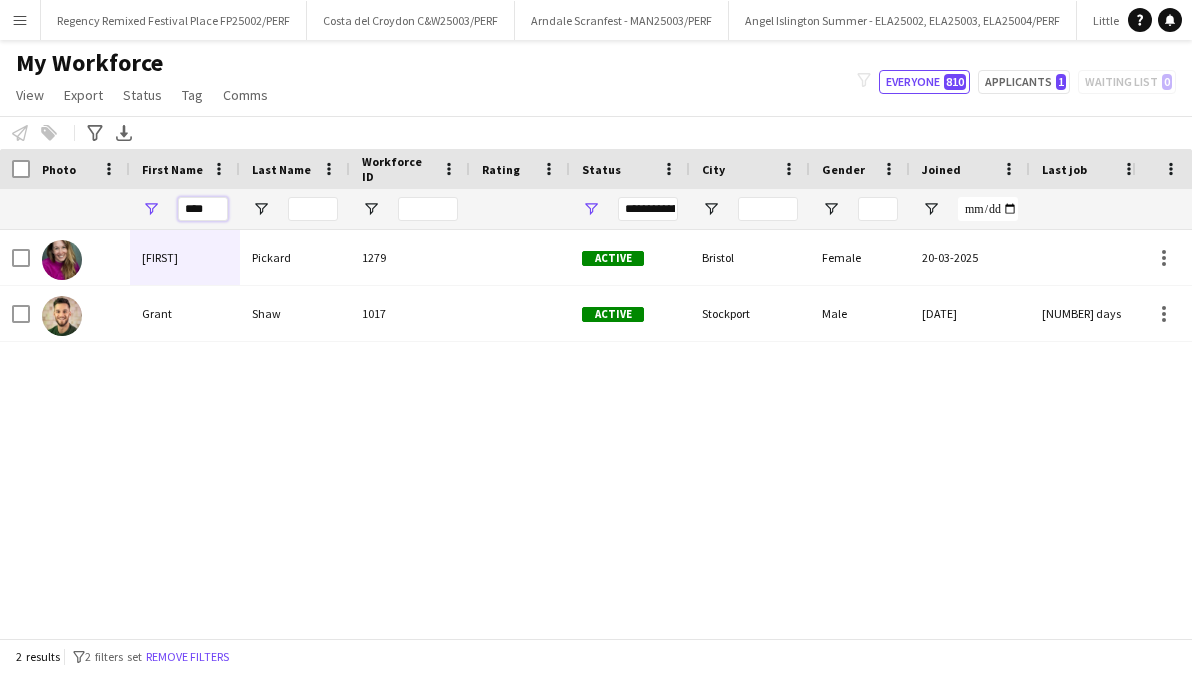 drag, startPoint x: 212, startPoint y: 211, endPoint x: 161, endPoint y: 202, distance: 51.78803 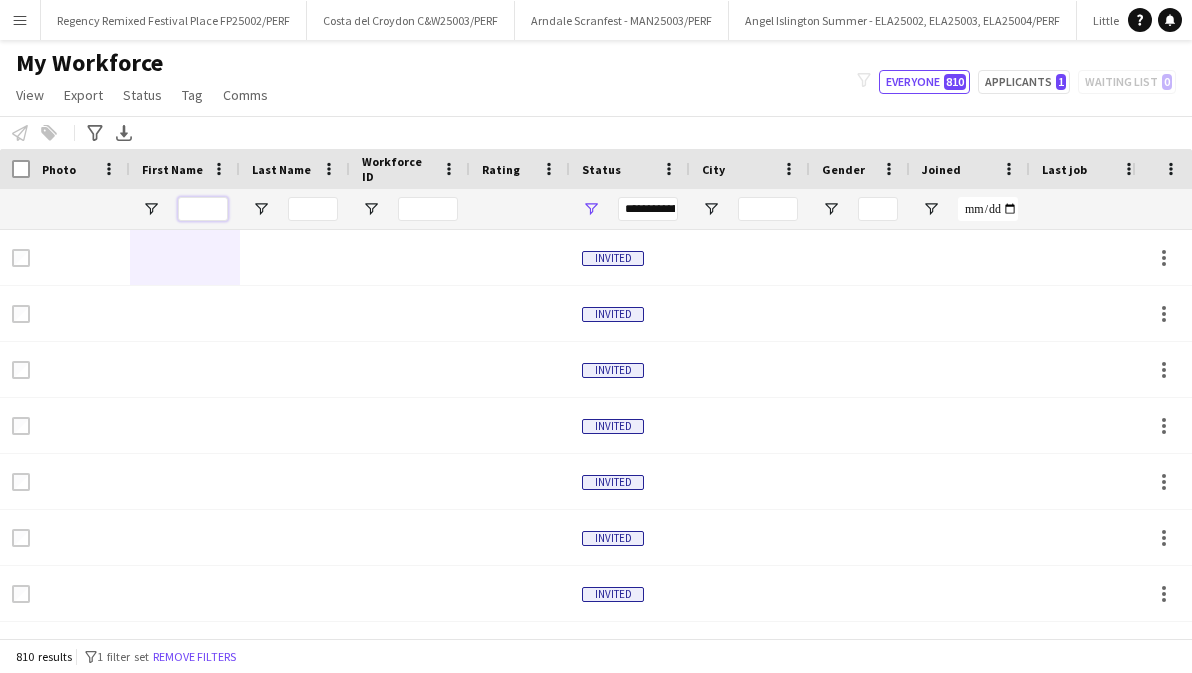 type 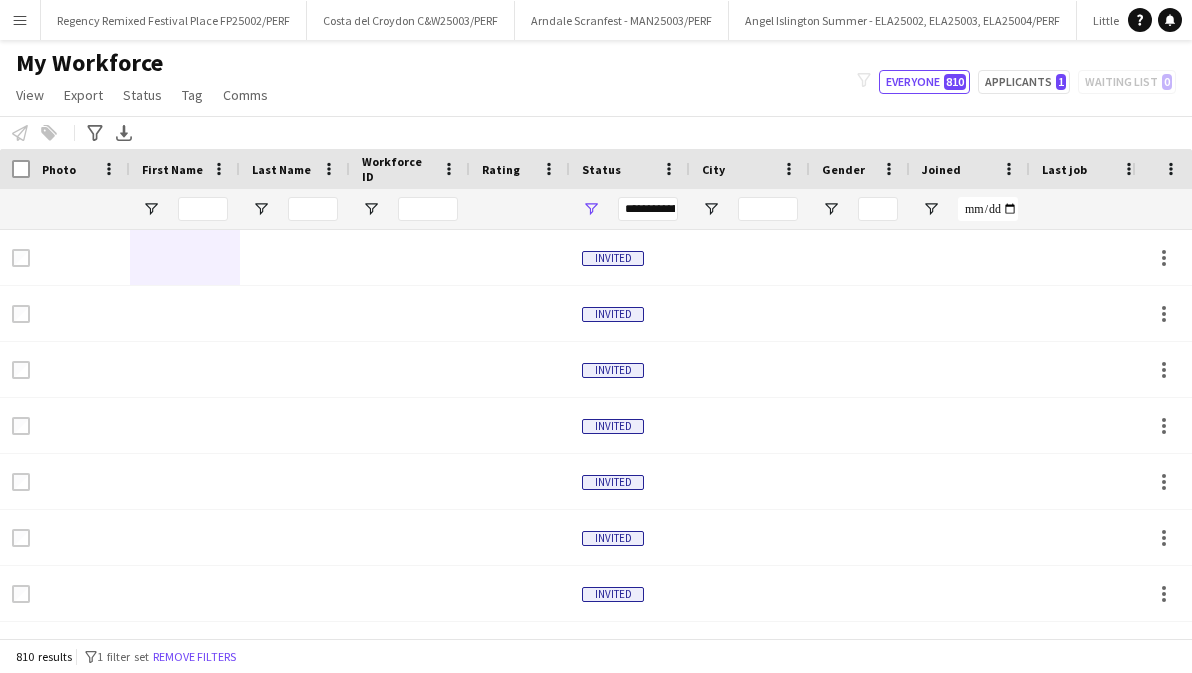 click on "Menu" at bounding box center [20, 20] 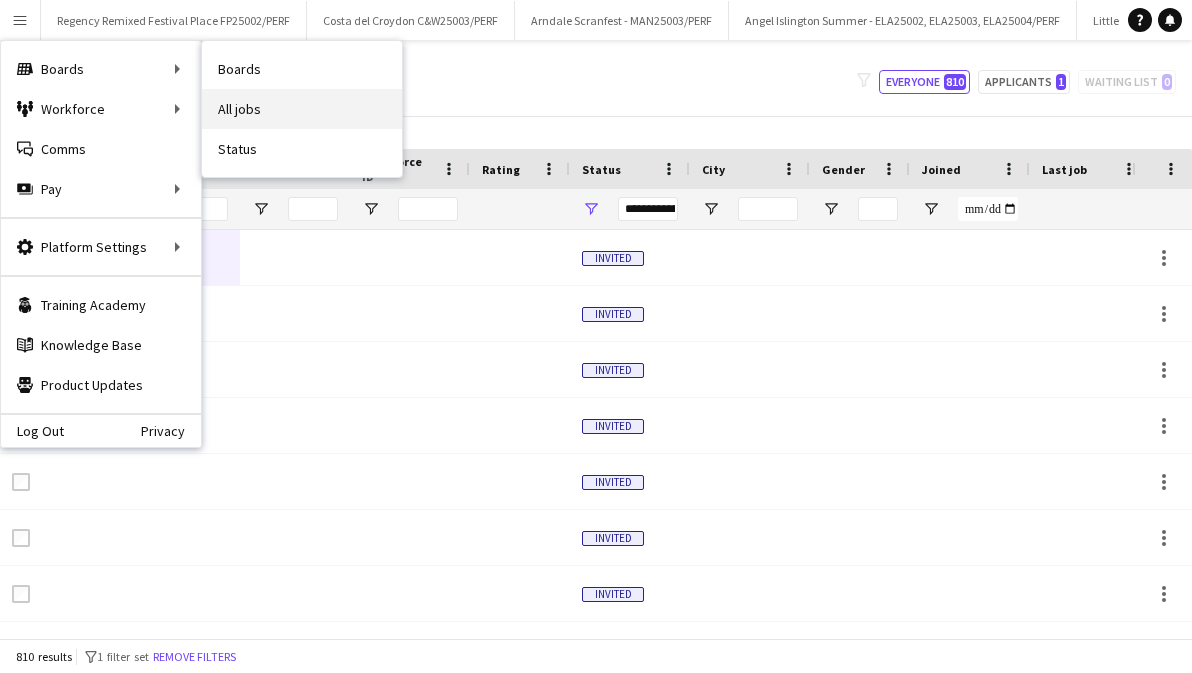 click on "All jobs" at bounding box center [302, 109] 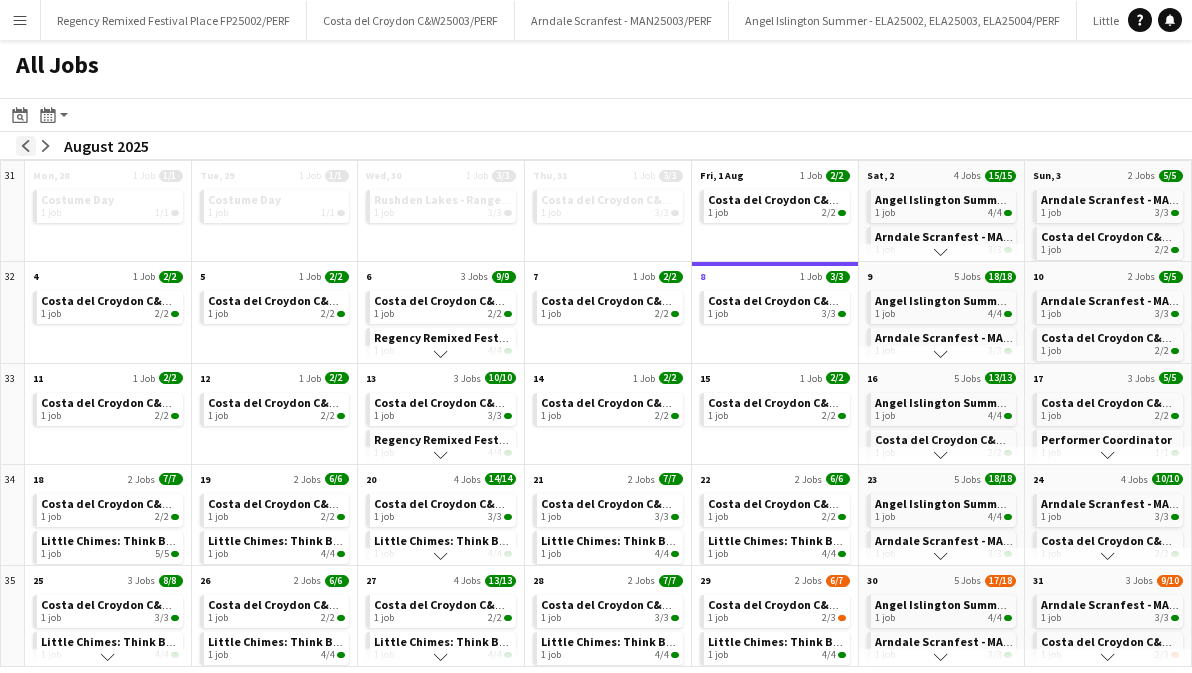 click on "arrow-left" 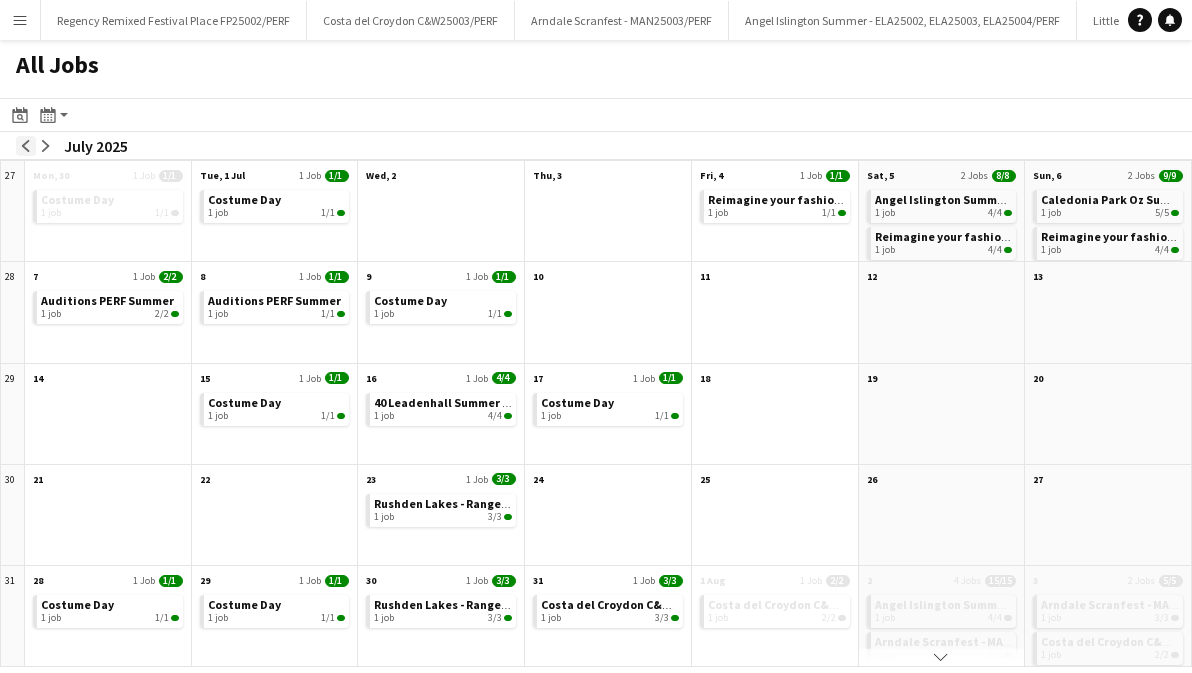 click on "arrow-left" 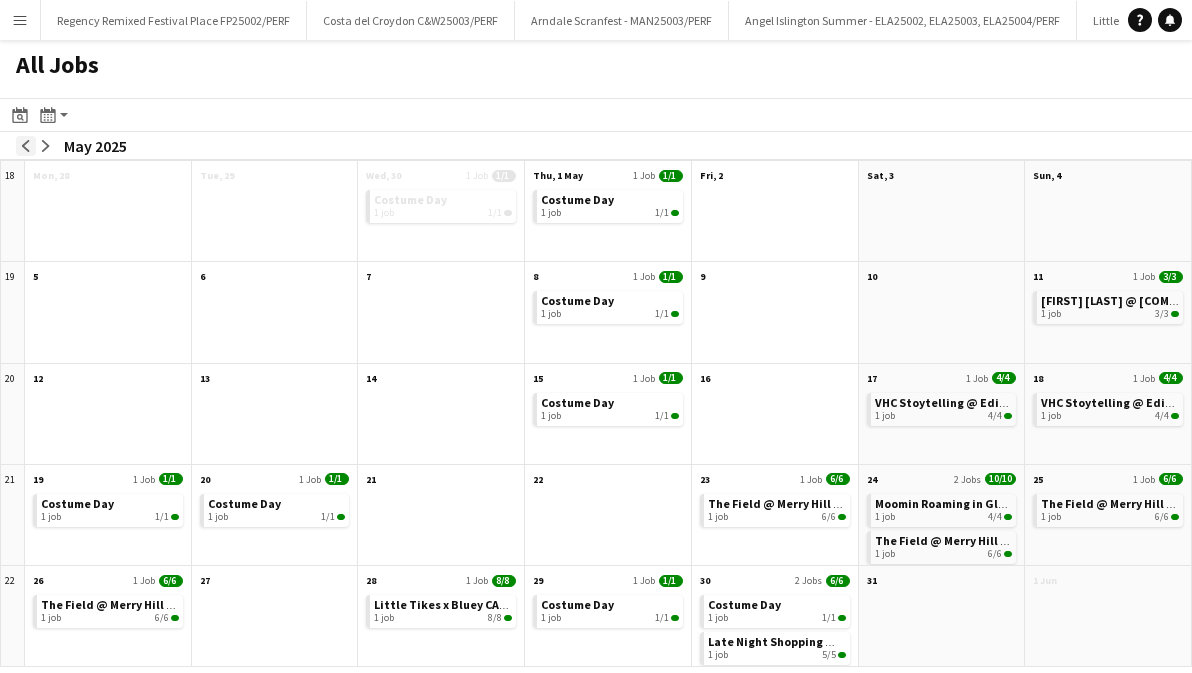 click on "arrow-left" 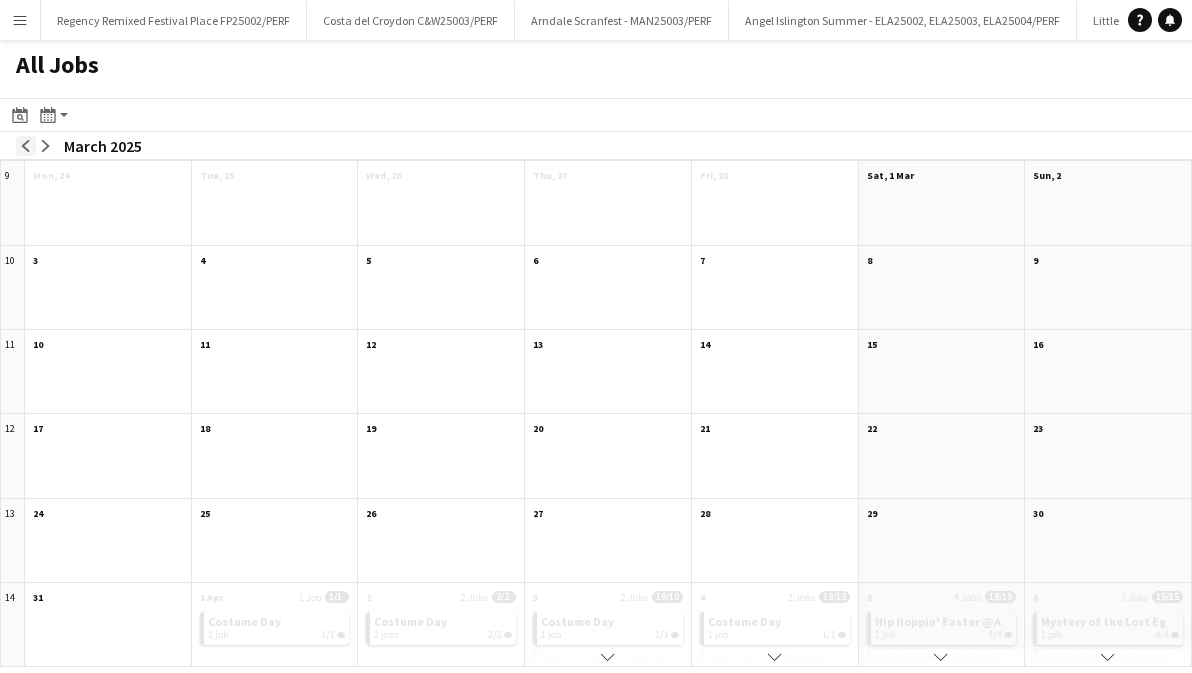 click on "arrow-left" 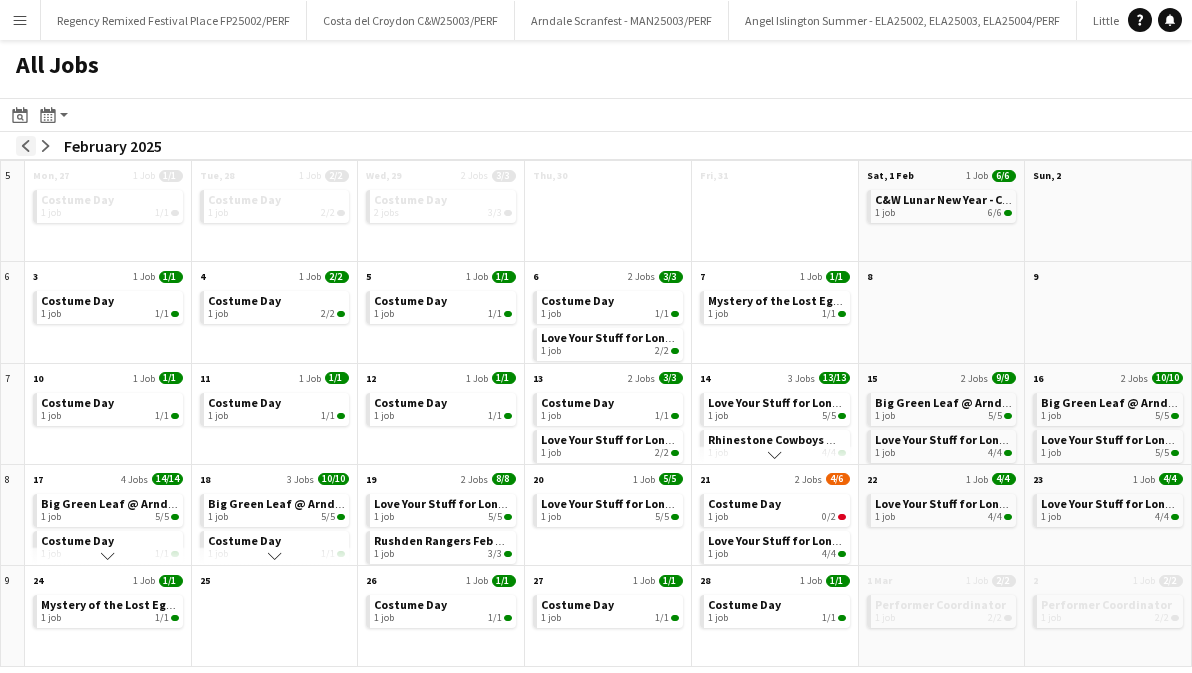 click on "arrow-left" 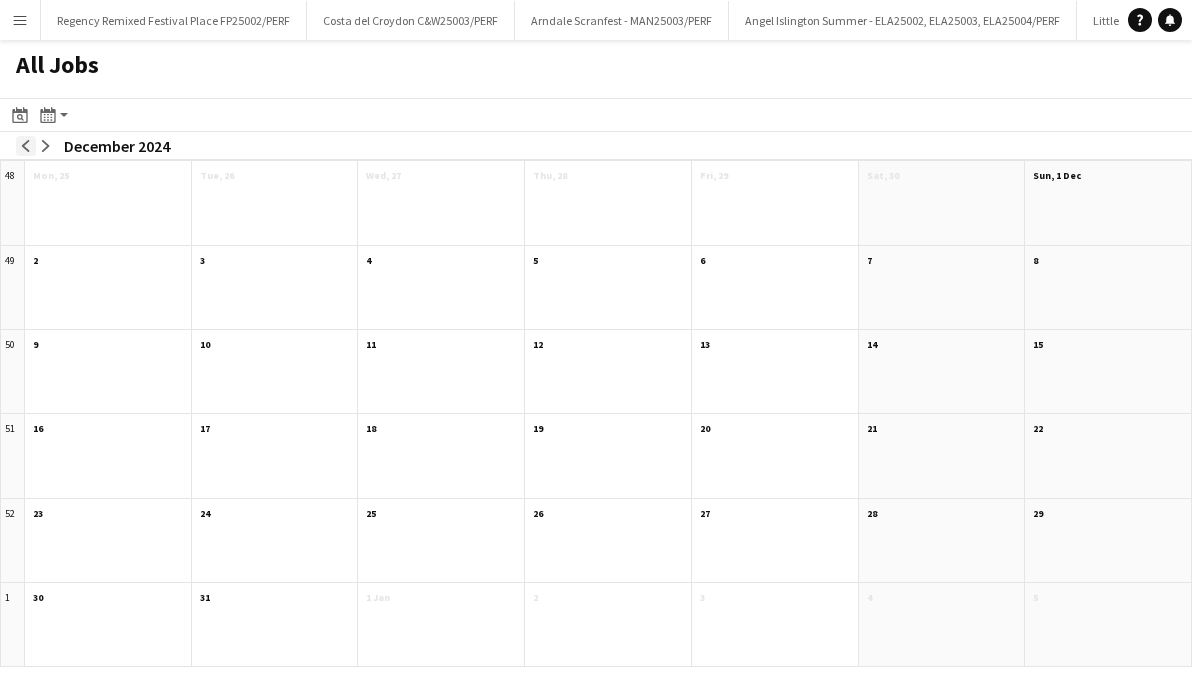 click on "arrow-left" 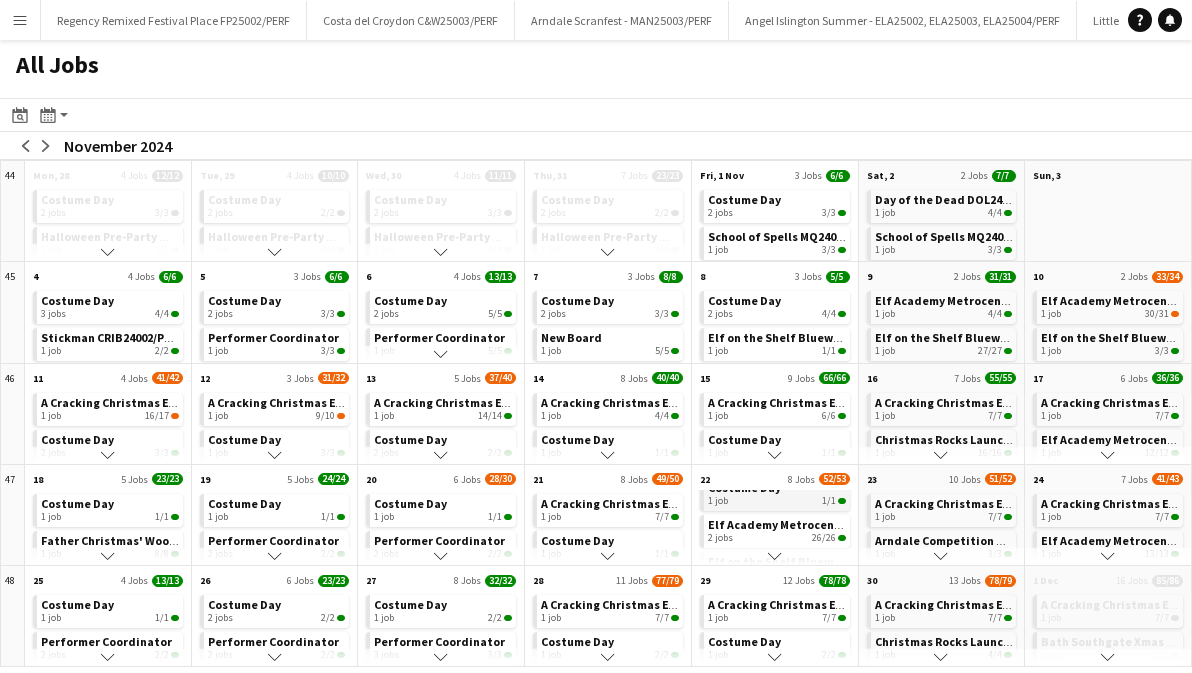 scroll, scrollTop: 62, scrollLeft: 0, axis: vertical 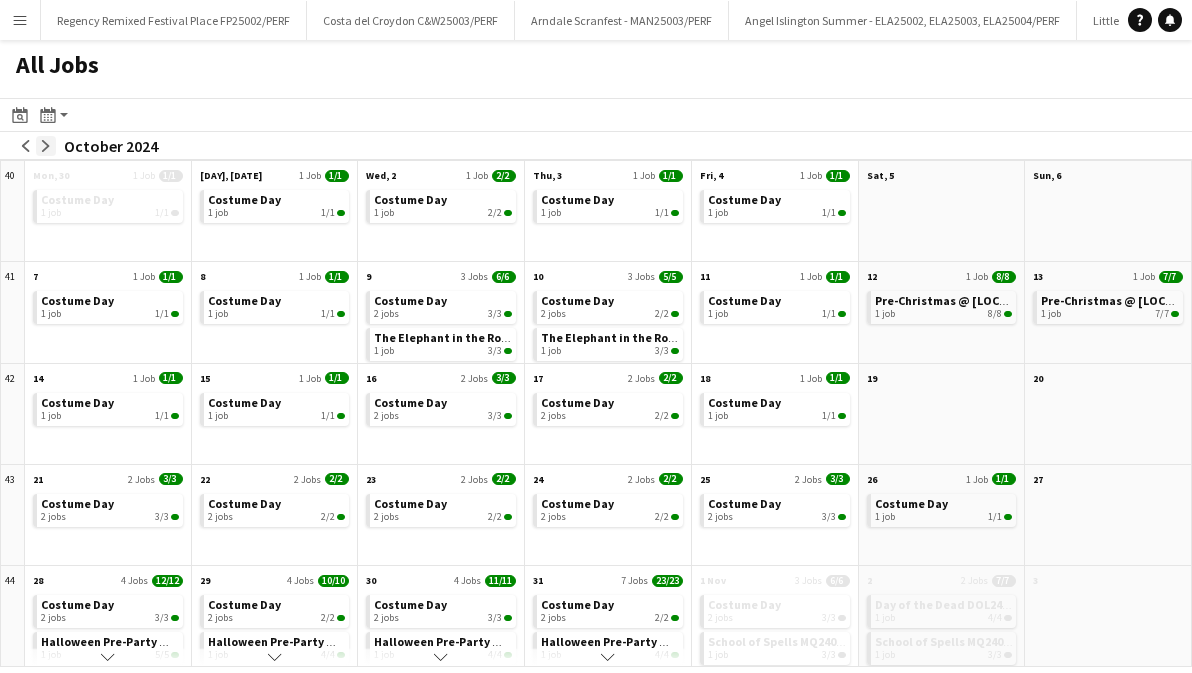 click on "arrow-right" 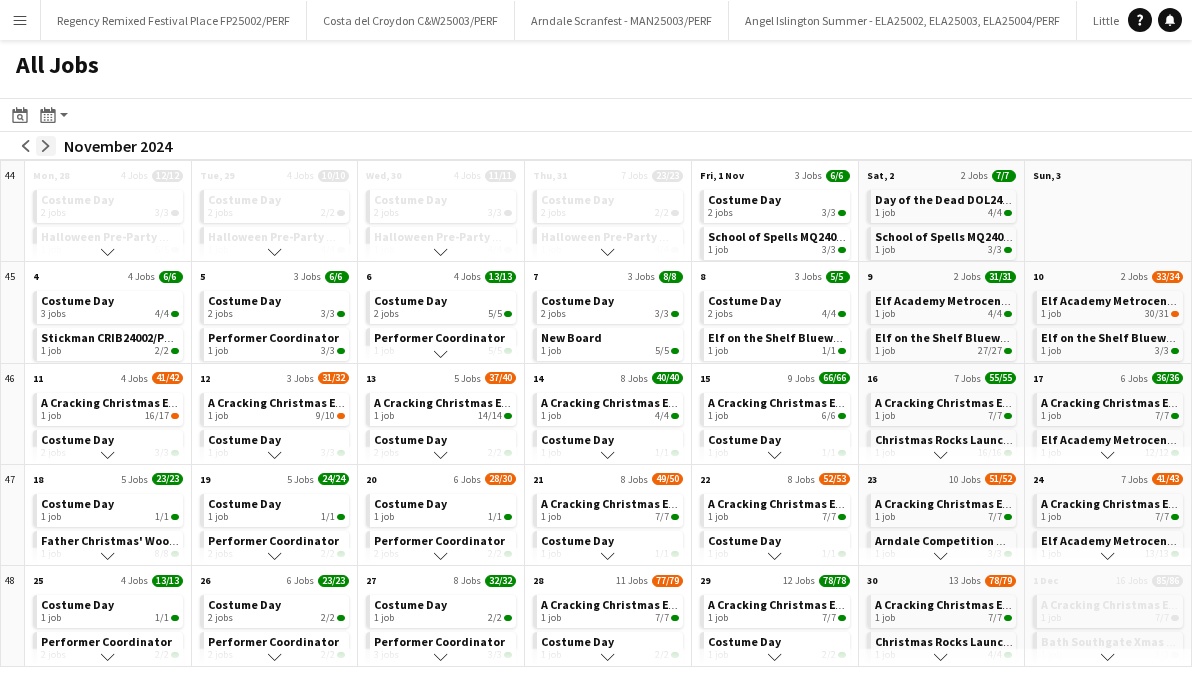 click on "arrow-right" 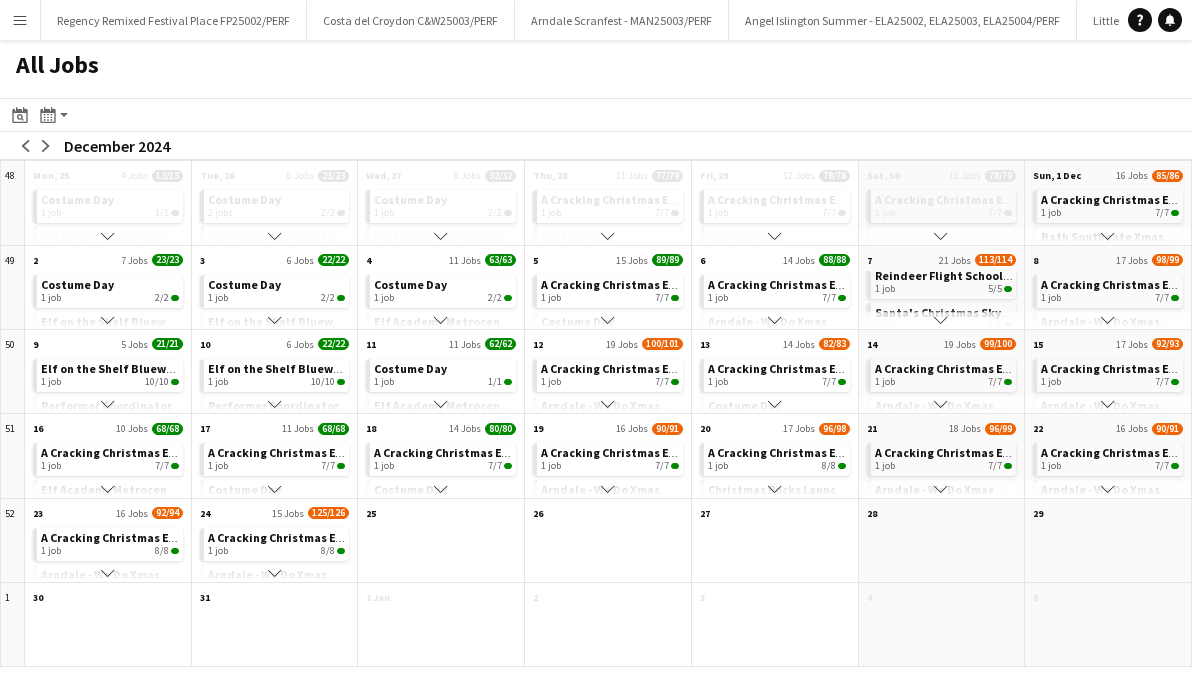 scroll, scrollTop: 0, scrollLeft: 0, axis: both 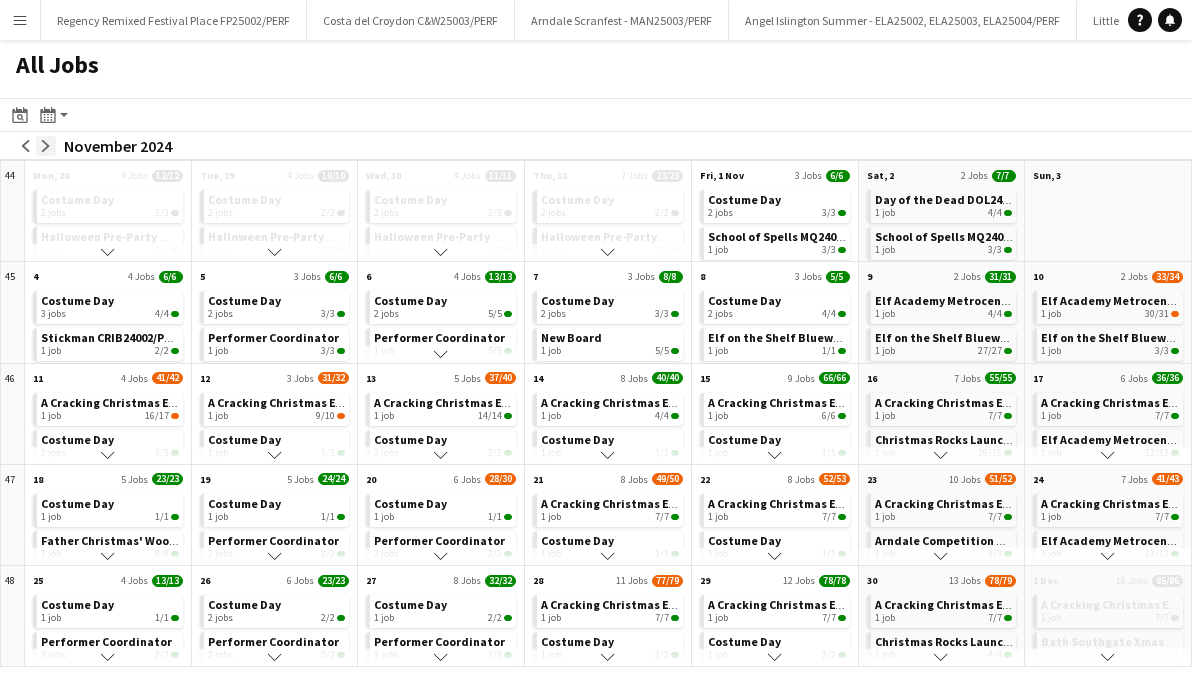 click on "arrow-right" 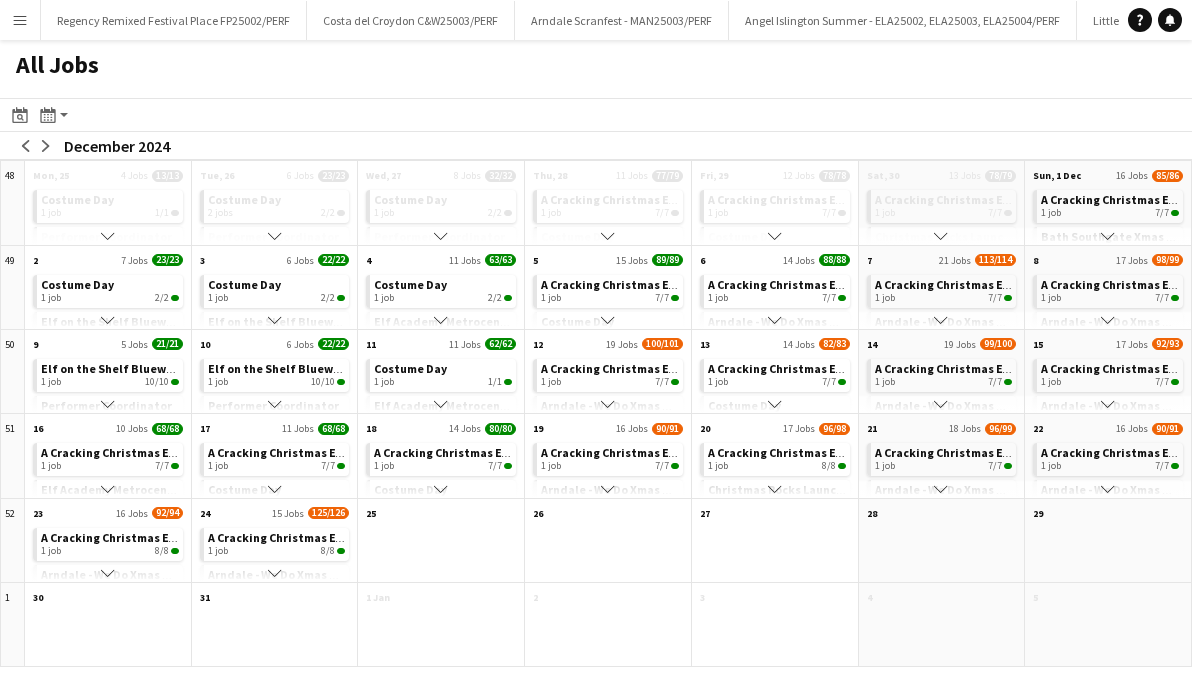 click on "Scroll down" 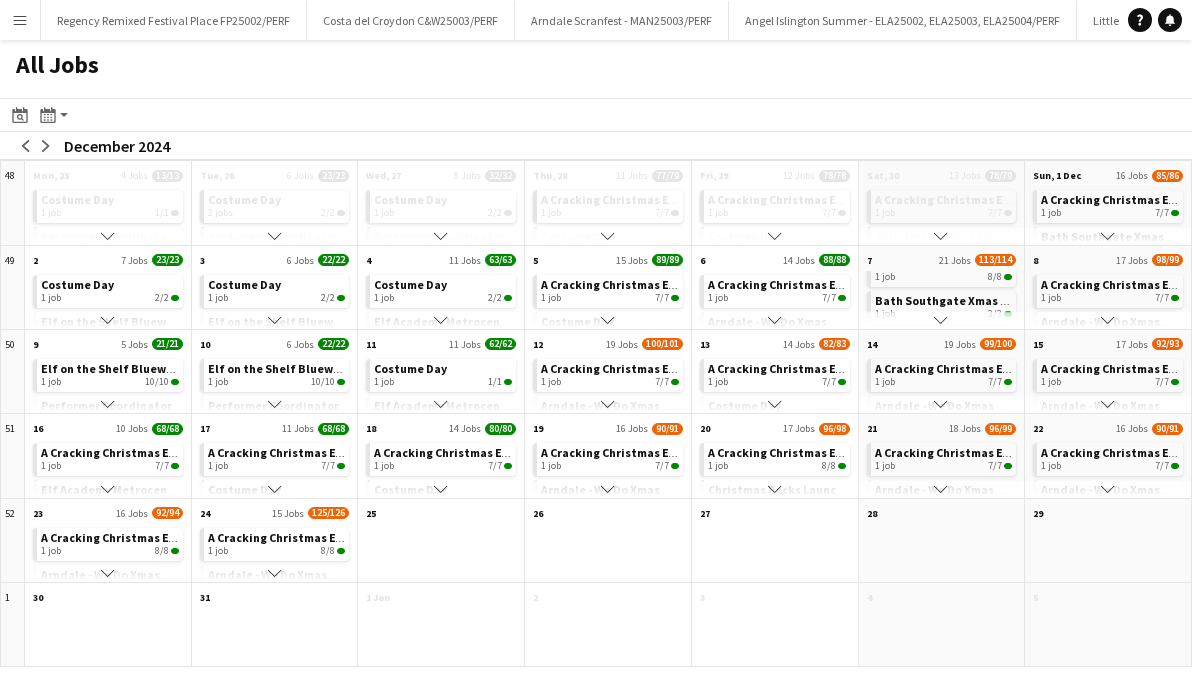 click on "Scroll down" 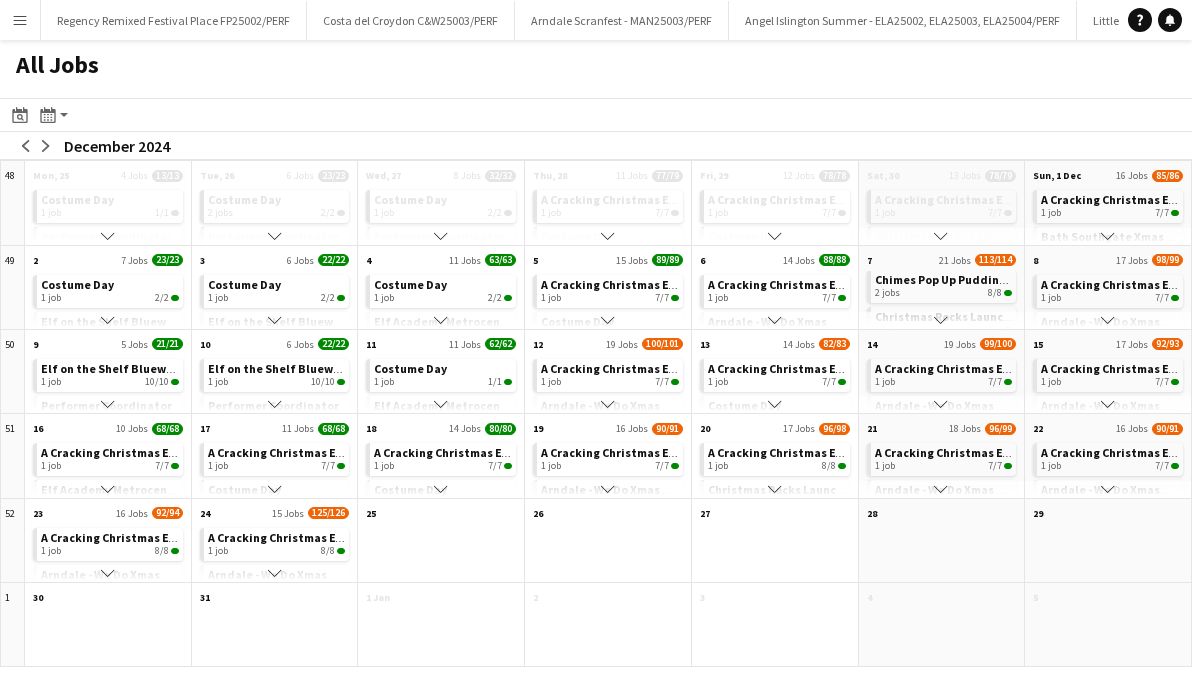 click on "Scroll down" 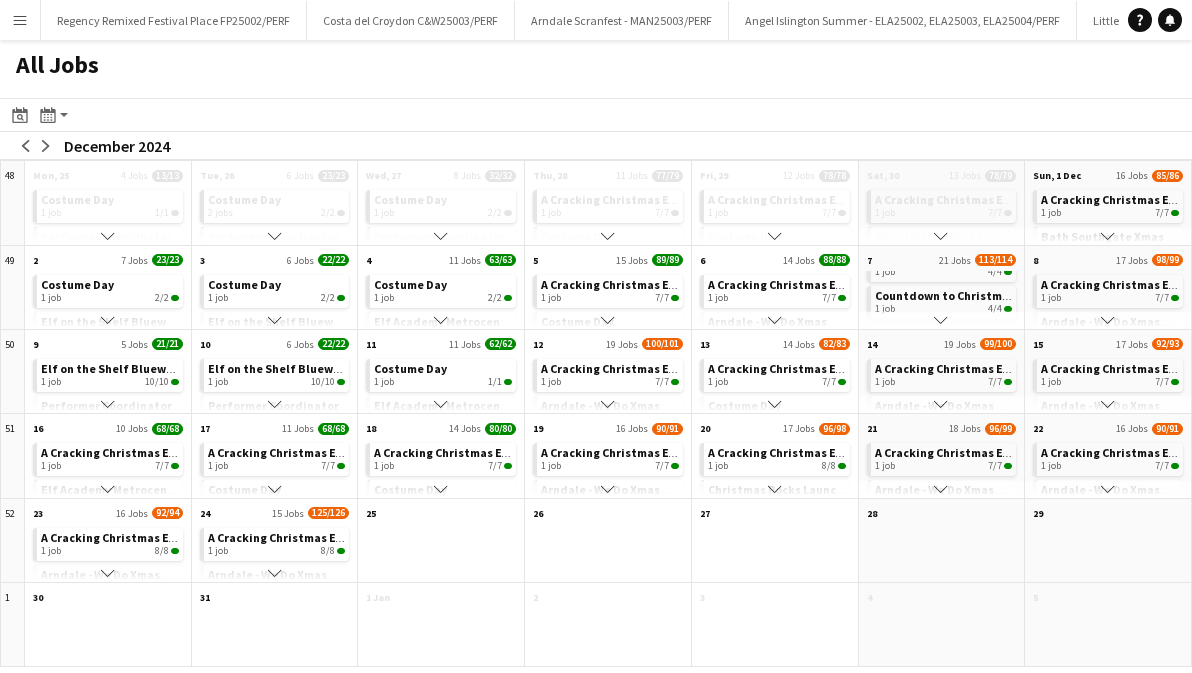 click on "Scroll down" 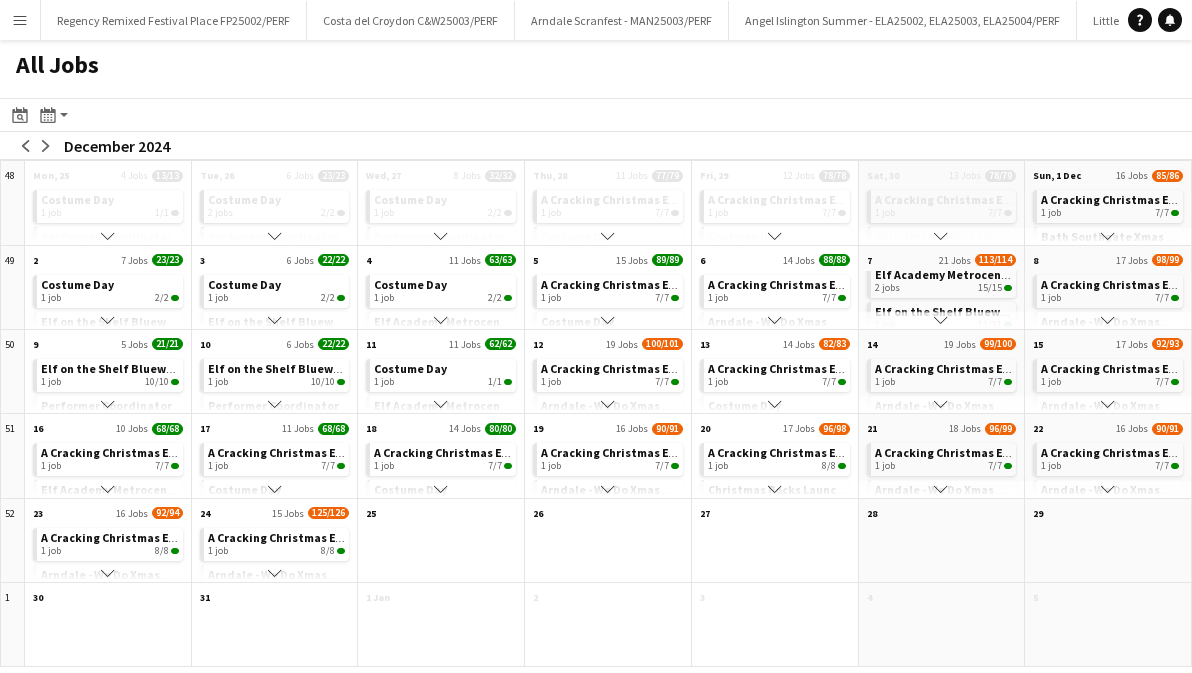 click on "Scroll down" 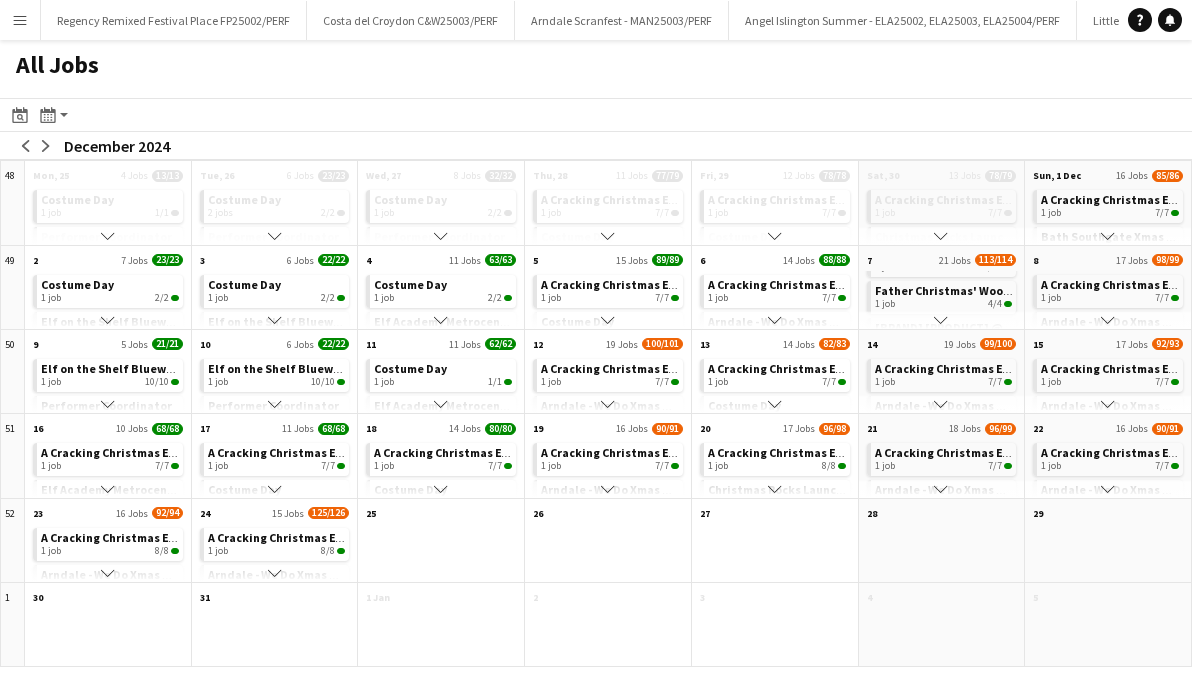 click on "Scroll down" 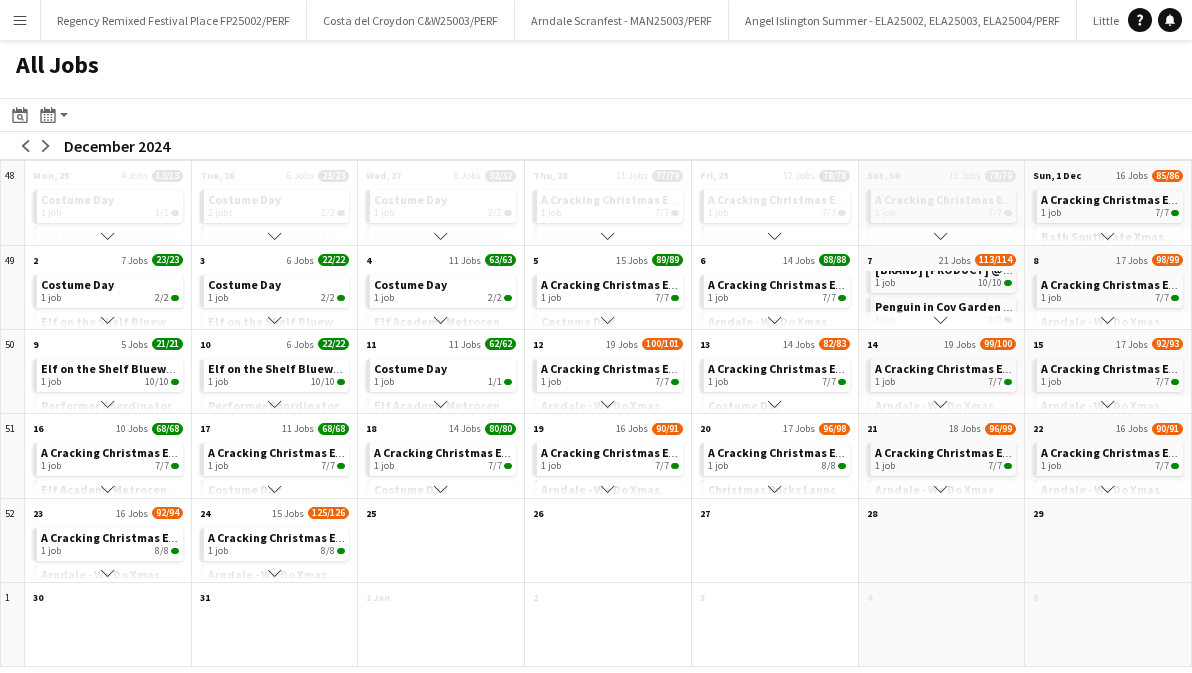 click on "Scroll down" 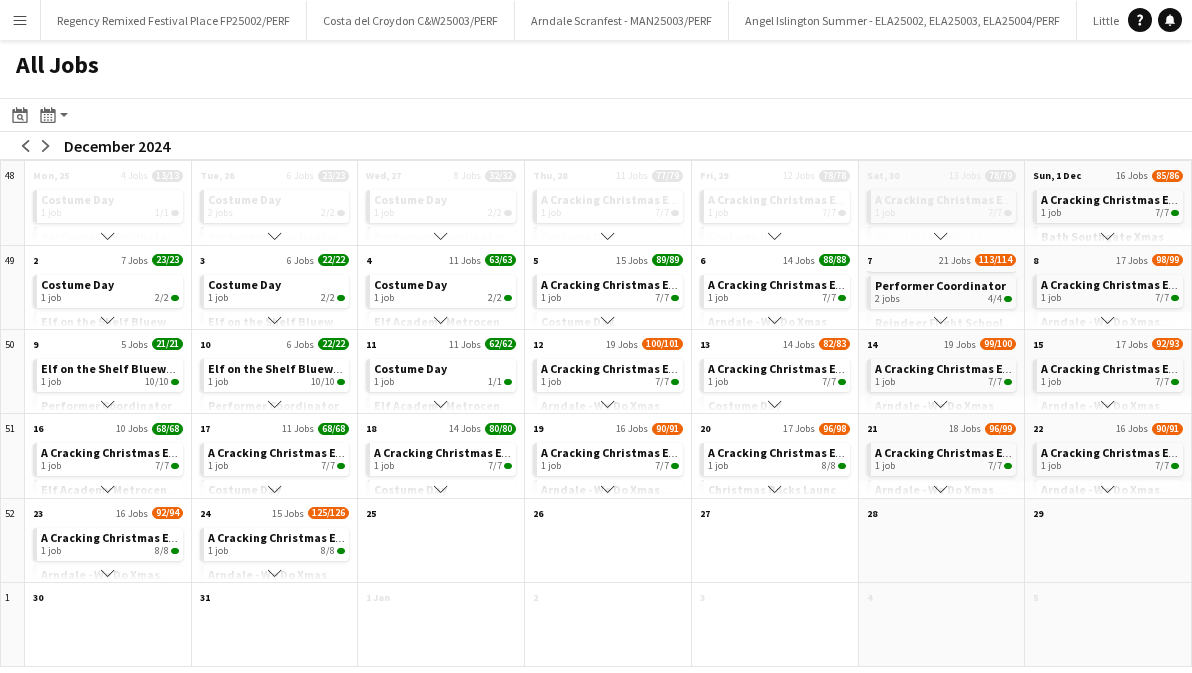 click on "Scroll down" 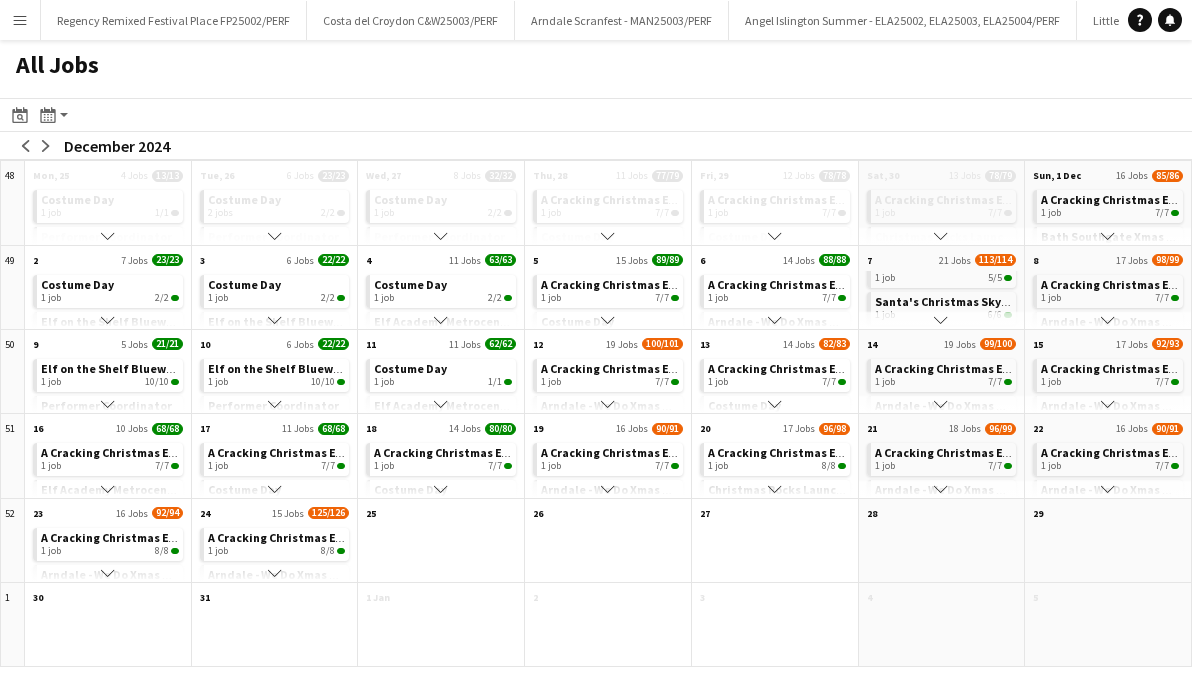 click on "Scroll down" 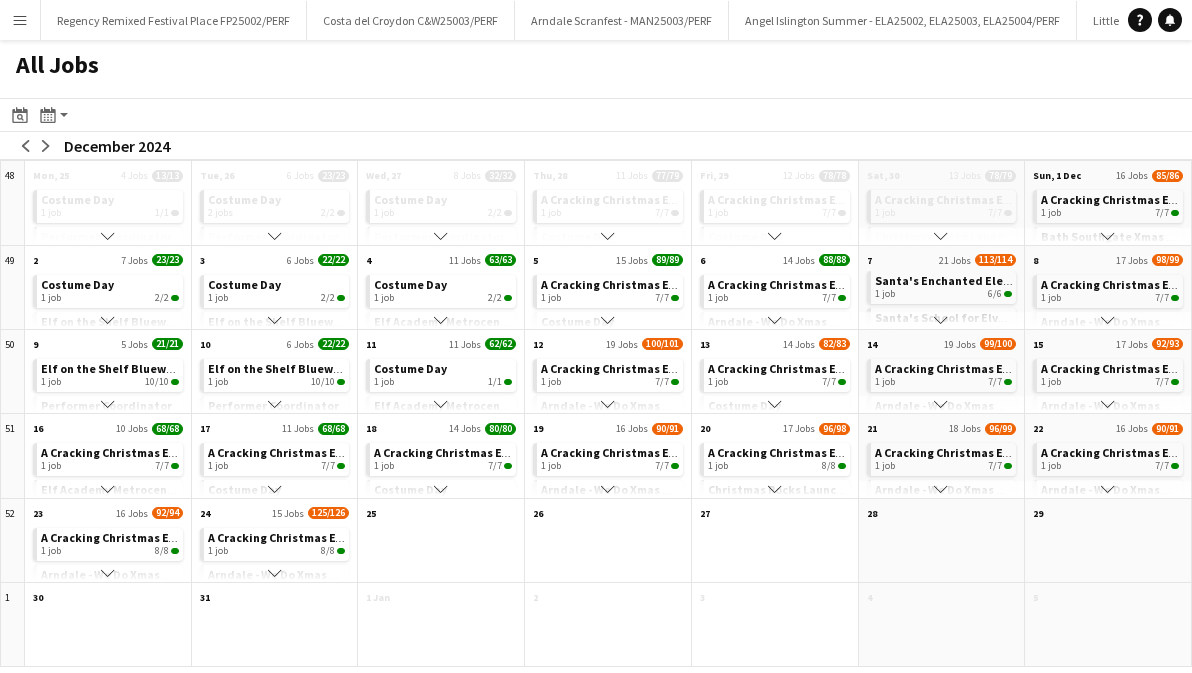 click on "Scroll down" 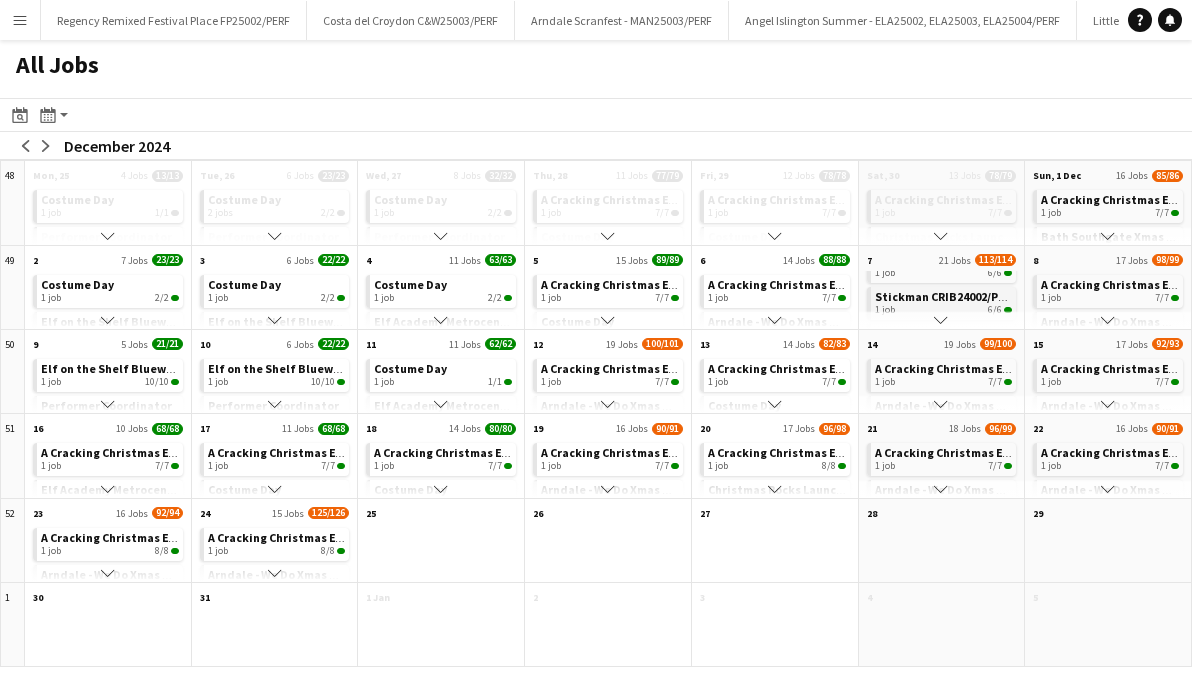 click on "Stickman CRIB24002/PERF" 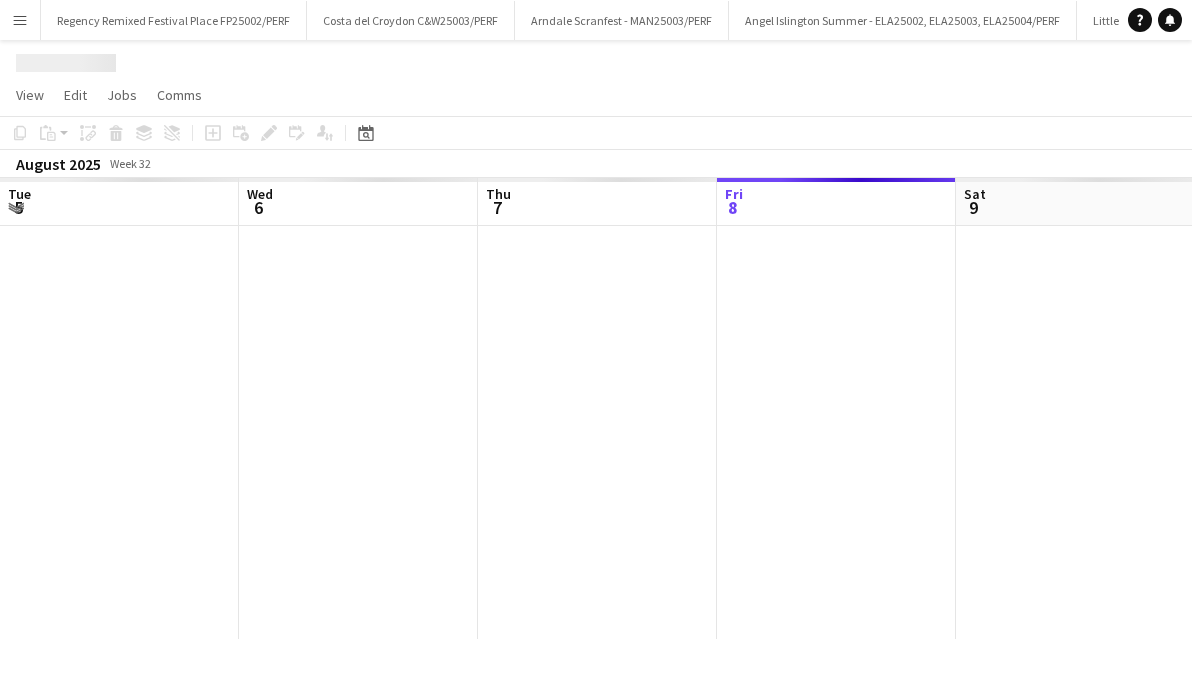 scroll, scrollTop: 0, scrollLeft: 0, axis: both 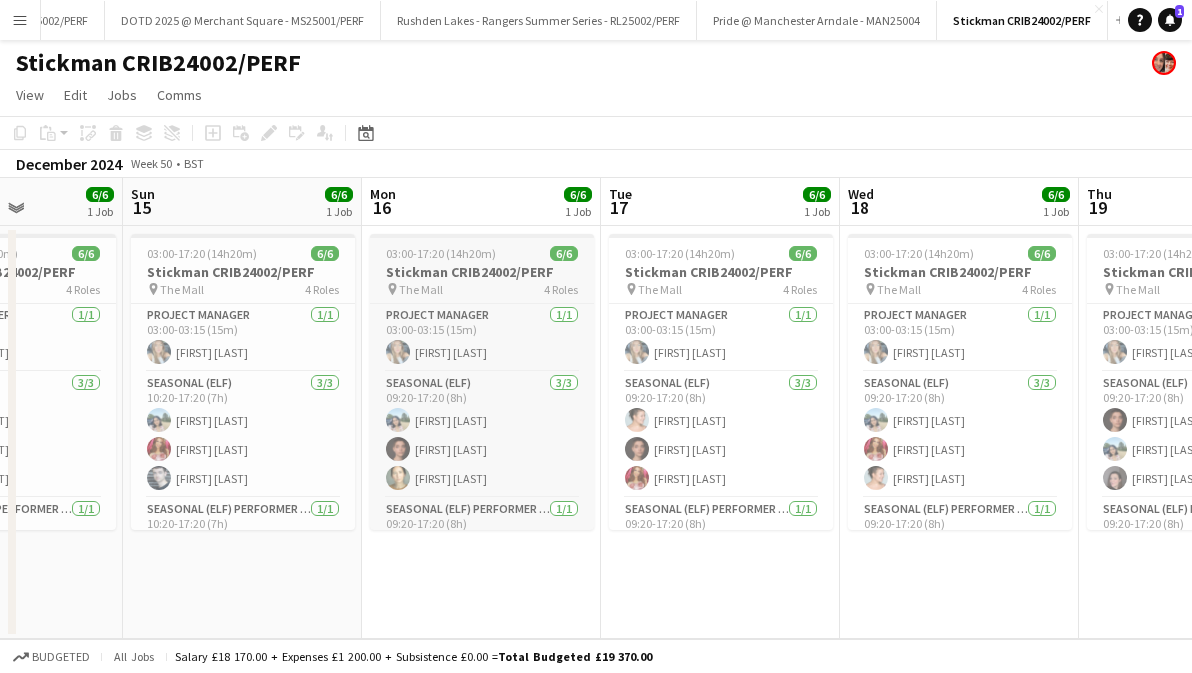 click on "Stickman CRIB24002/PERF" at bounding box center (482, 272) 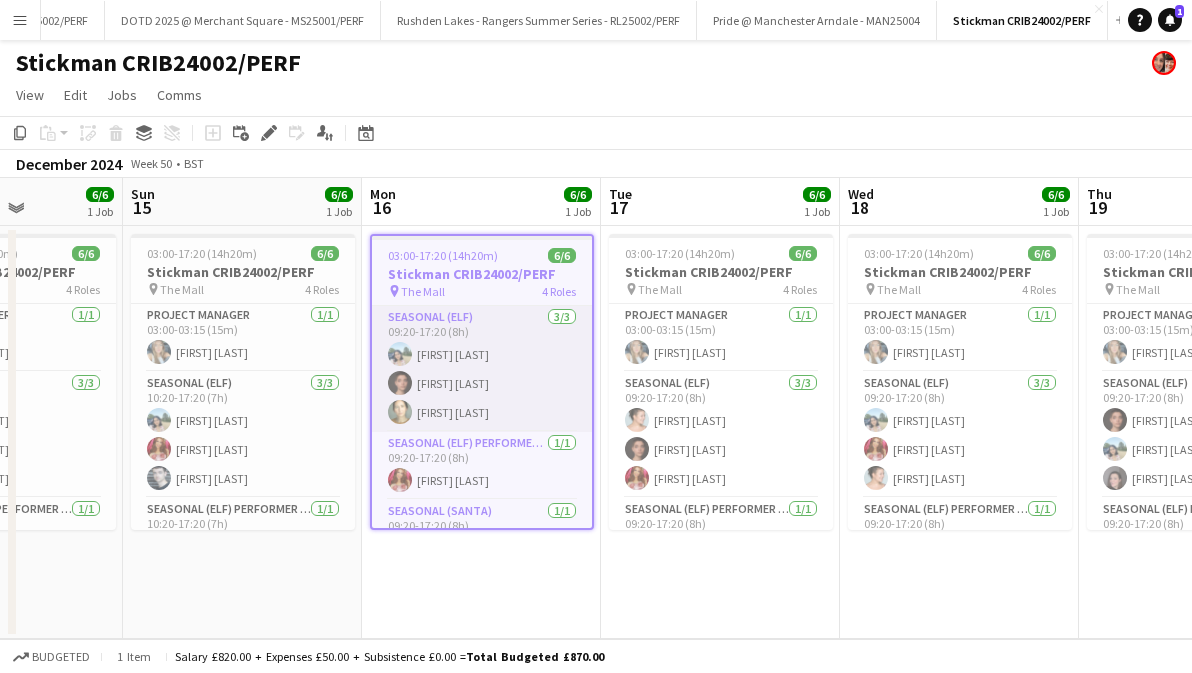 scroll, scrollTop: 74, scrollLeft: 0, axis: vertical 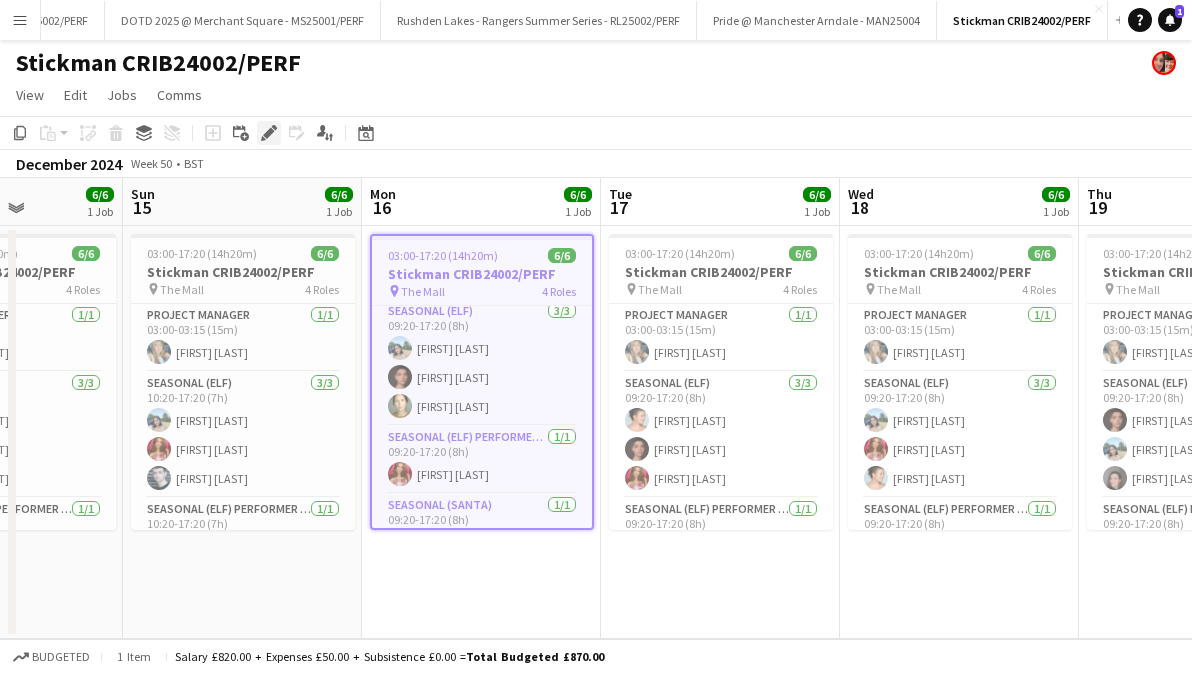 click on "Edit" 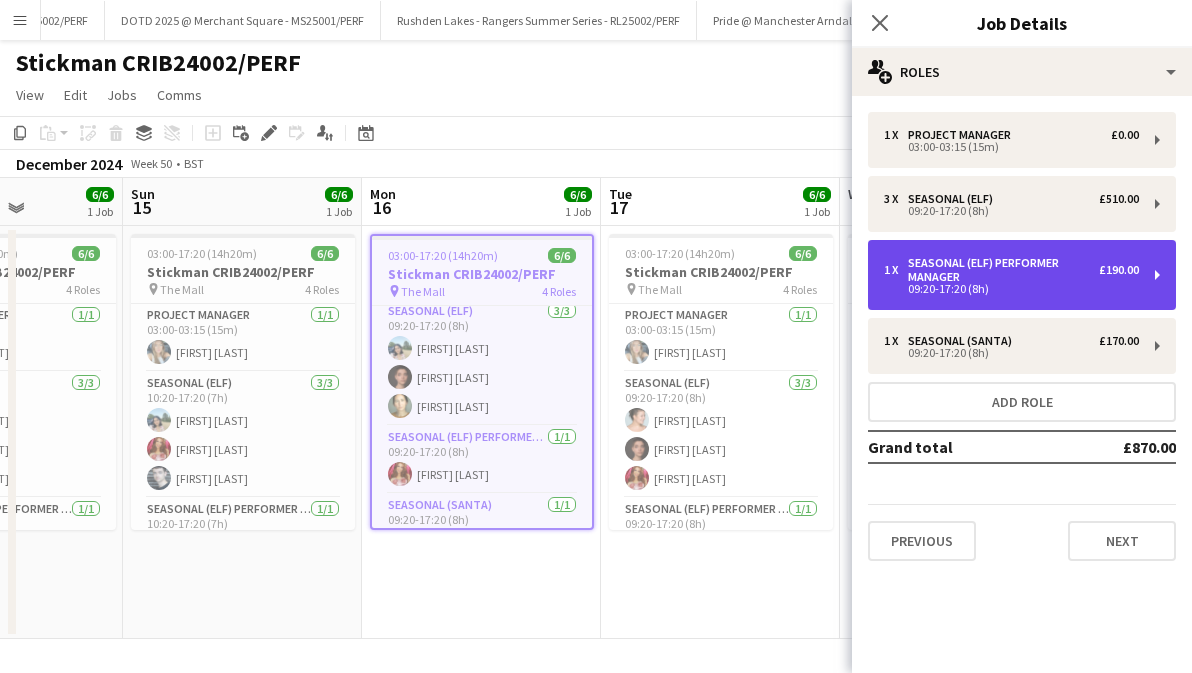 click on "Seasonal (Elf) Performer Manager" at bounding box center [1003, 270] 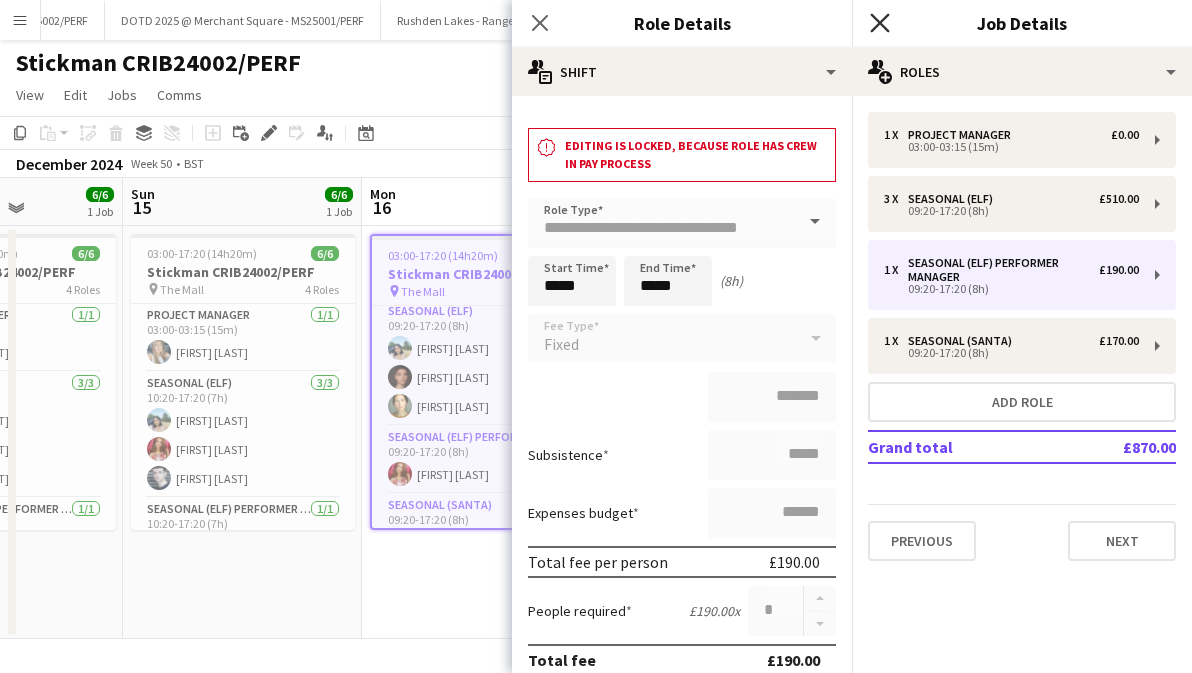 click on "Close pop-in" 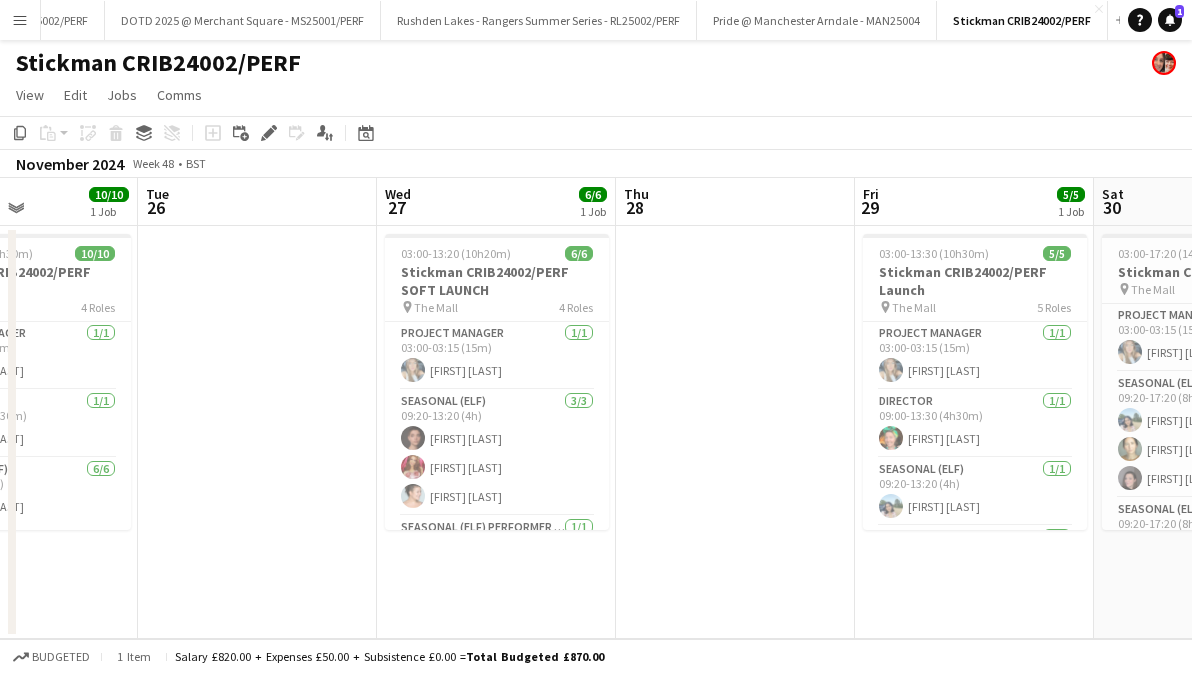 scroll, scrollTop: 0, scrollLeft: 486, axis: horizontal 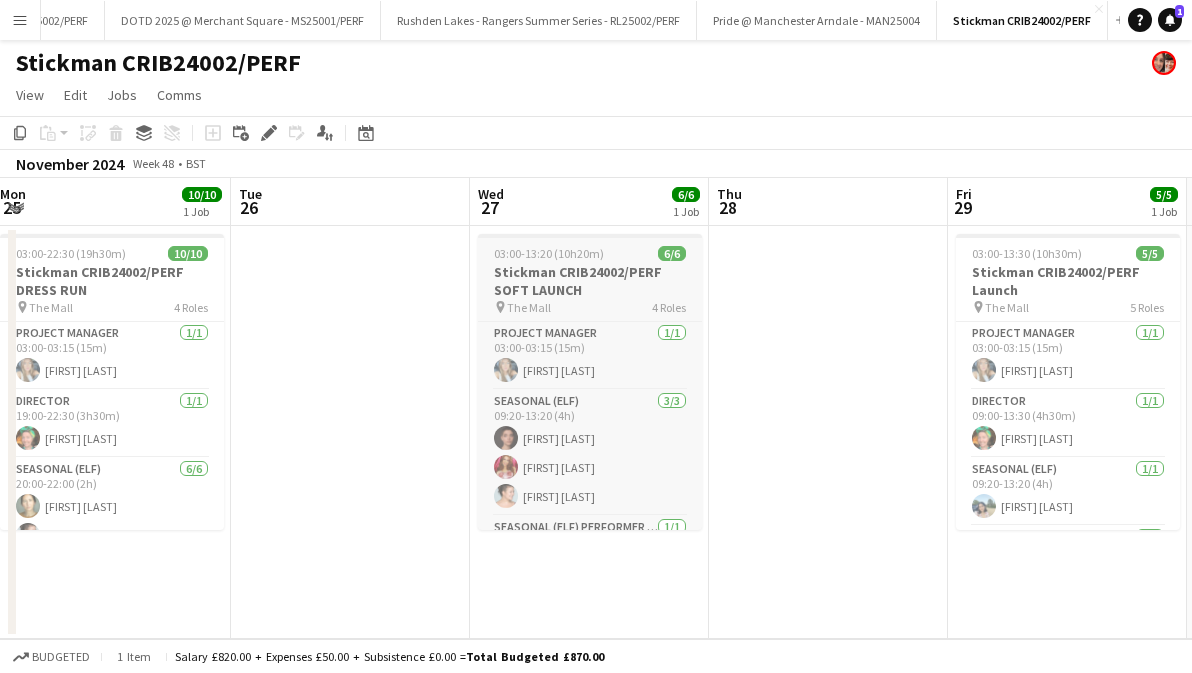 click on "03:00-13:20 (10h20m)" at bounding box center (549, 253) 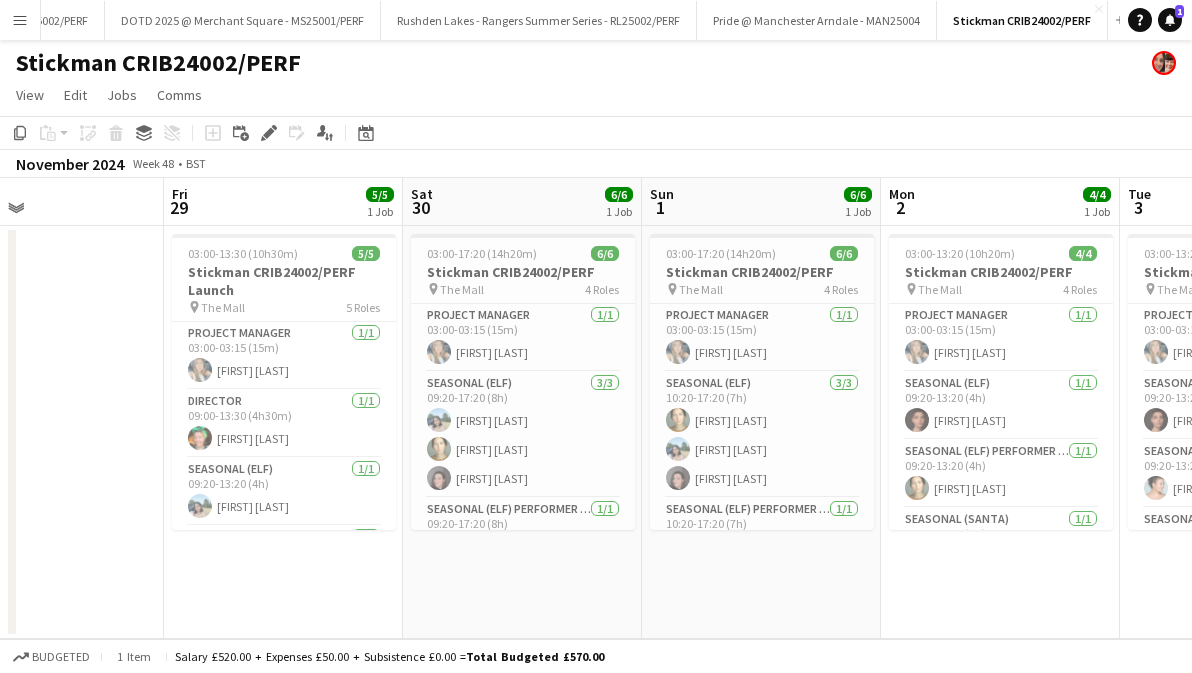 scroll, scrollTop: 0, scrollLeft: 562, axis: horizontal 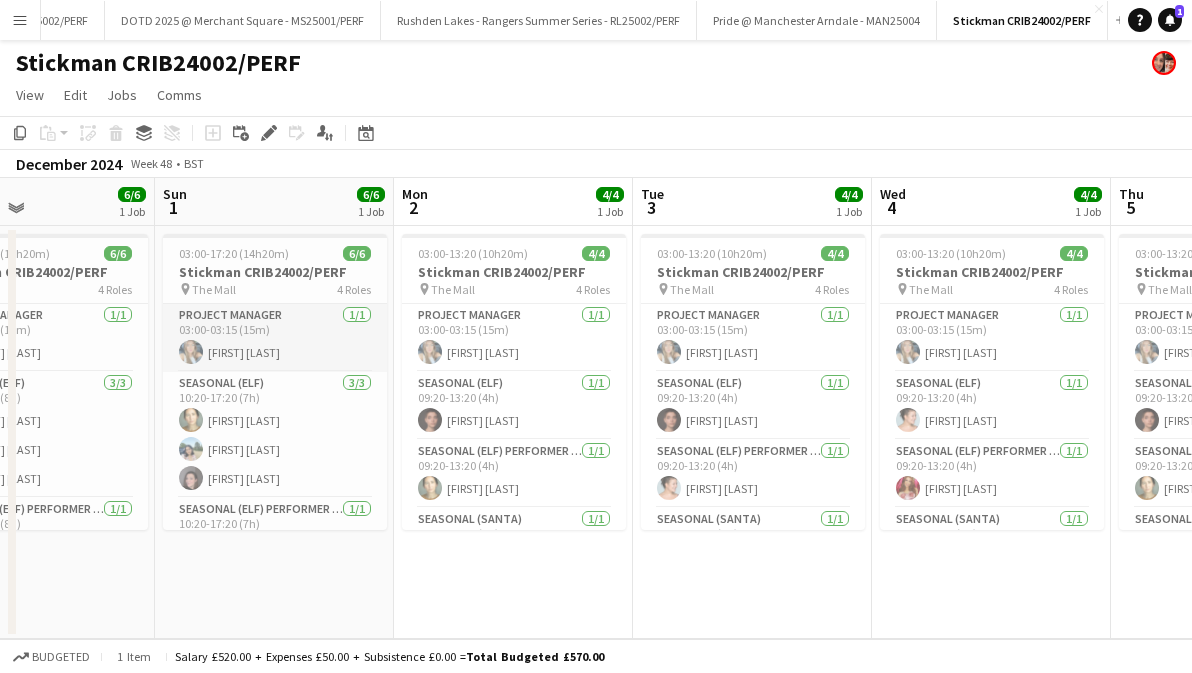click on "Project Manager   1/1   03:00-03:15 (15m)
Tascha Hosking" at bounding box center [275, 338] 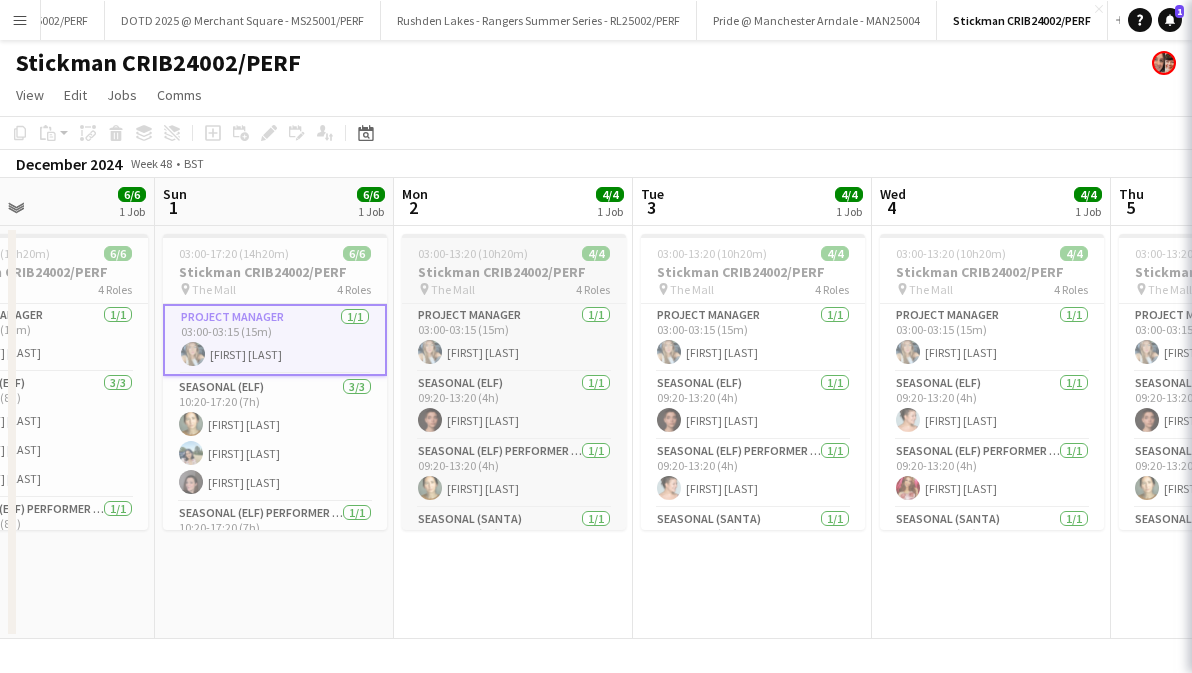 click on "Stickman CRIB24002/PERF" at bounding box center [514, 272] 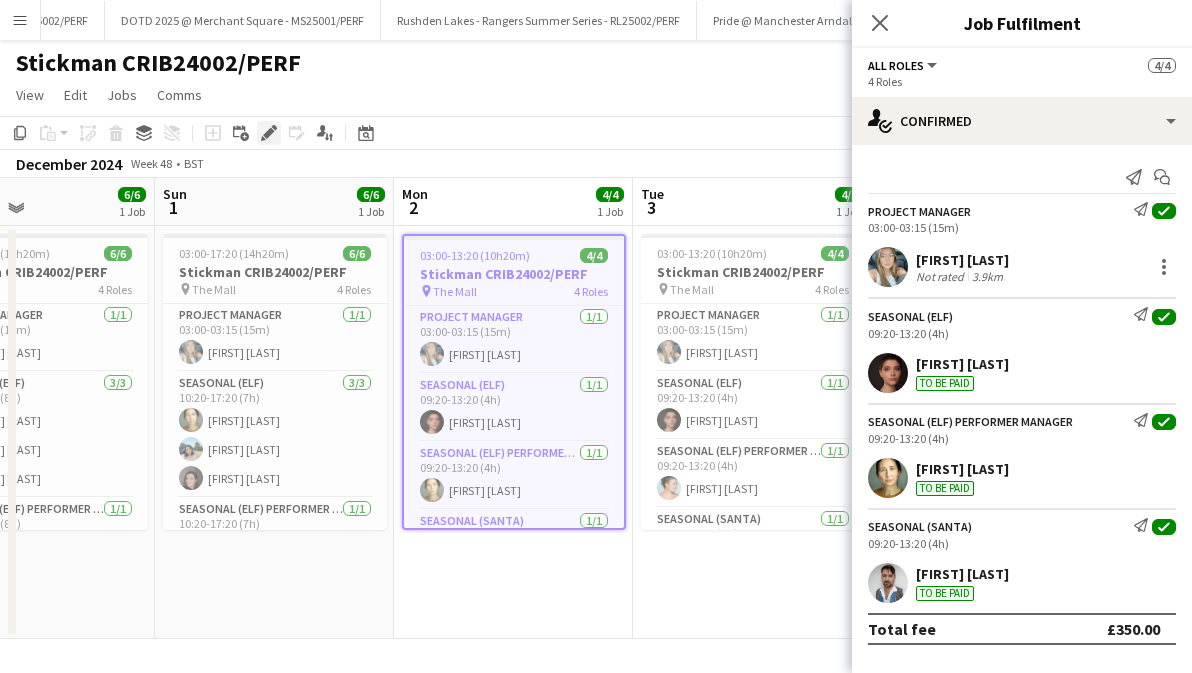 click on "Edit" 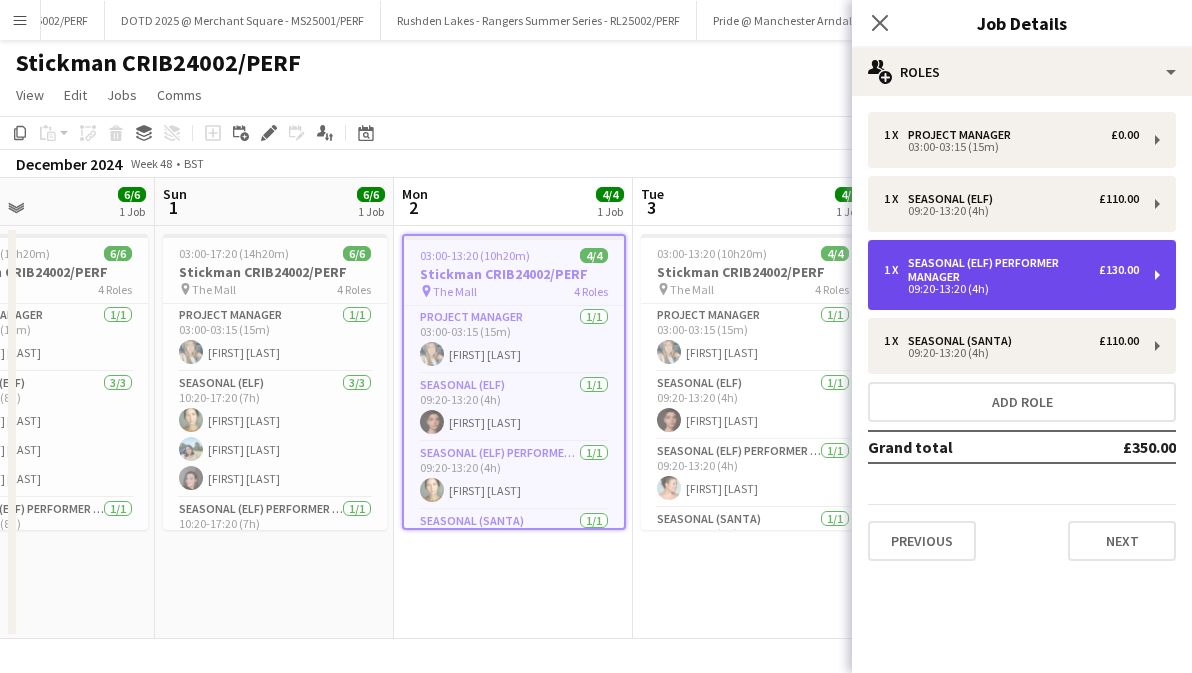 click on "Seasonal (Elf) Performer Manager" at bounding box center [1003, 270] 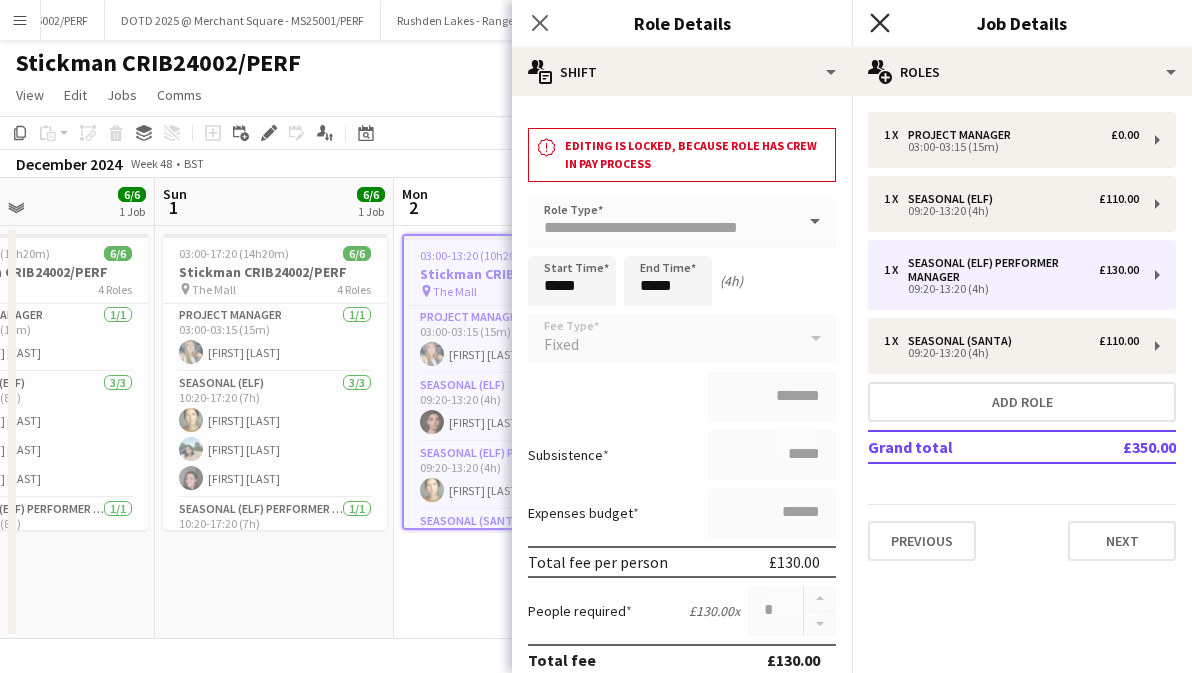 click 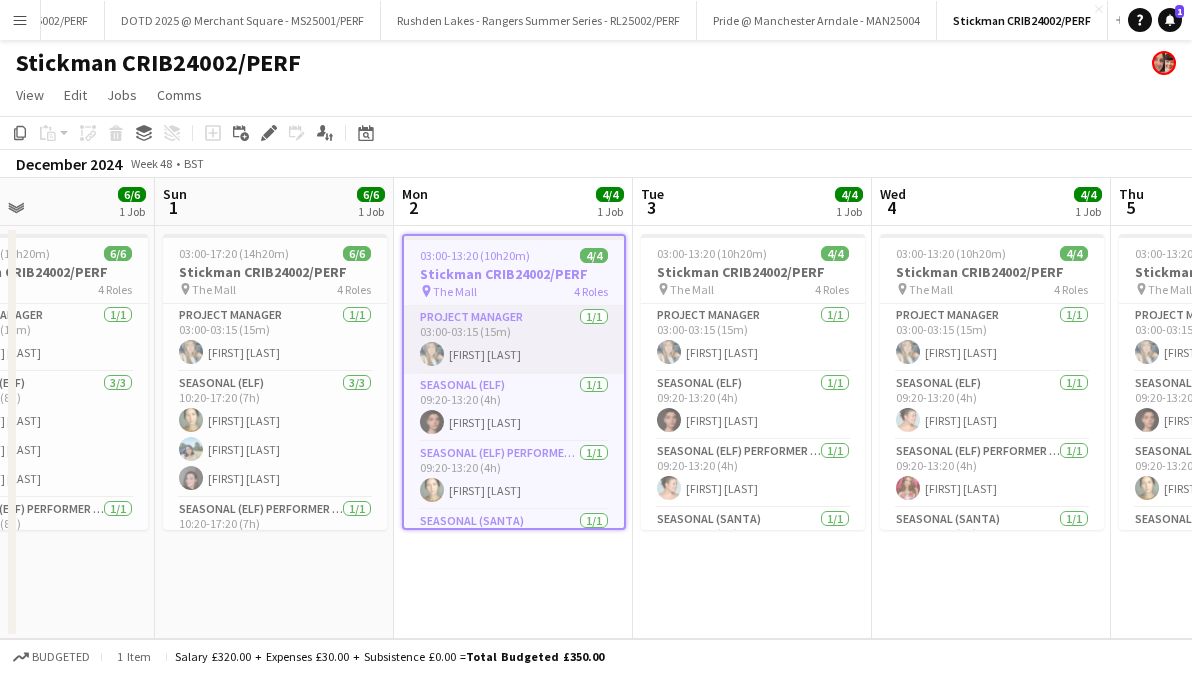 scroll, scrollTop: 50, scrollLeft: 0, axis: vertical 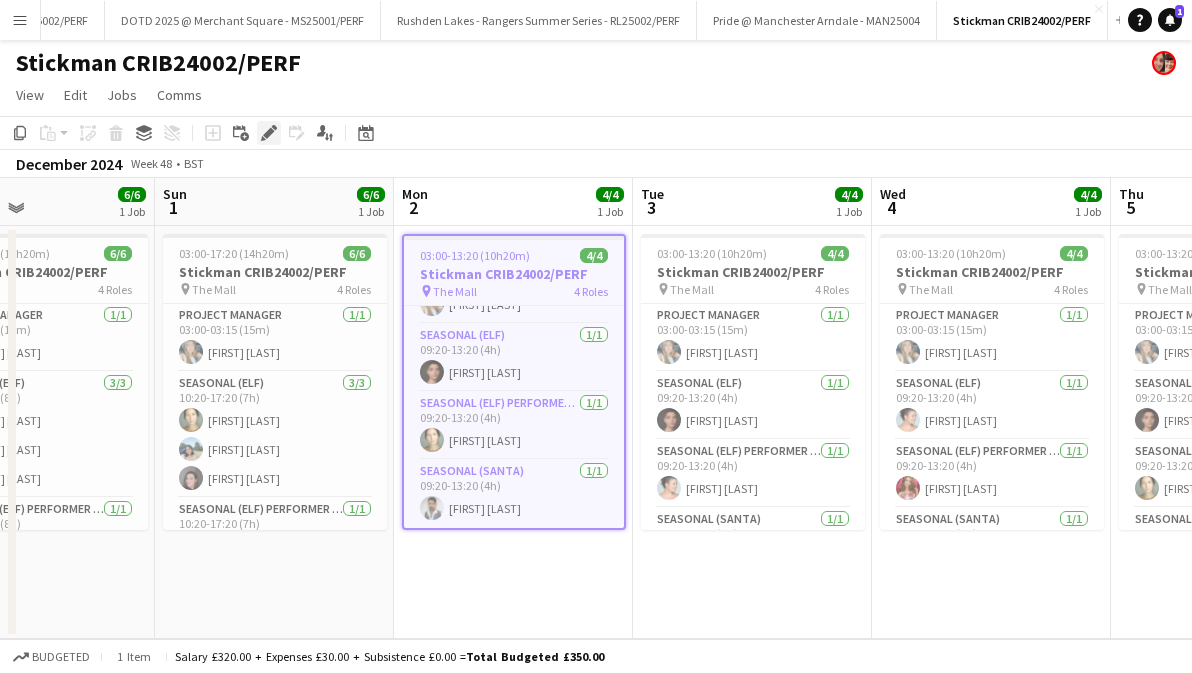 click on "Edit" 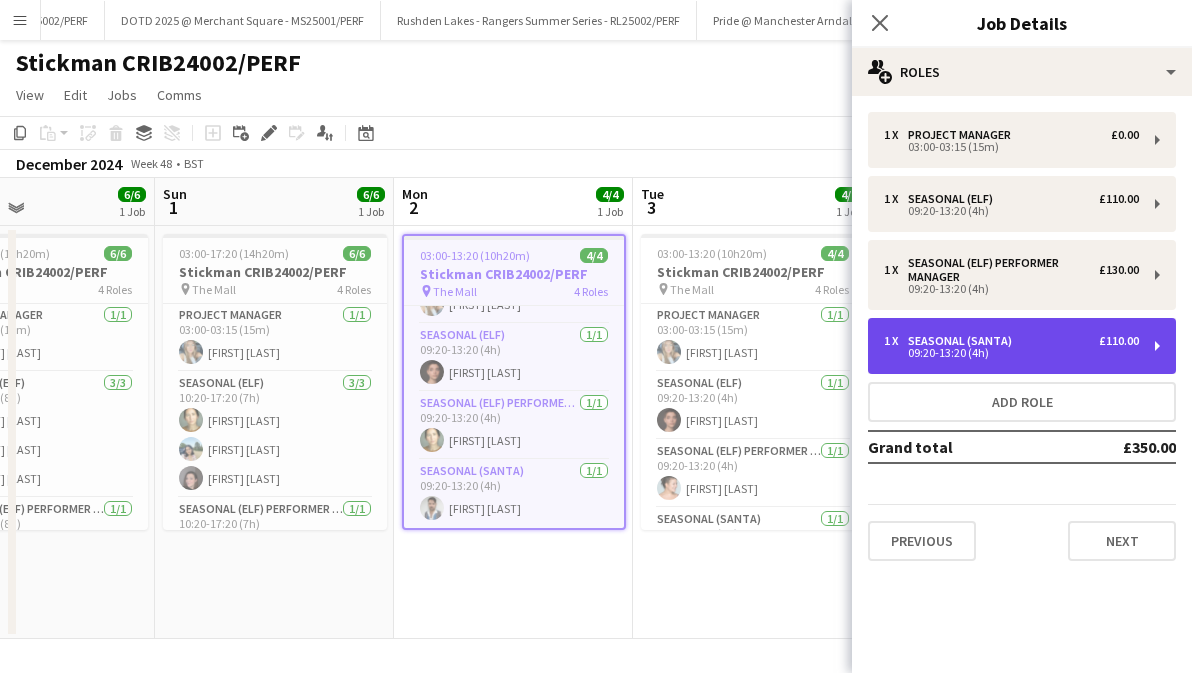 click on "09:20-13:20 (4h)" at bounding box center [1011, 353] 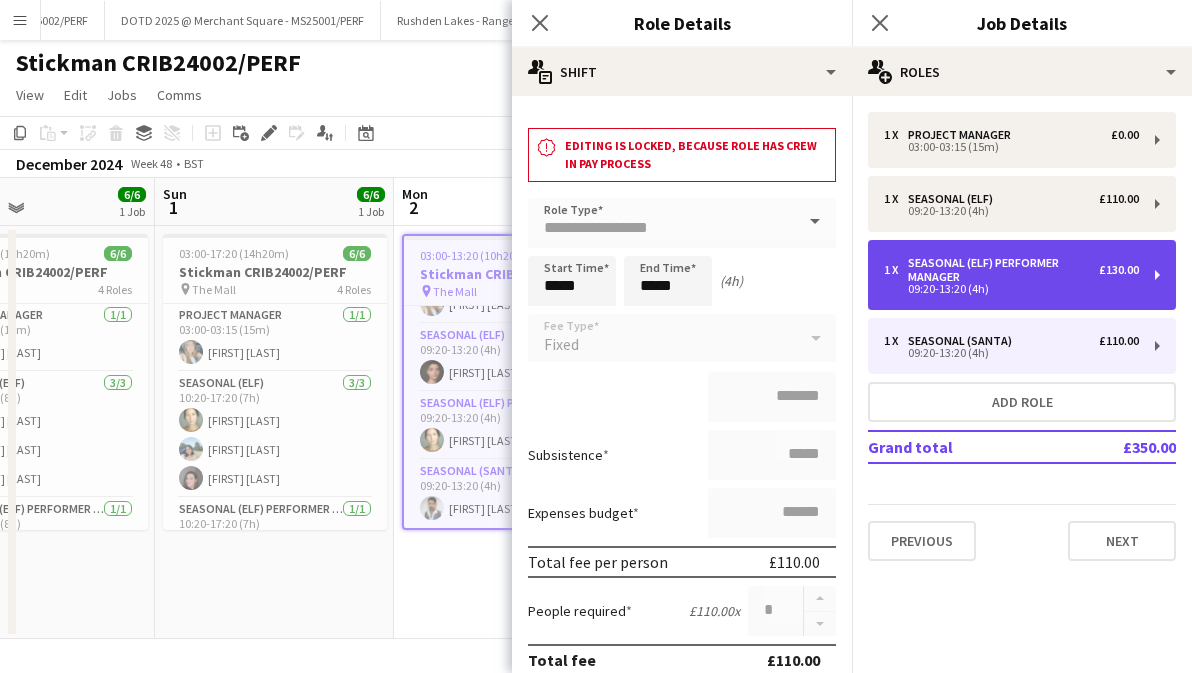 click on "1 x   Seasonal (Elf) Performer Manager   £130.00   09:20-13:20 (4h)" at bounding box center [1022, 275] 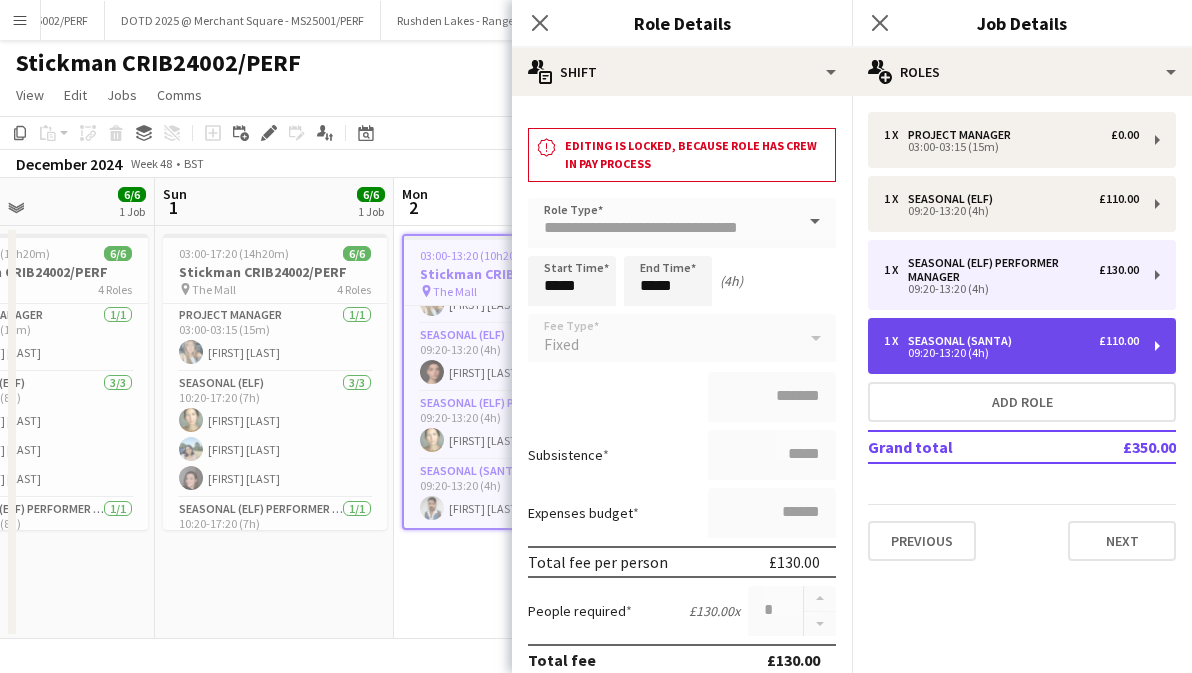 click on "1 x   Seasonal (Santa)    £110.00" at bounding box center [1011, 341] 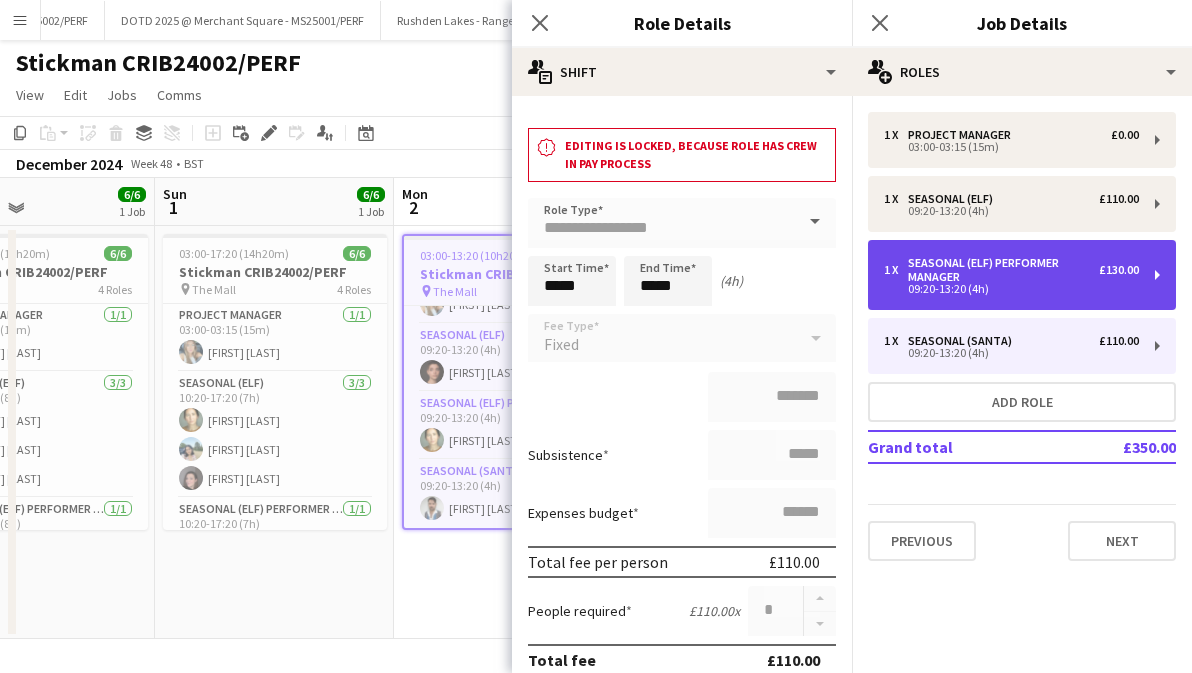 click on "1 x   Seasonal (Elf) Performer Manager   £130.00   09:20-13:20 (4h)" at bounding box center (1022, 275) 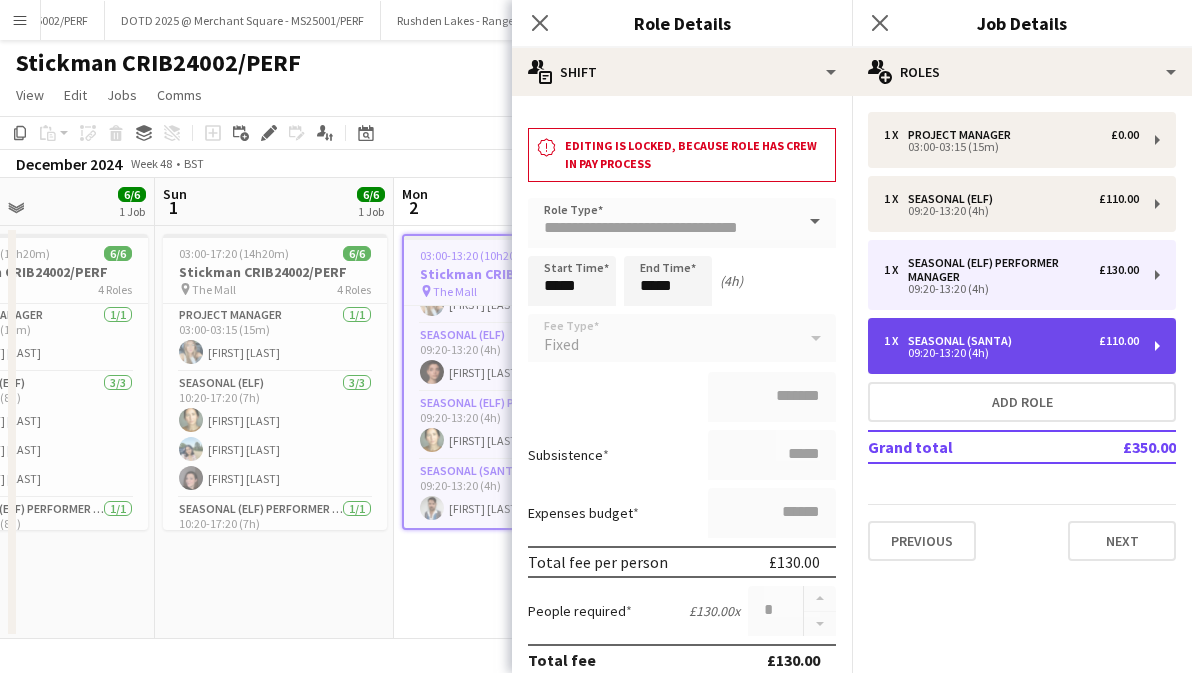 click on "Seasonal (Santa)" at bounding box center [964, 341] 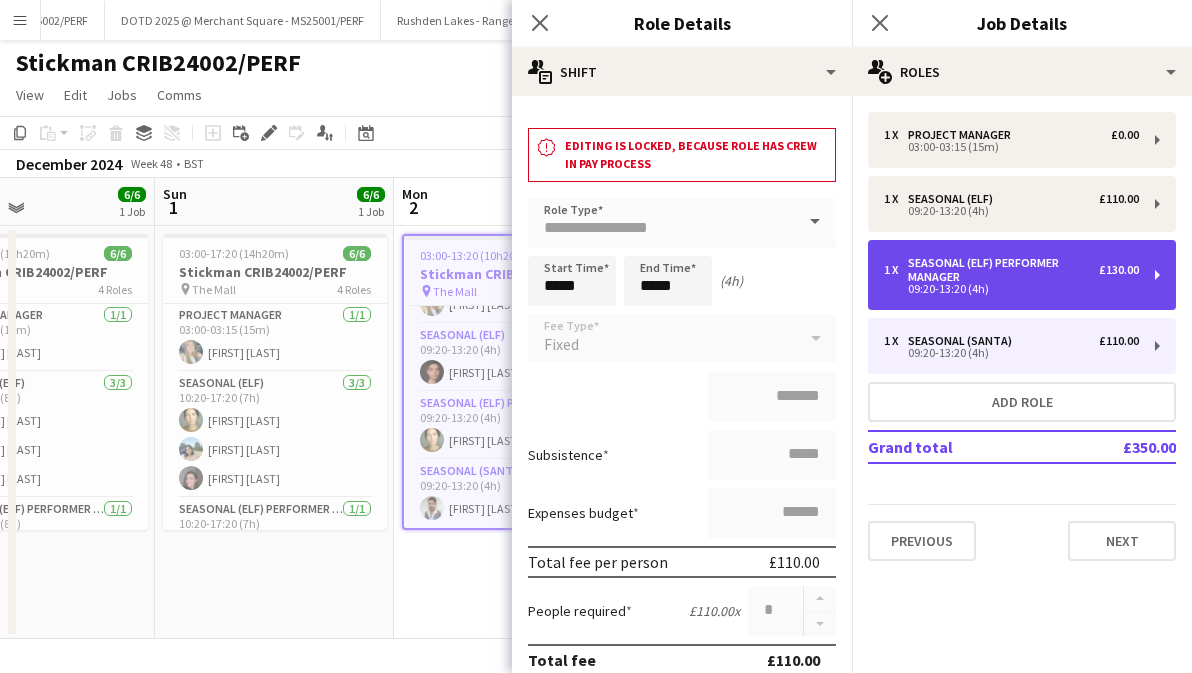 click on "1 x   Seasonal (Elf) Performer Manager   £130.00   09:20-13:20 (4h)" at bounding box center [1022, 275] 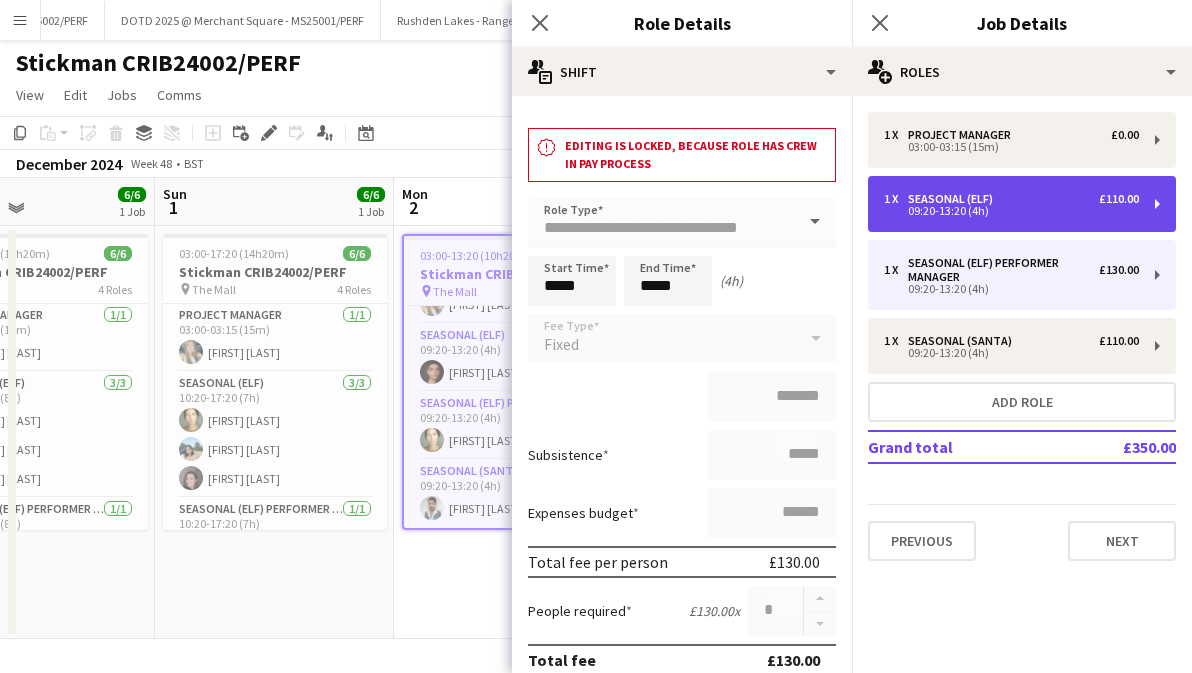 click on "1 x   Seasonal (Elf)   £110.00" at bounding box center [1011, 199] 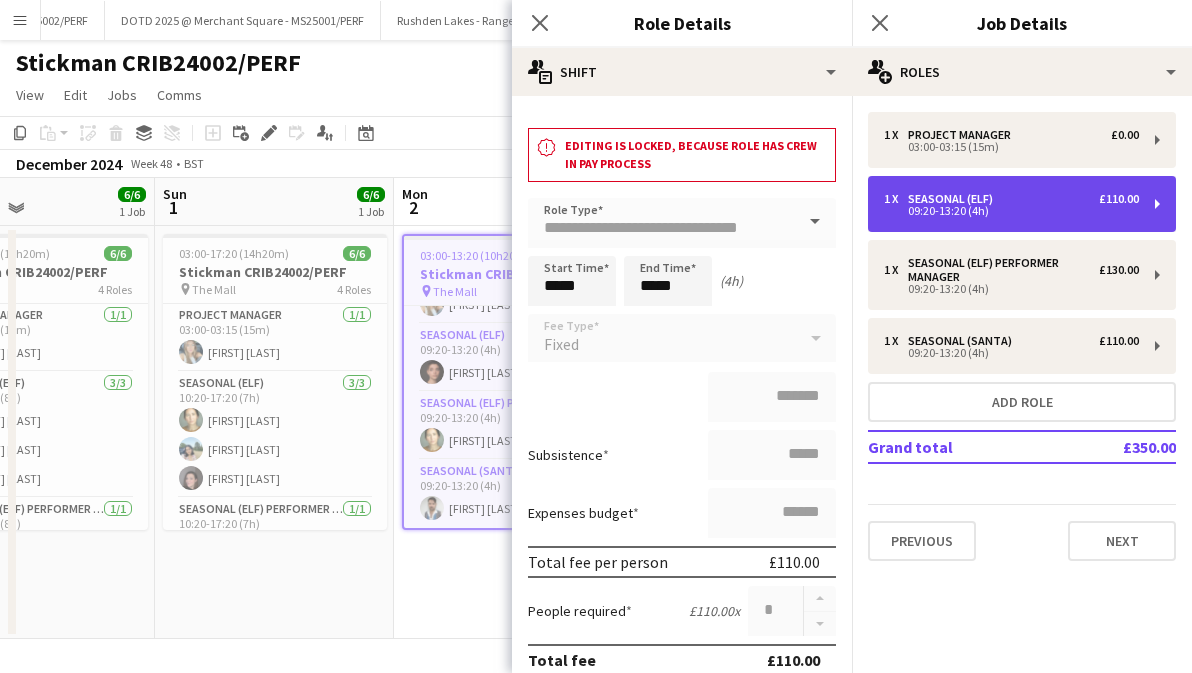 type on "**********" 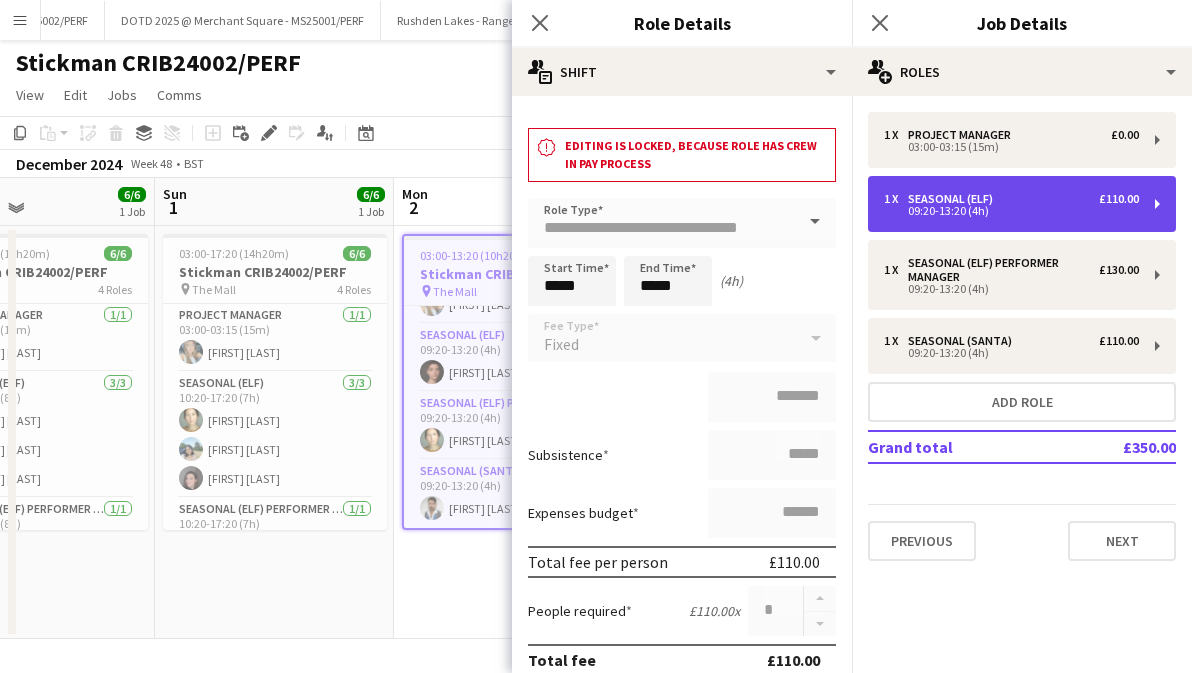 type on "*******" 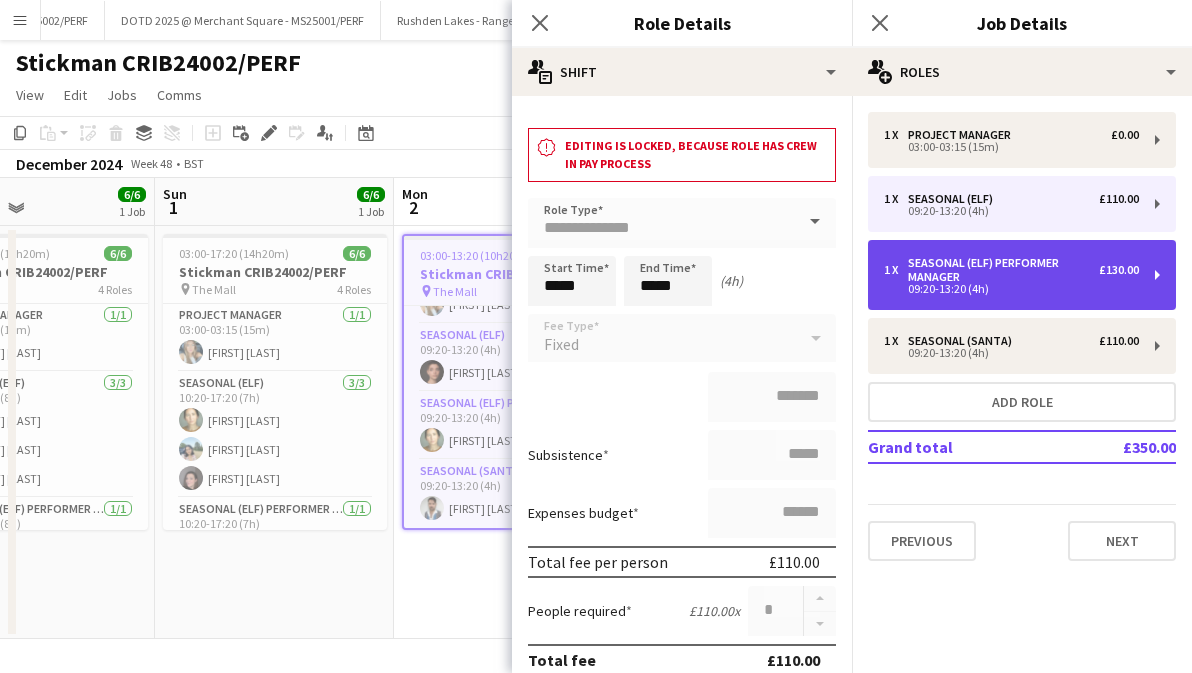 click on "Seasonal (Elf) Performer Manager" at bounding box center [1003, 270] 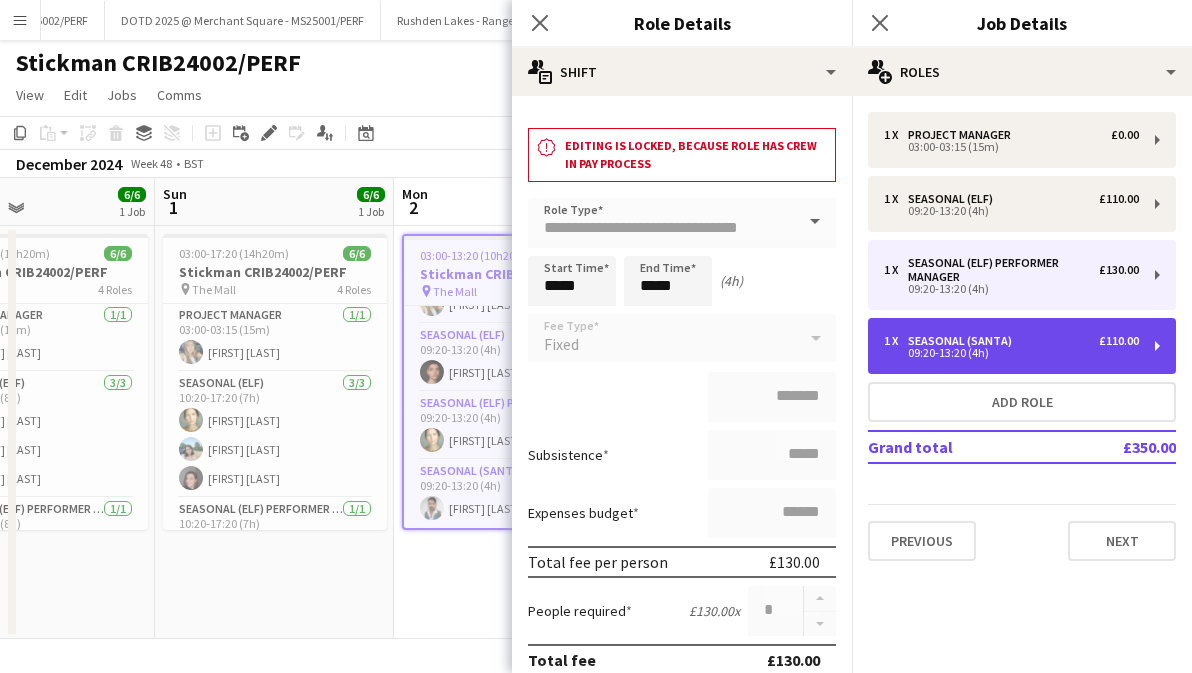 click on "1 x   Seasonal (Santa)    £110.00   09:20-13:20 (4h)" at bounding box center [1022, 346] 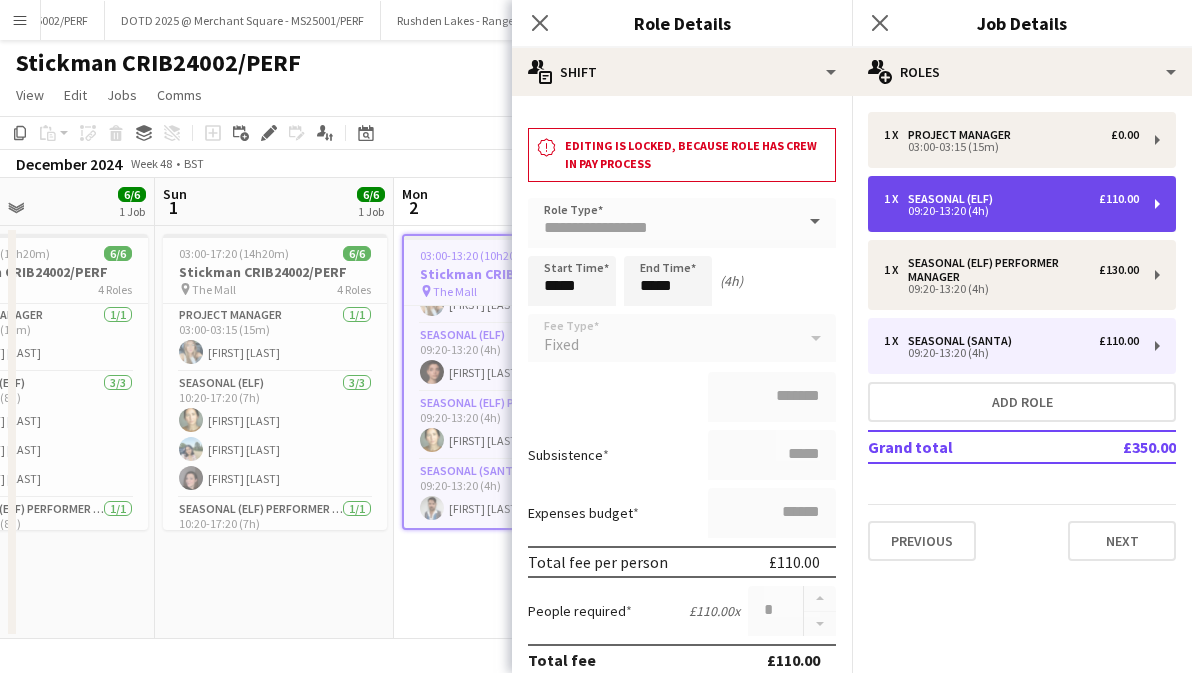 click on "1 x   Seasonal (Elf)   £110.00   09:20-13:20 (4h)" at bounding box center [1022, 204] 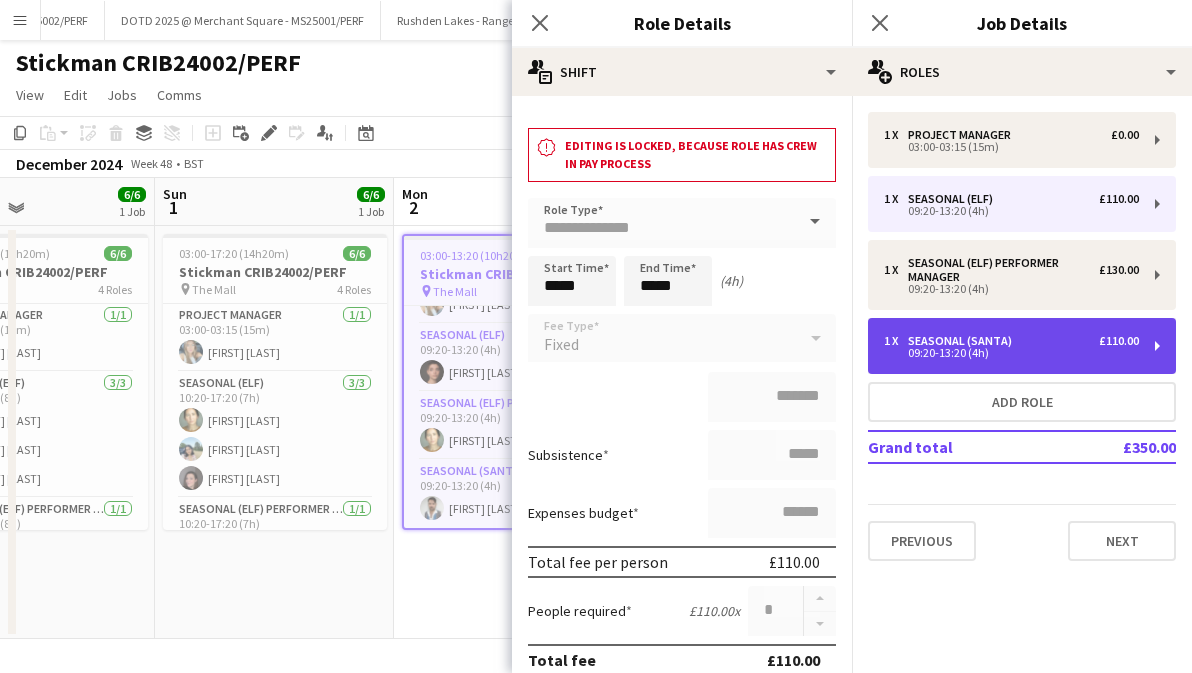 click on "1 x   Seasonal (Santa)    £110.00   09:20-13:20 (4h)" at bounding box center (1022, 346) 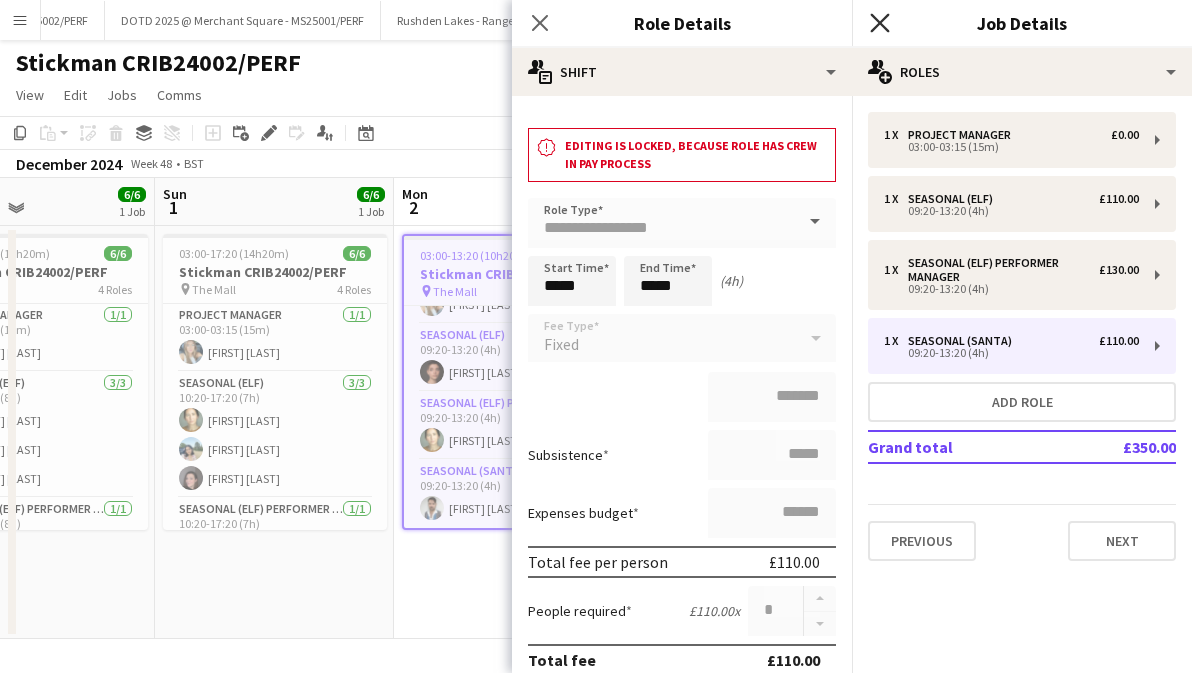 click on "Close pop-in" 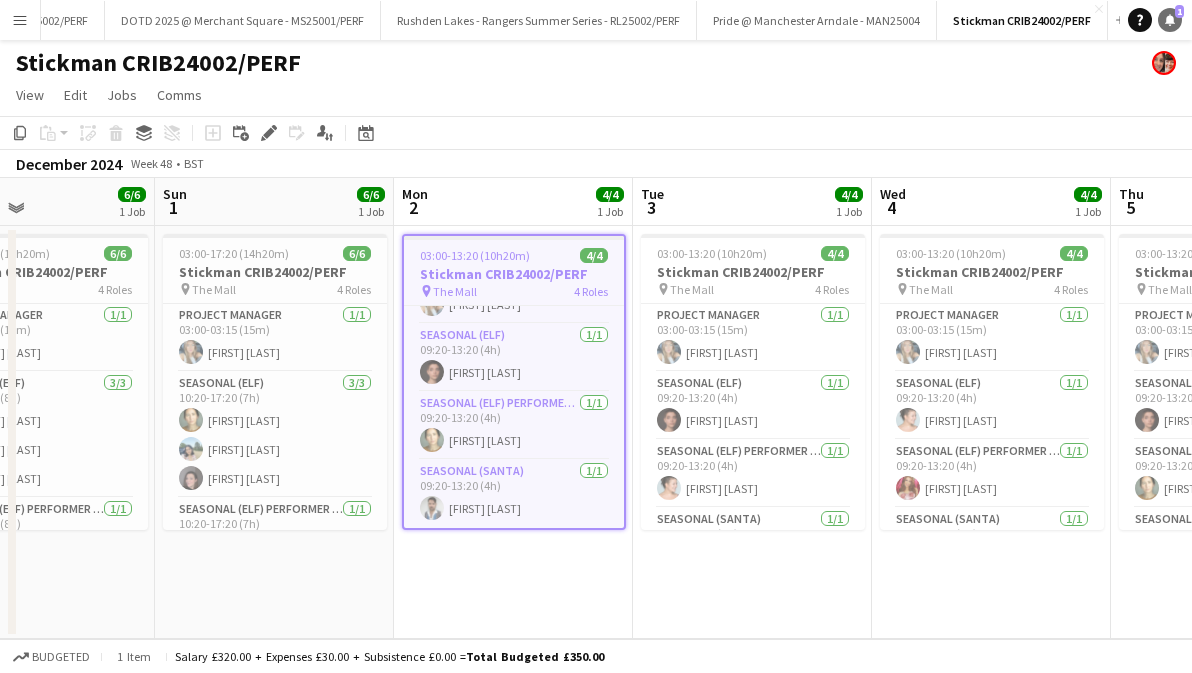 click 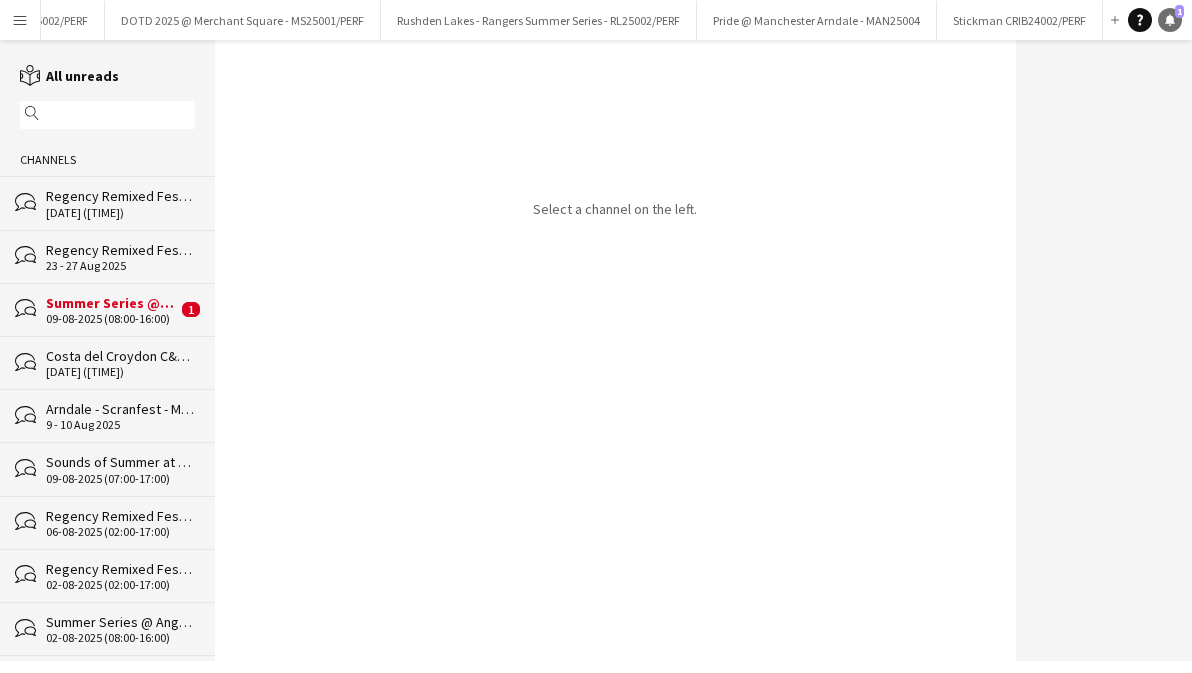 scroll, scrollTop: 0, scrollLeft: 1540, axis: horizontal 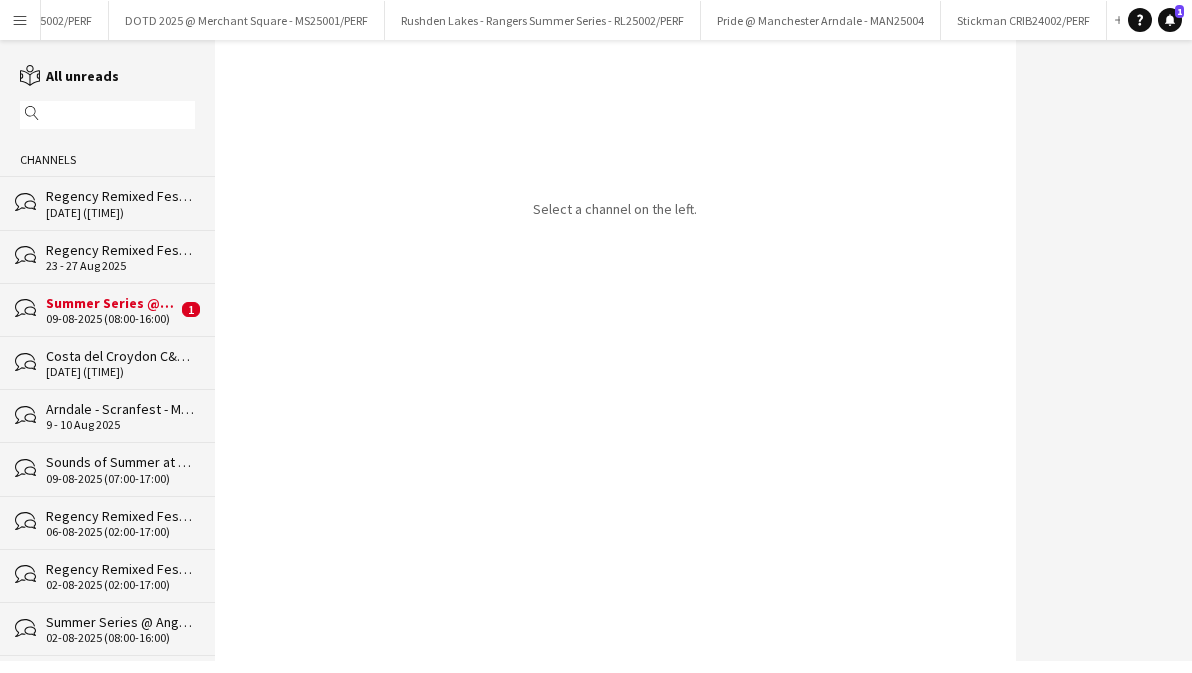 click on "09-08-2025 (08:00-16:00)" 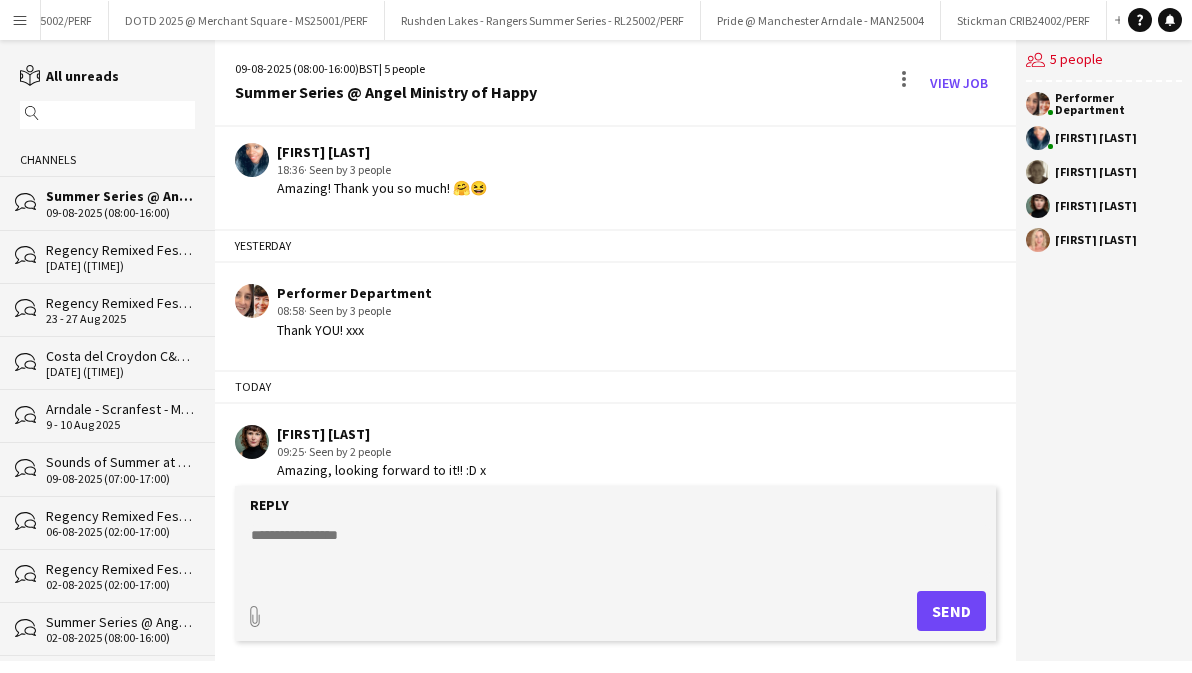 scroll, scrollTop: 1792, scrollLeft: 0, axis: vertical 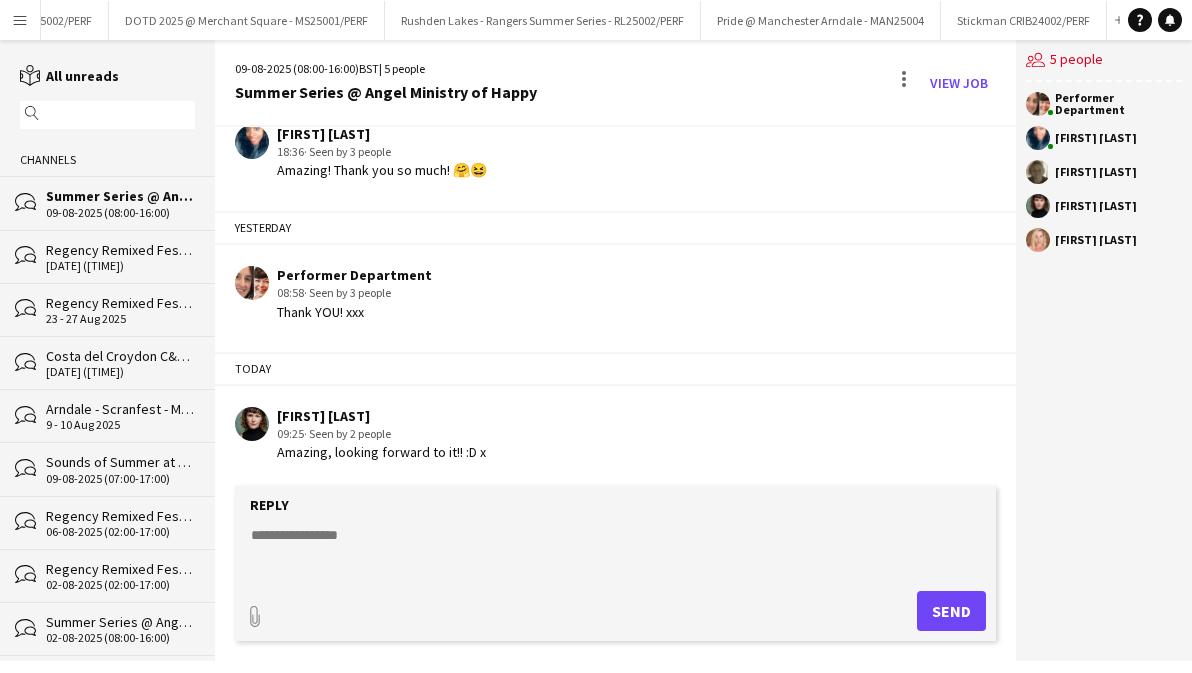 click 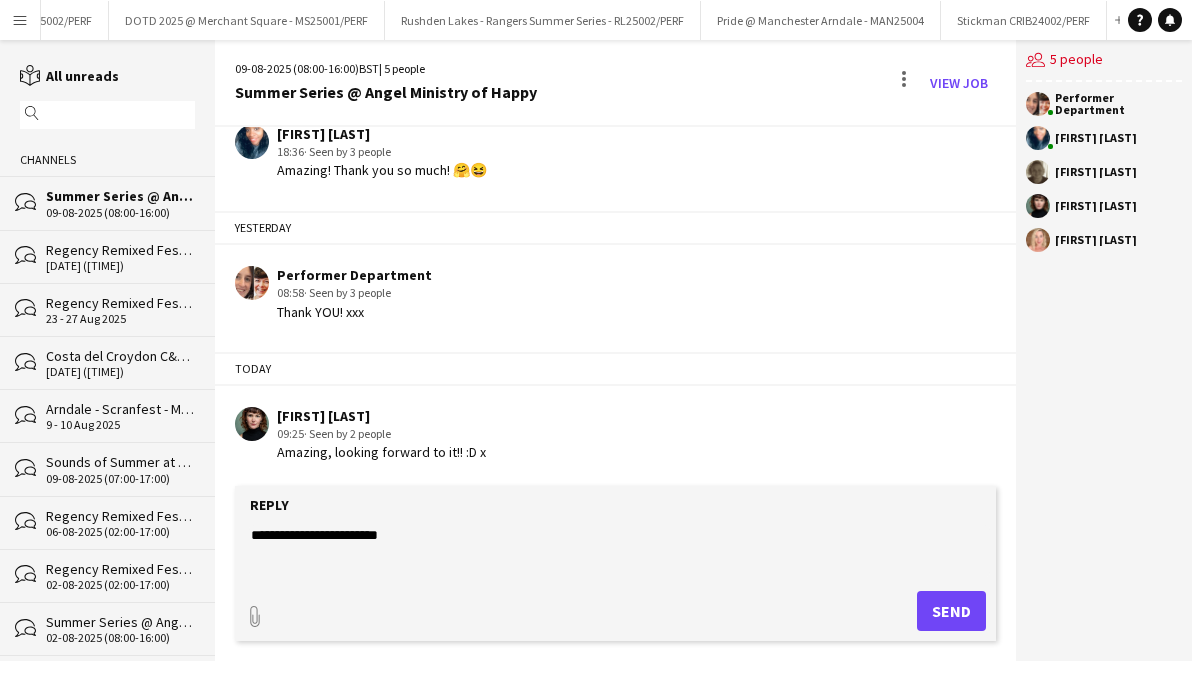 type on "**********" 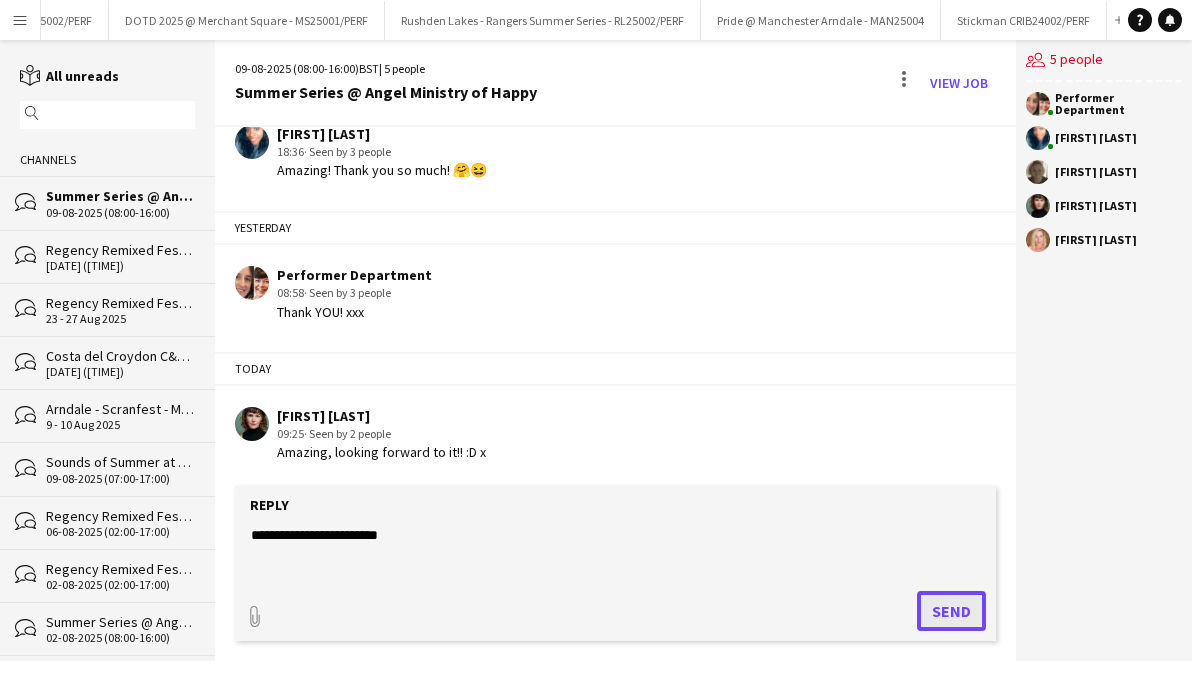 click on "Send" 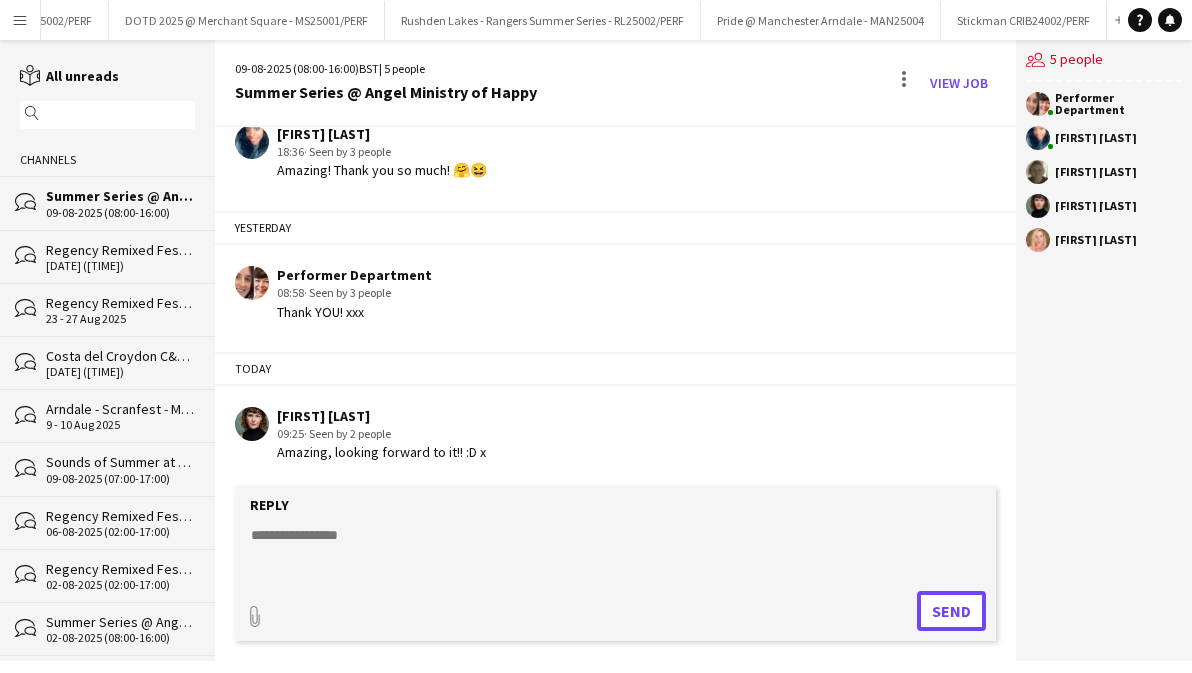 scroll, scrollTop: 1877, scrollLeft: 0, axis: vertical 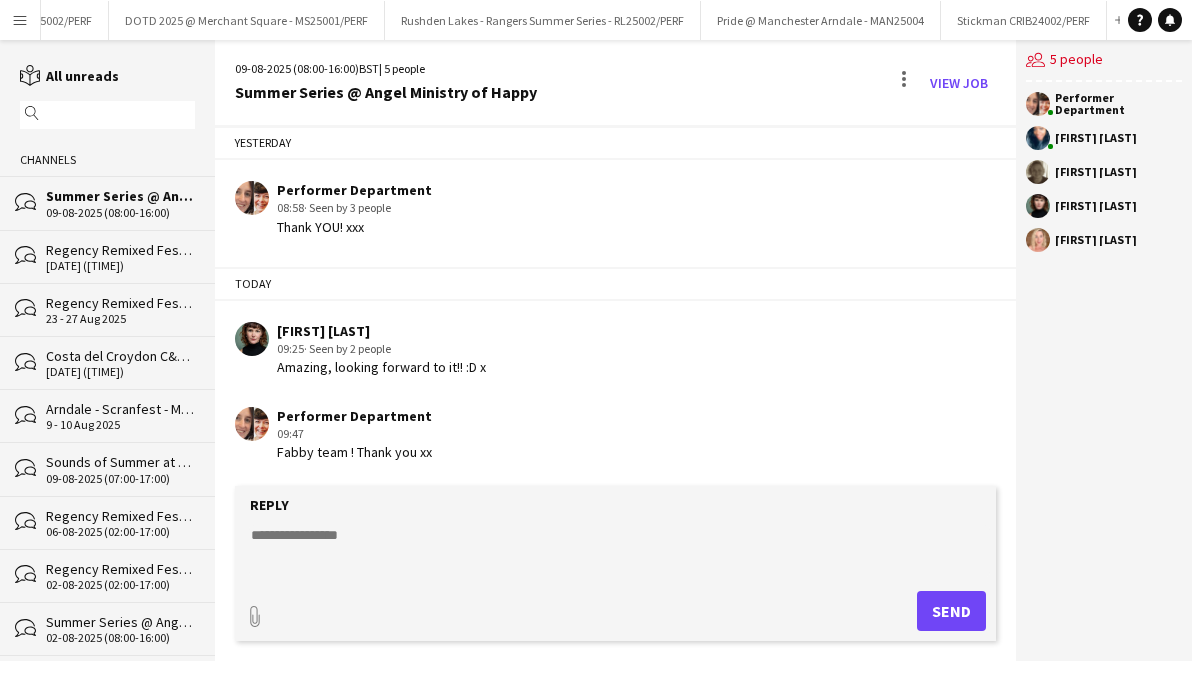 click on "Regency Remixed Festival Place FP25002/PERF" 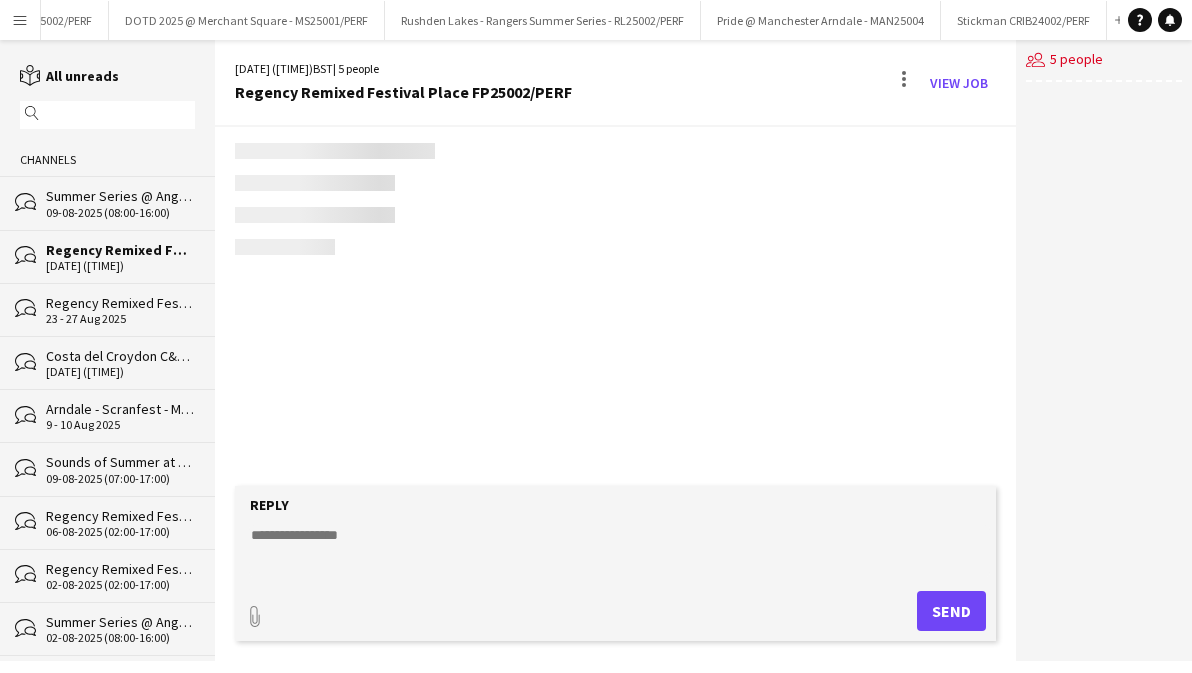scroll, scrollTop: 0, scrollLeft: 0, axis: both 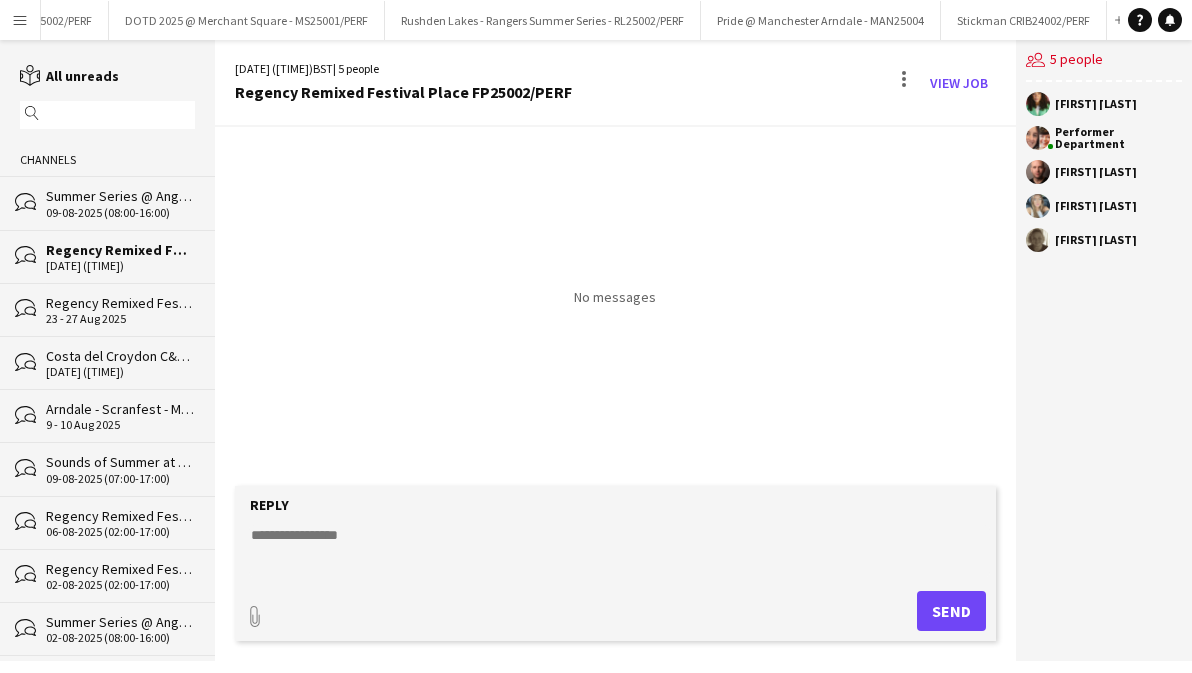 click on "Regency Remixed Festival Place FP25002/PERF" 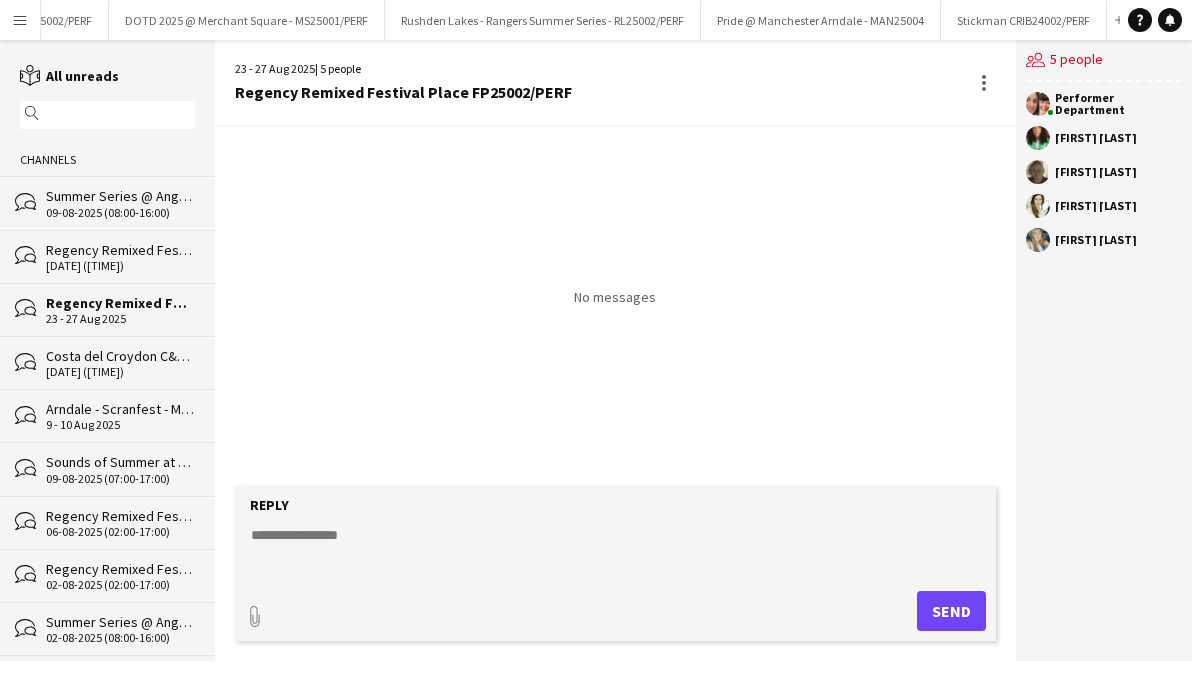 click on "Regency Remixed Festival Place FP25002/PERF" 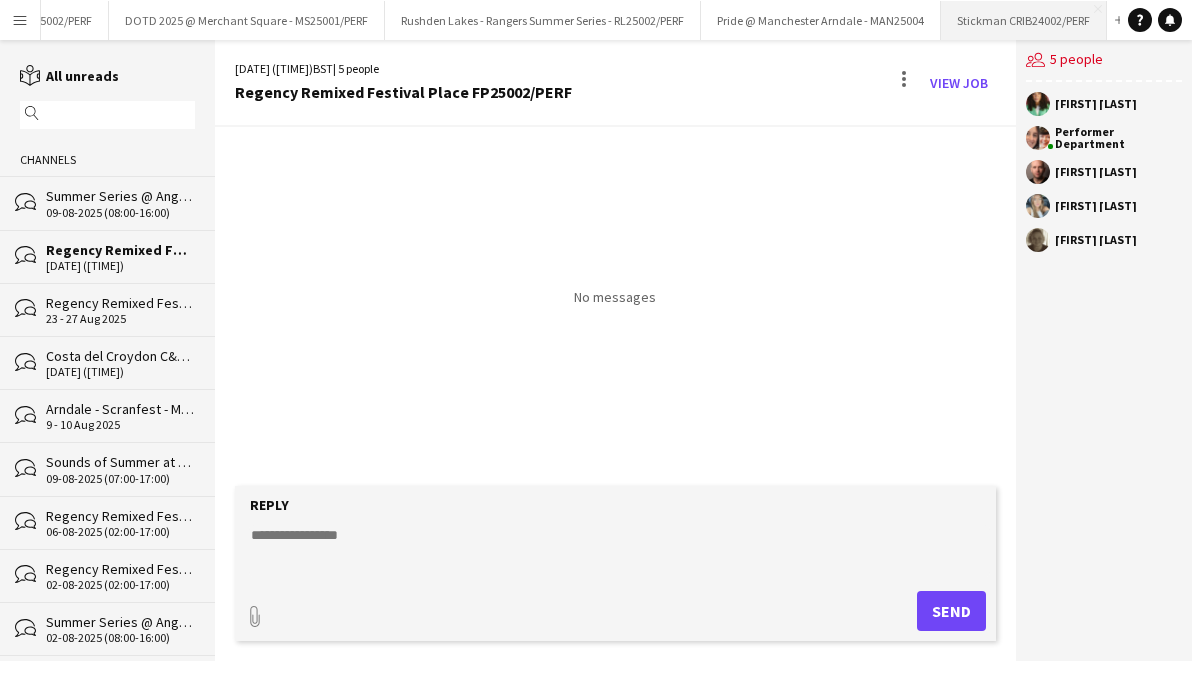 click on "Stickman CRIB24002/PERF
Close" at bounding box center [1024, 20] 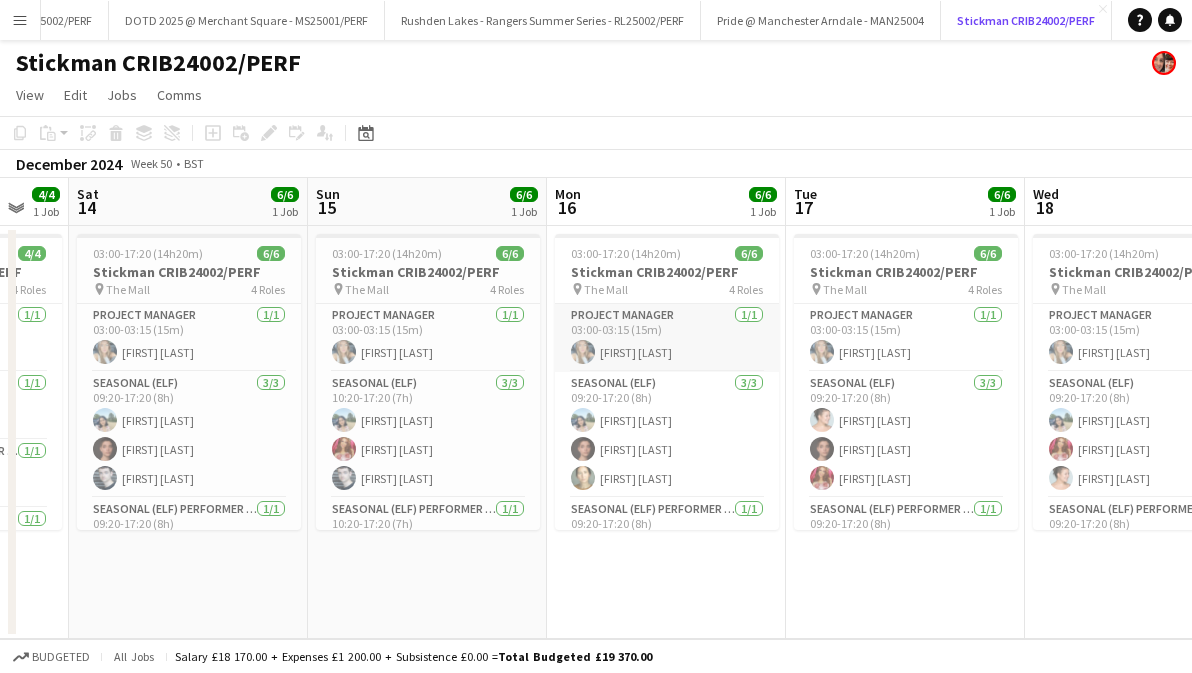 scroll, scrollTop: 0, scrollLeft: 443, axis: horizontal 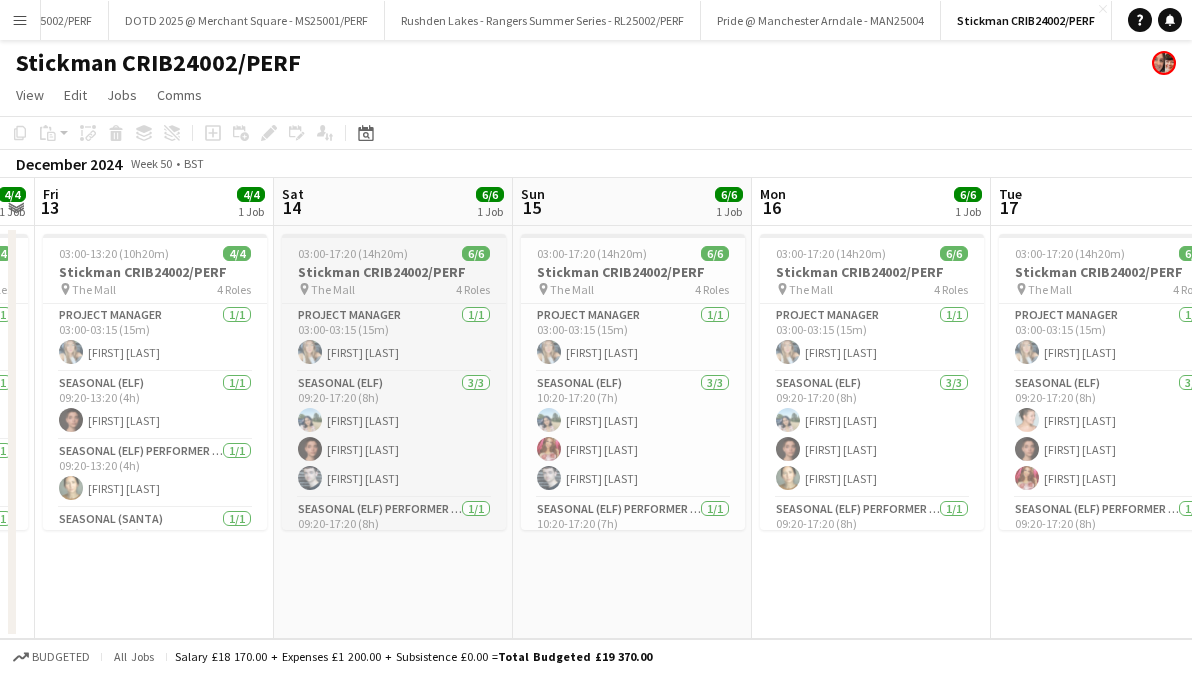 click on "Stickman CRIB24002/PERF" at bounding box center (394, 272) 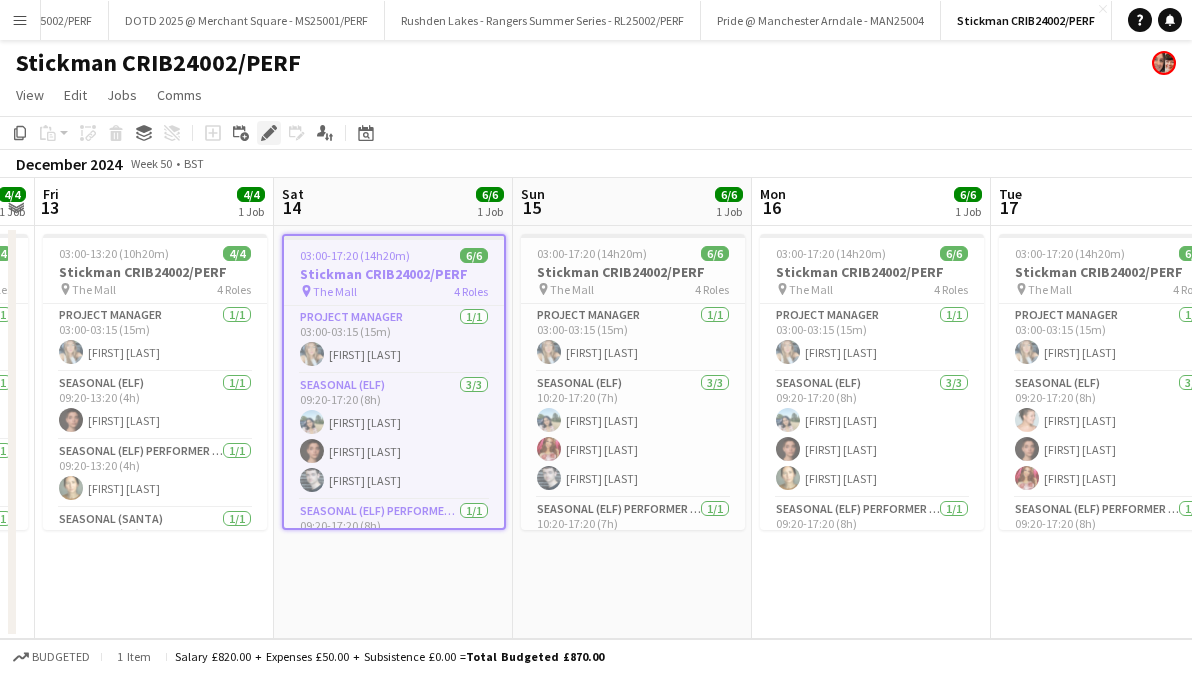 click on "Edit" at bounding box center (269, 133) 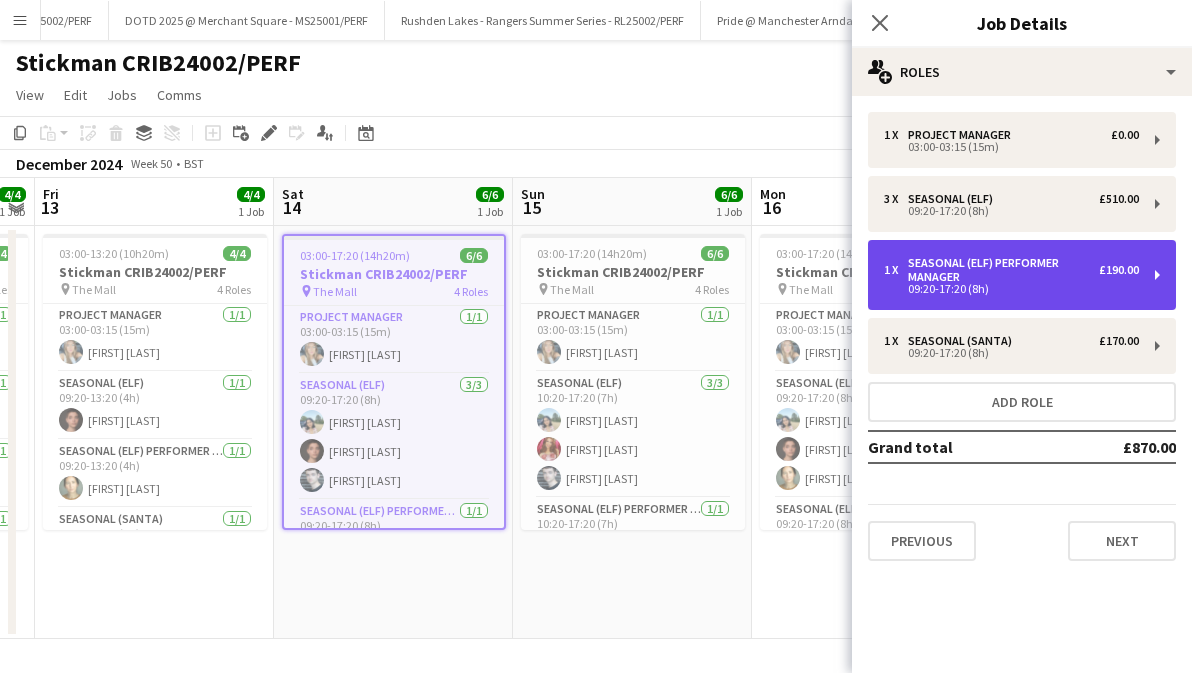 click on "Seasonal (Elf) Performer Manager" at bounding box center [1003, 270] 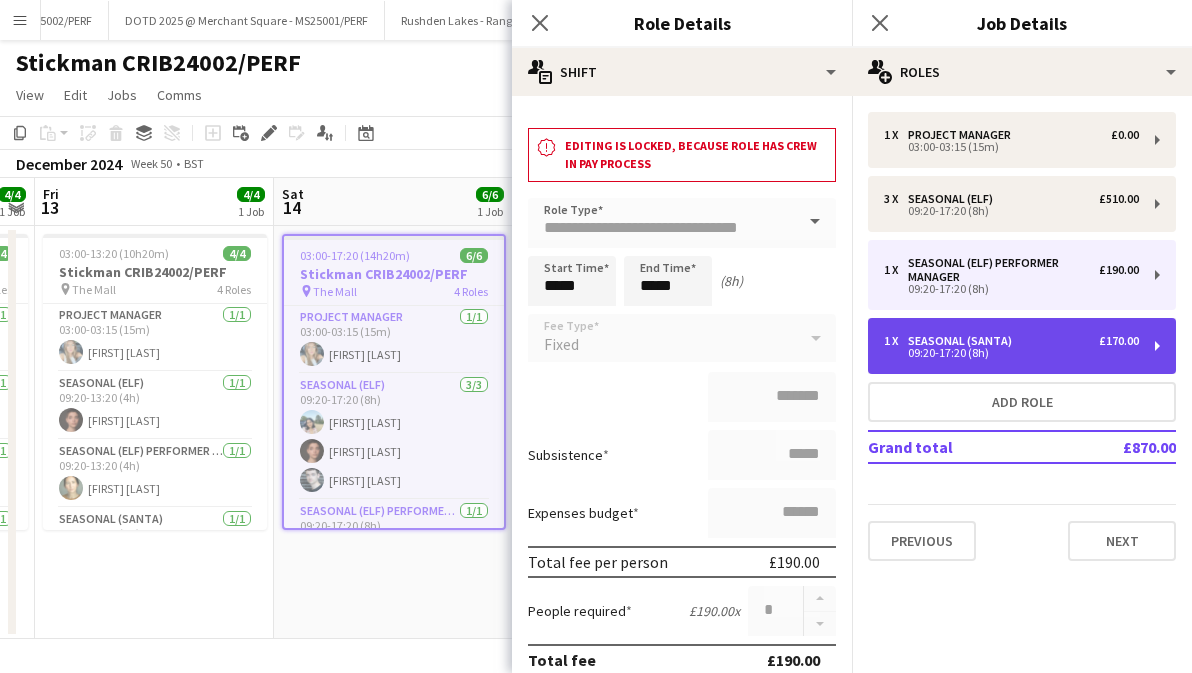 click on "1 x   Seasonal (Santa)    £170.00   09:20-17:20 (8h)" at bounding box center (1022, 346) 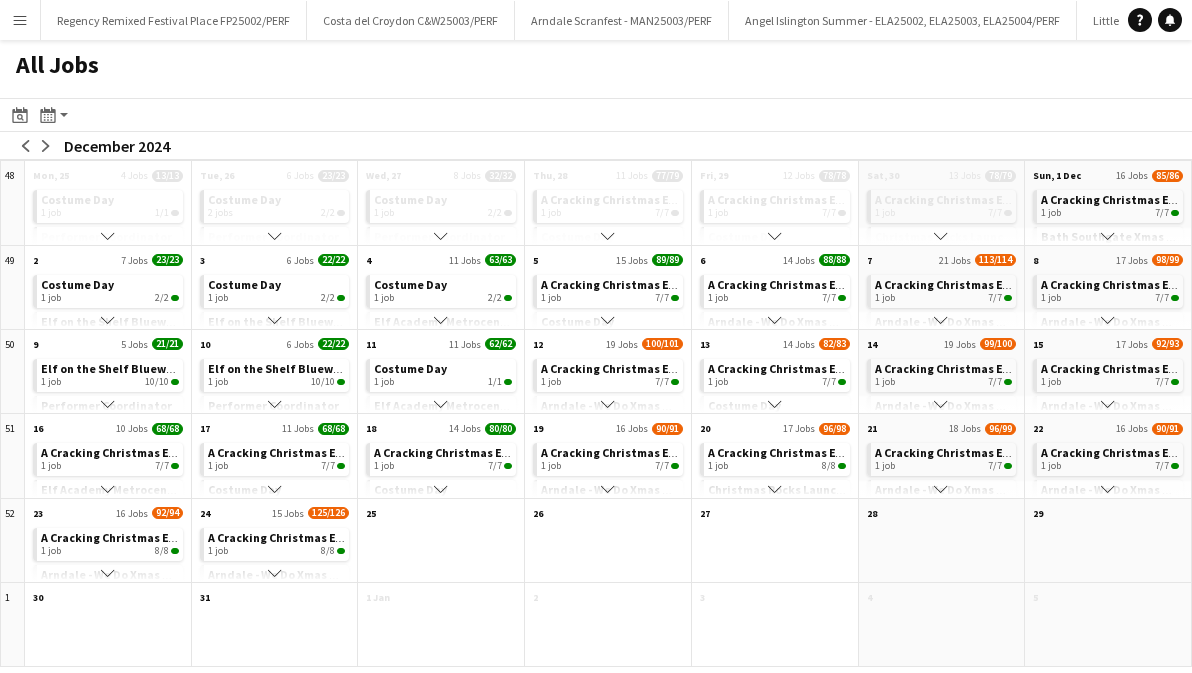 scroll, scrollTop: 0, scrollLeft: 0, axis: both 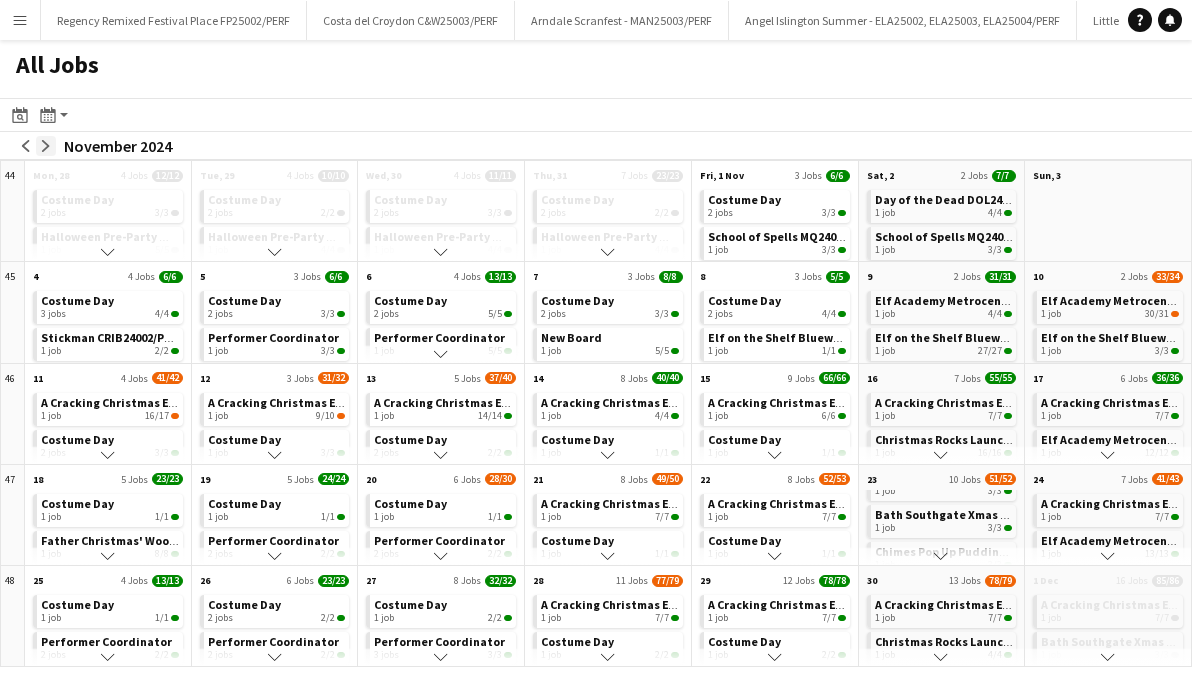 click on "arrow-right" 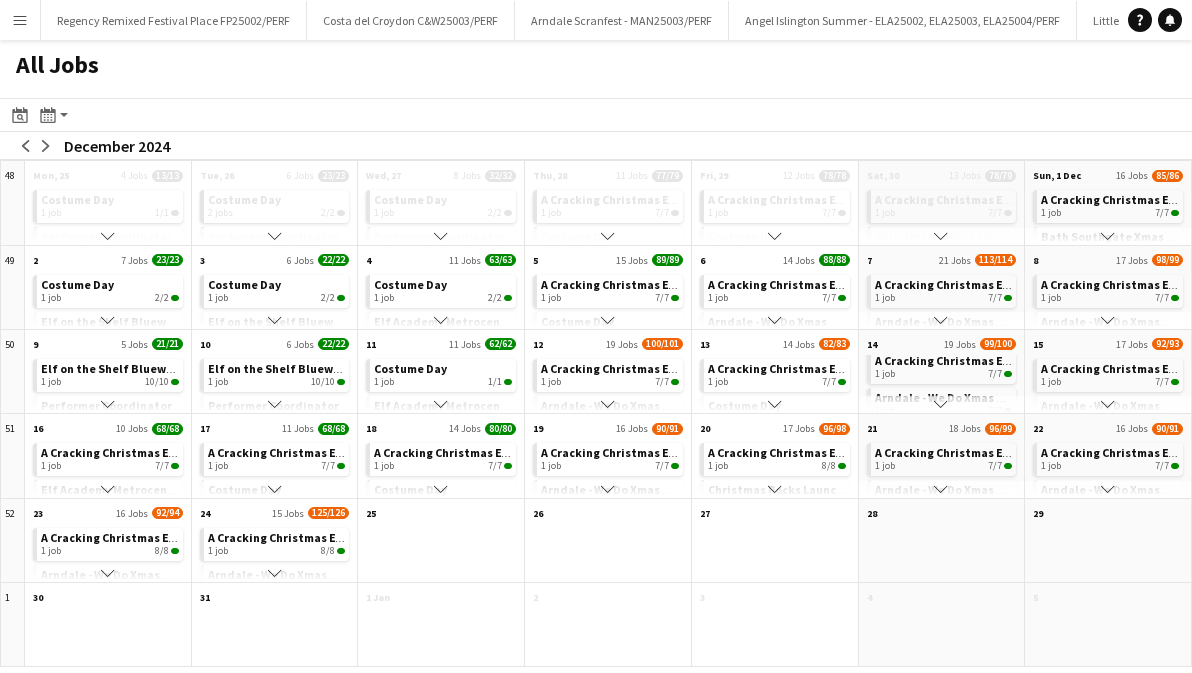click on "Scroll down" 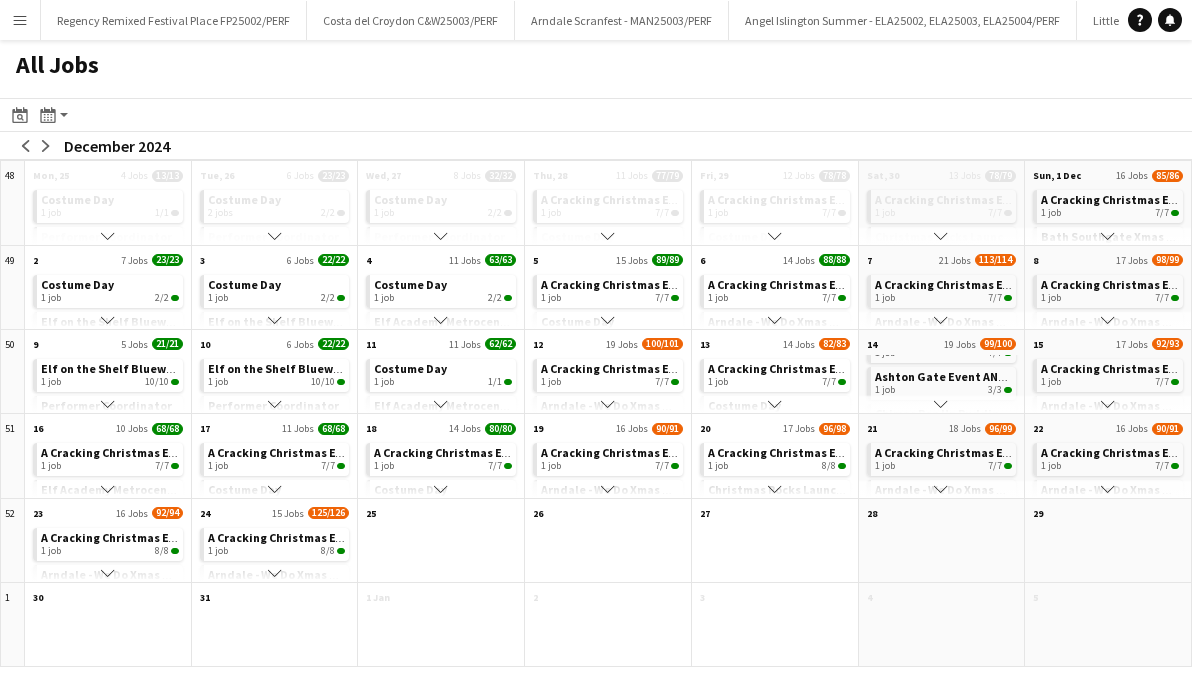 click on "Scroll down" 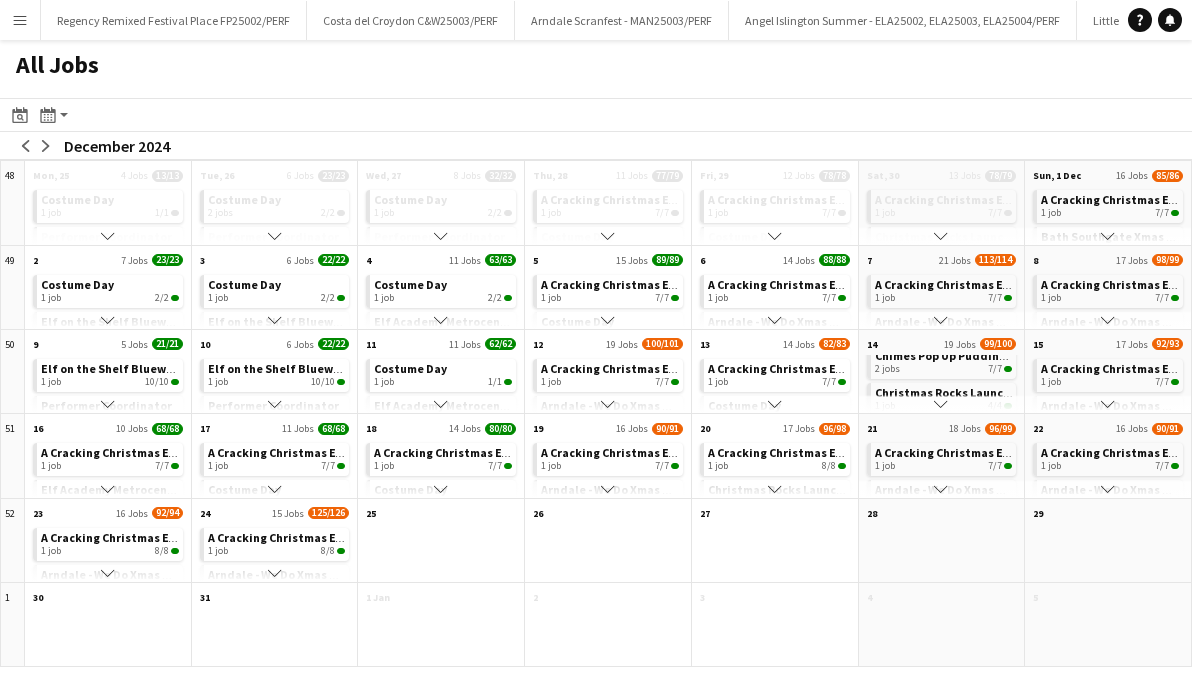 click on "Scroll down" 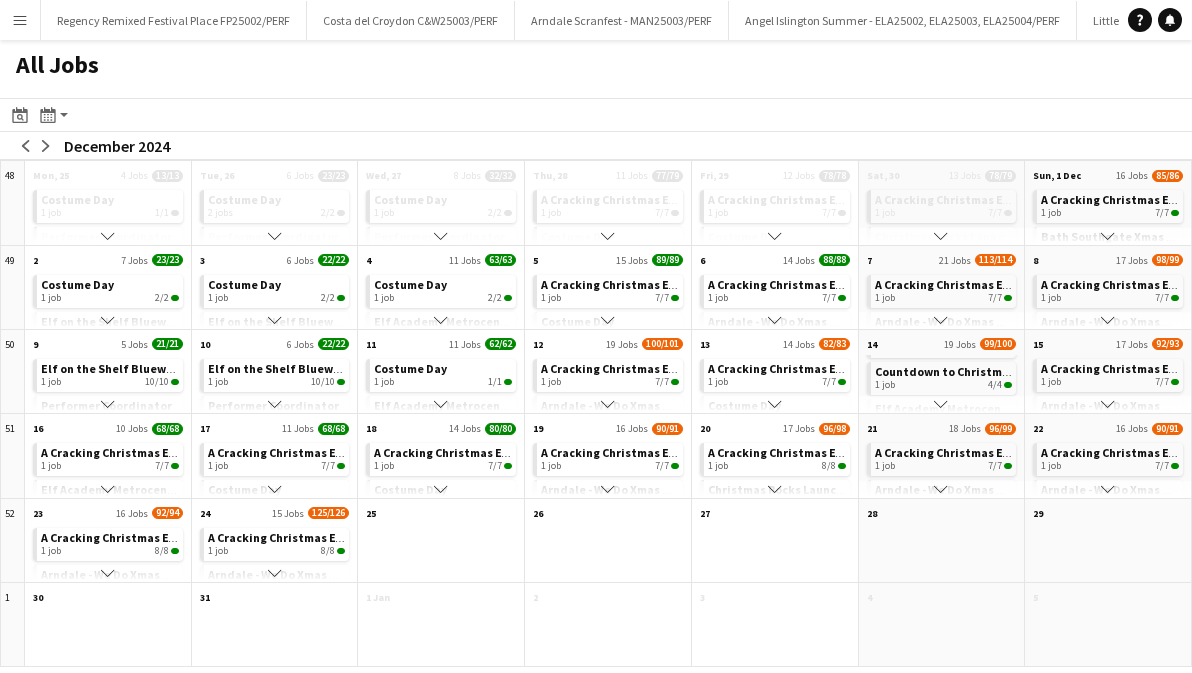 click on "Scroll down" 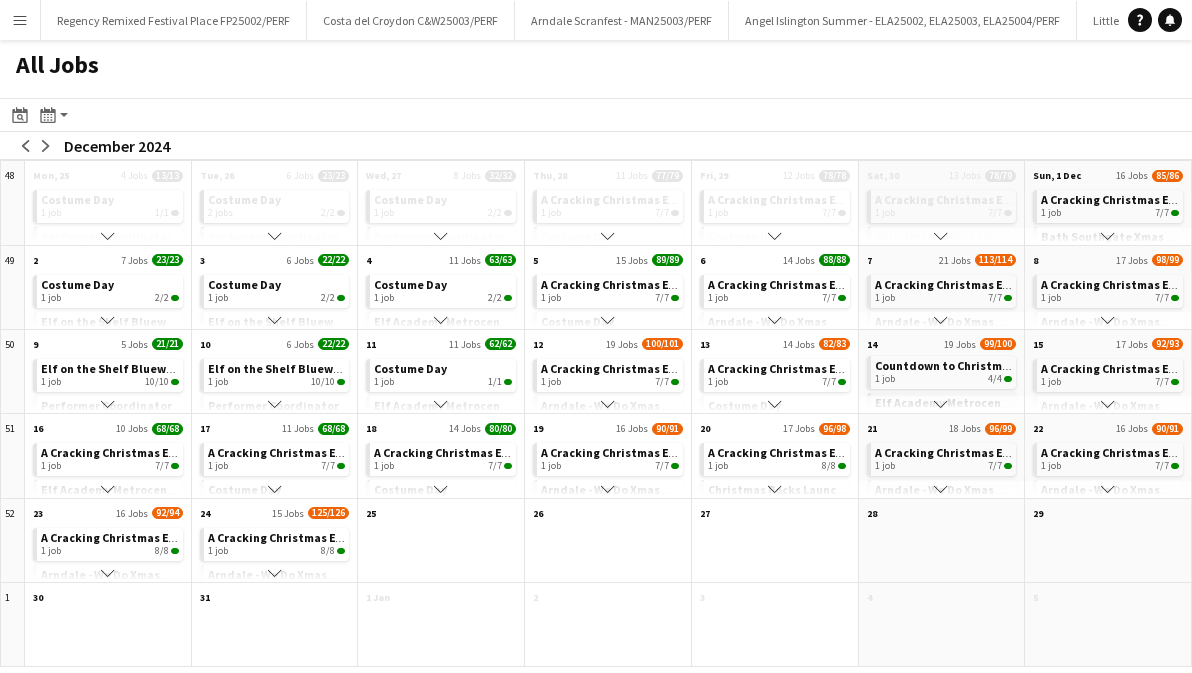 scroll, scrollTop: 182, scrollLeft: 0, axis: vertical 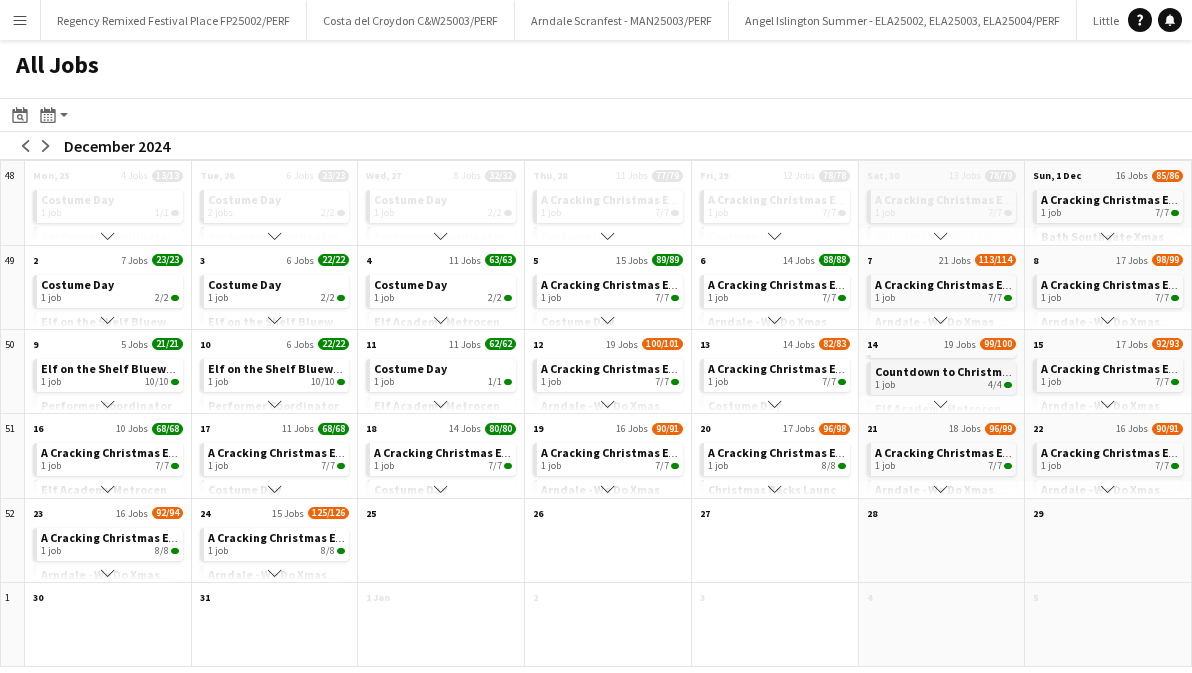 click on "Countdown to Christmas DOL24002/PERF" 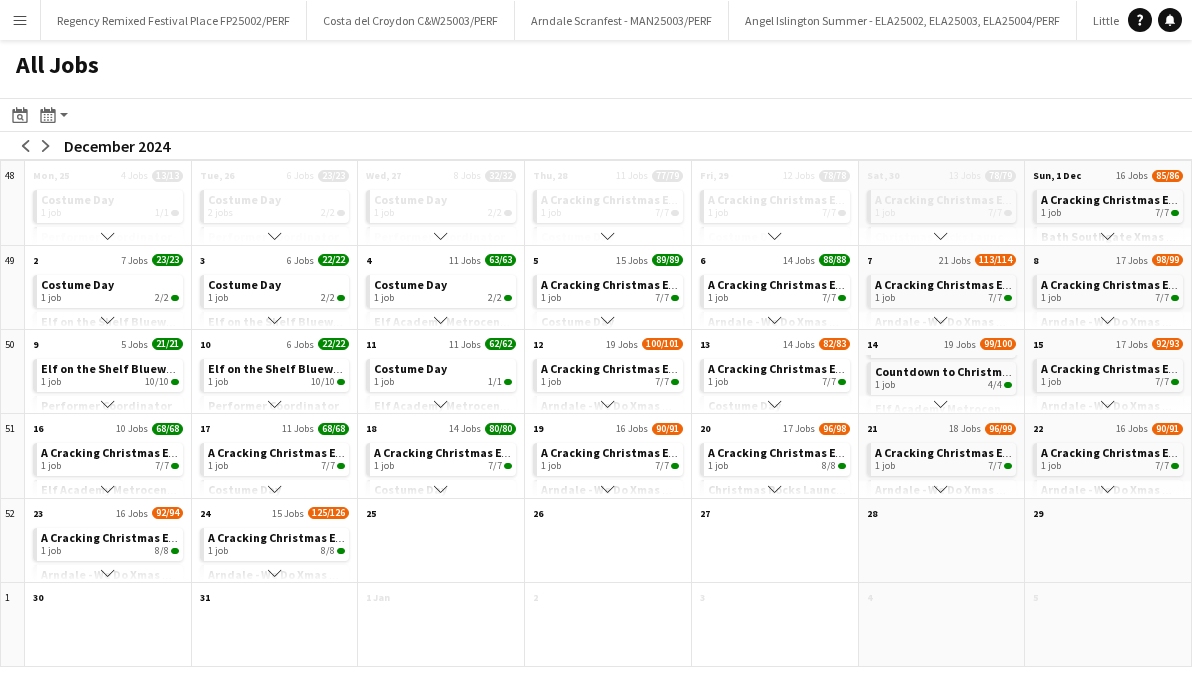 click on "Menu" at bounding box center (20, 20) 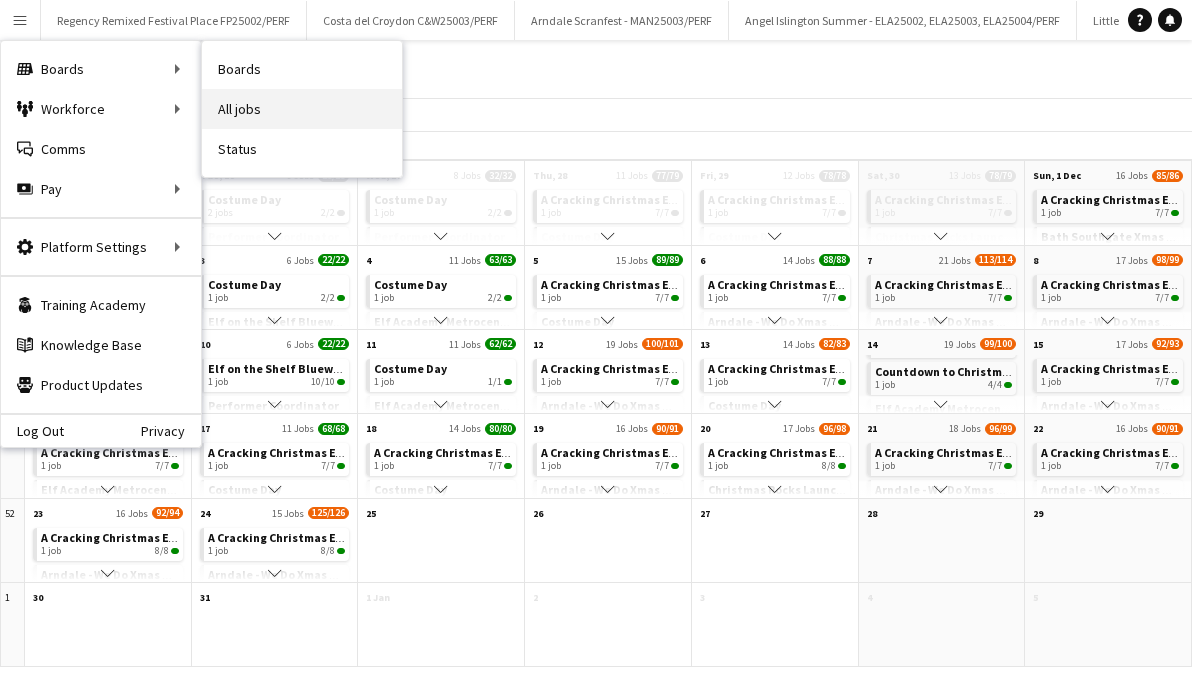 click on "All jobs" at bounding box center (302, 109) 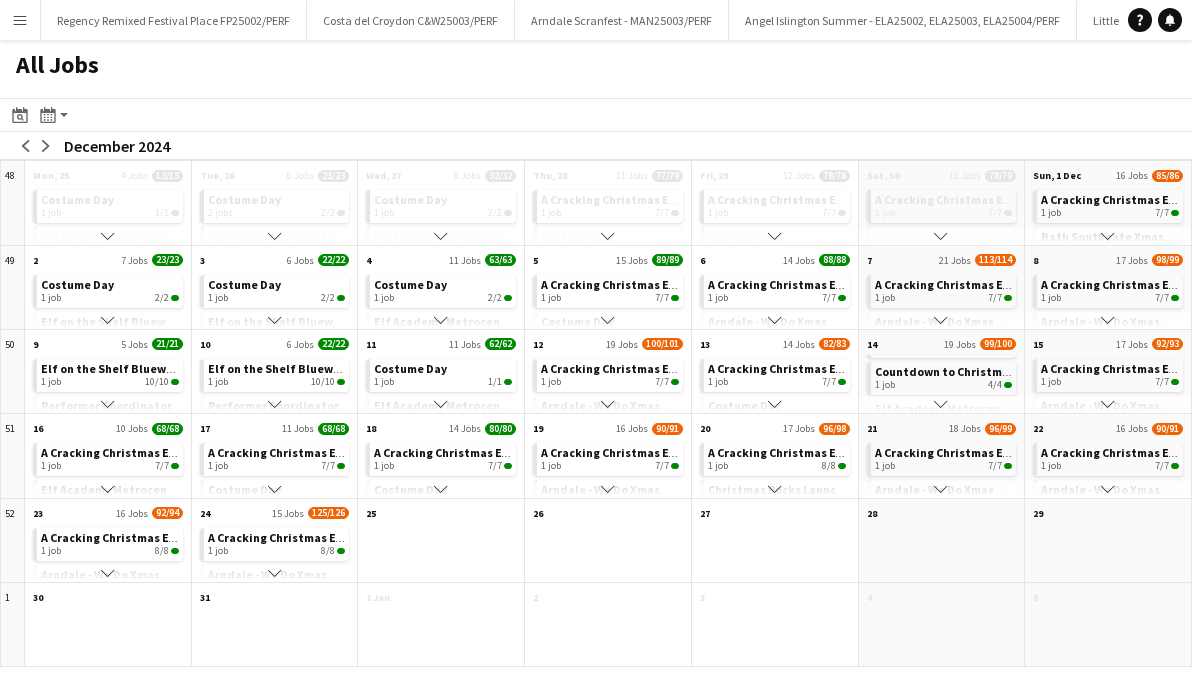 click on "Menu" at bounding box center [20, 20] 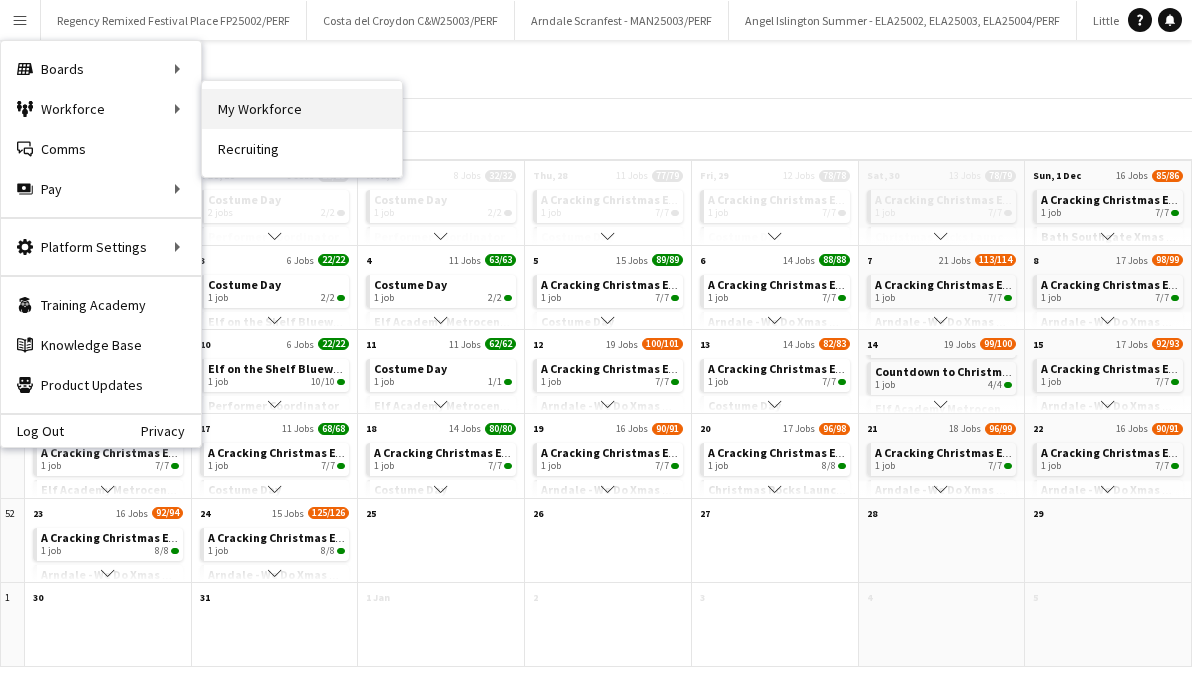 click on "My Workforce" at bounding box center [302, 109] 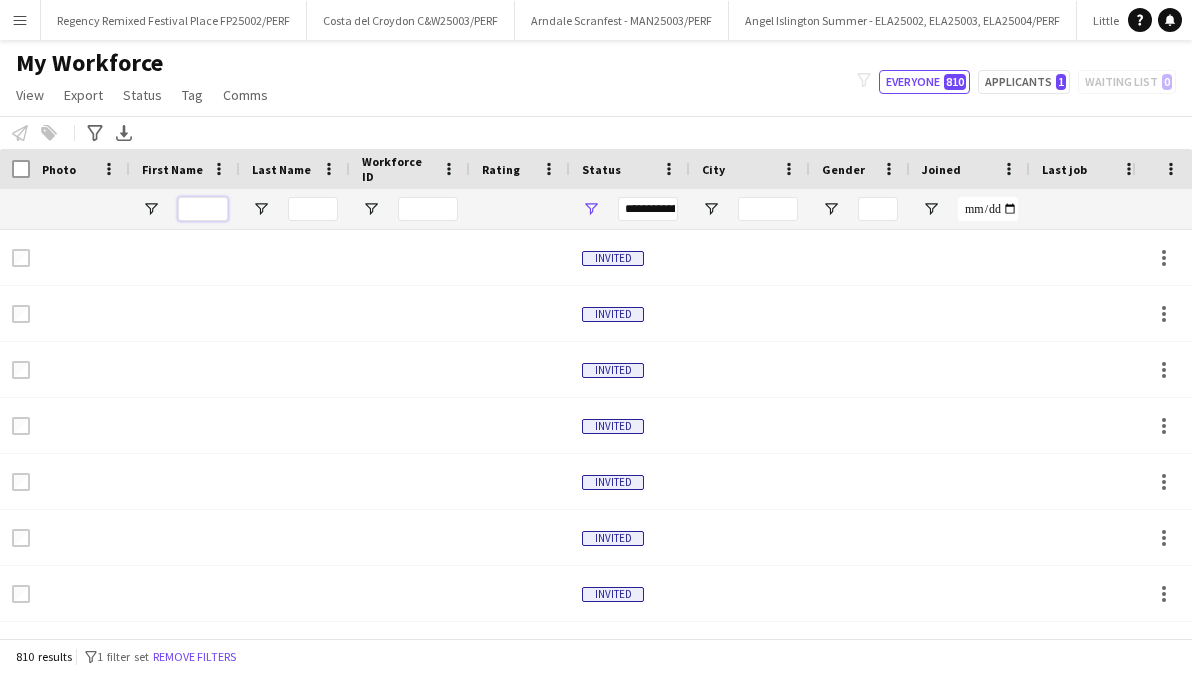 click at bounding box center (203, 209) 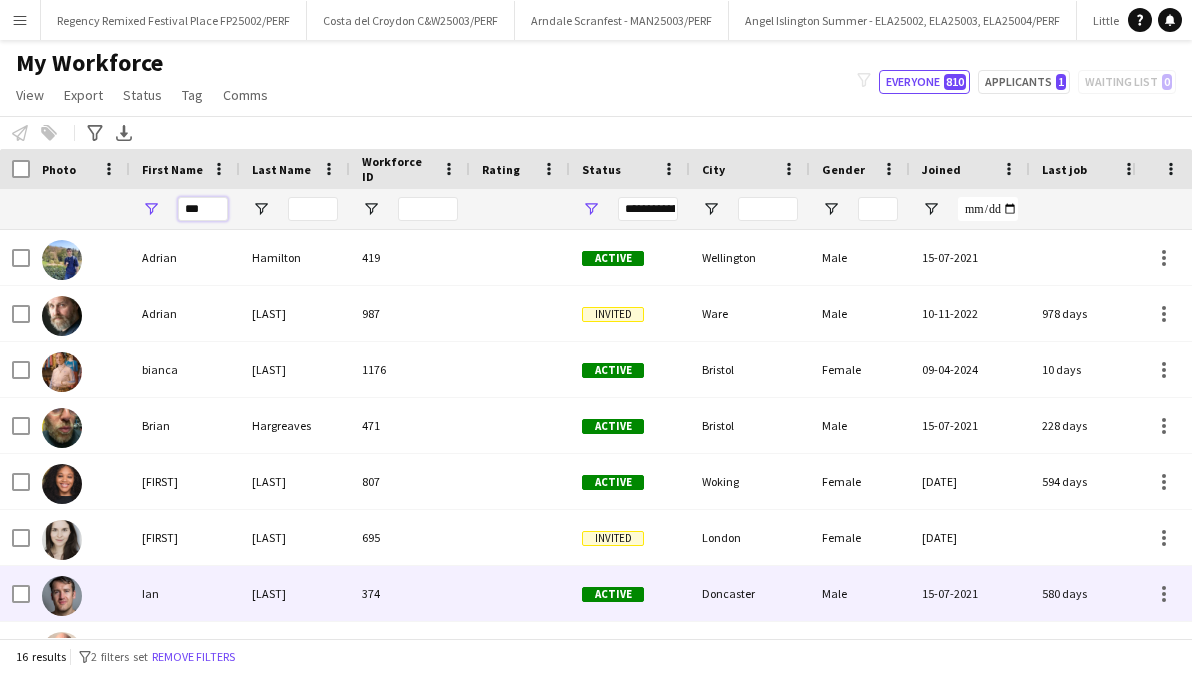 scroll, scrollTop: 118, scrollLeft: 0, axis: vertical 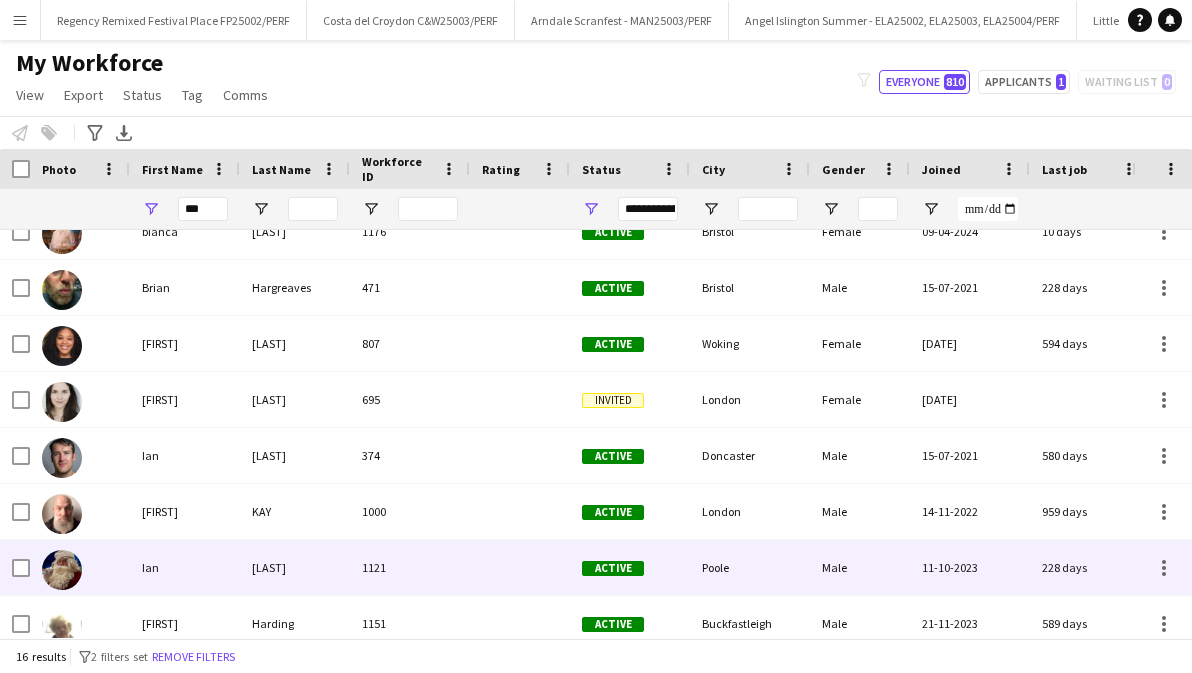 click on "Swann" at bounding box center (295, 567) 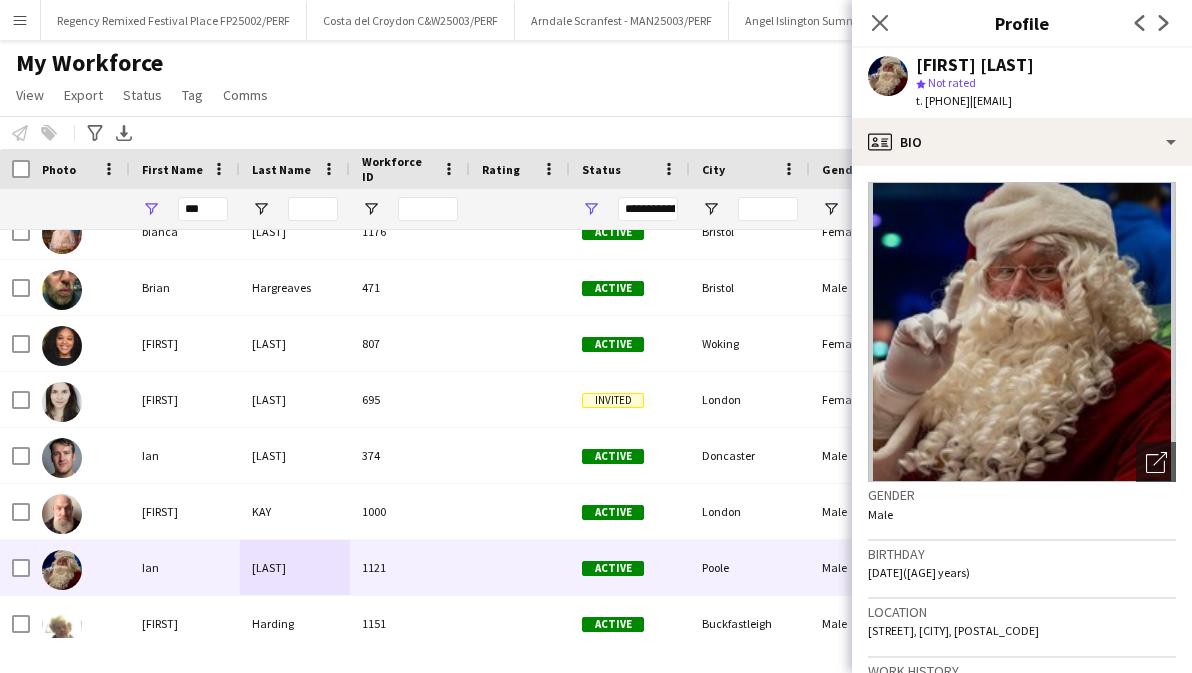 drag, startPoint x: 1115, startPoint y: 629, endPoint x: 1078, endPoint y: 629, distance: 37 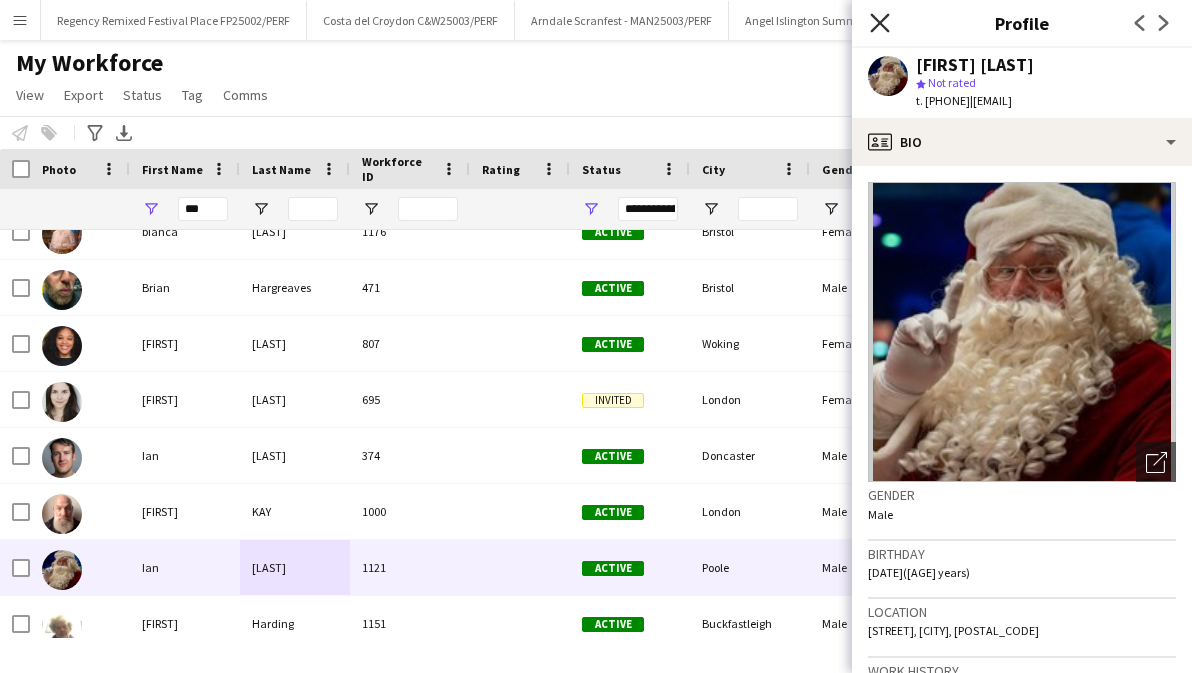 click on "Close pop-in" 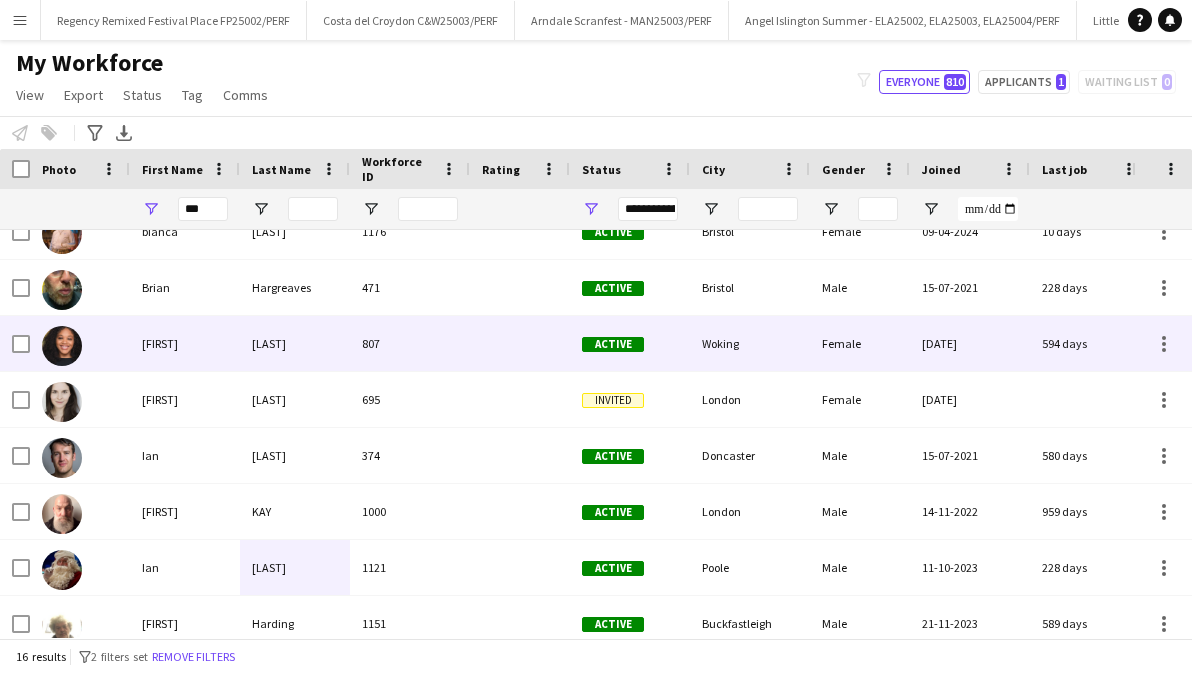 scroll, scrollTop: 463, scrollLeft: 0, axis: vertical 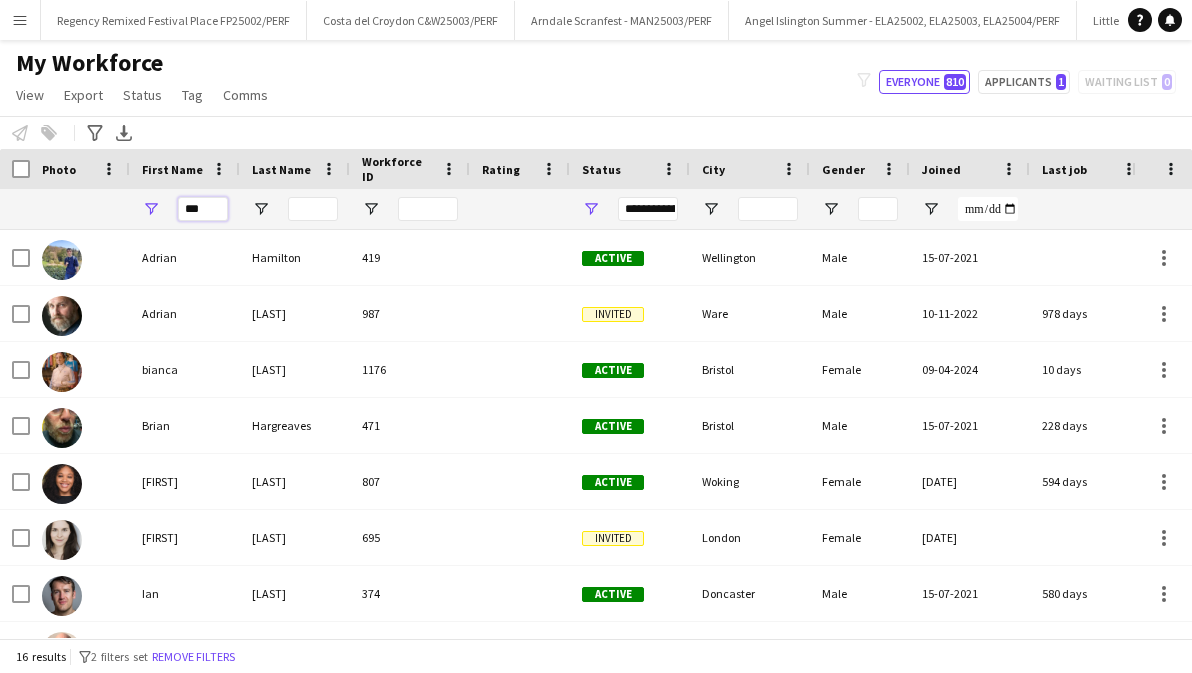 click on "***" at bounding box center (203, 209) 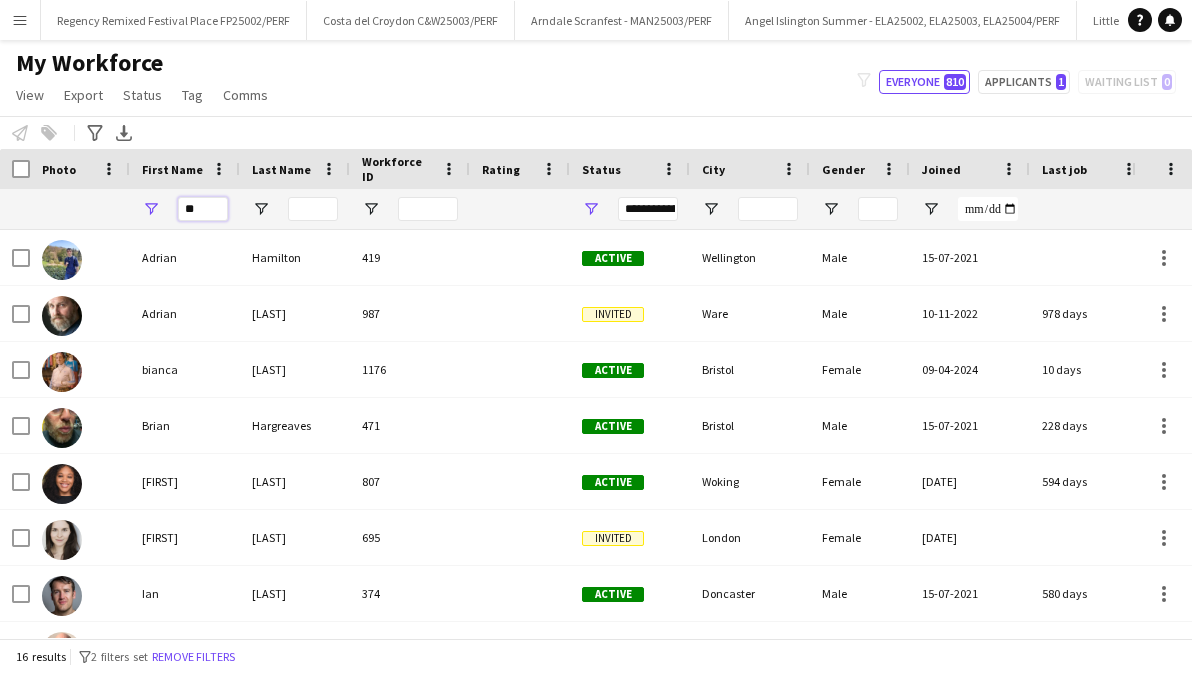 type on "*" 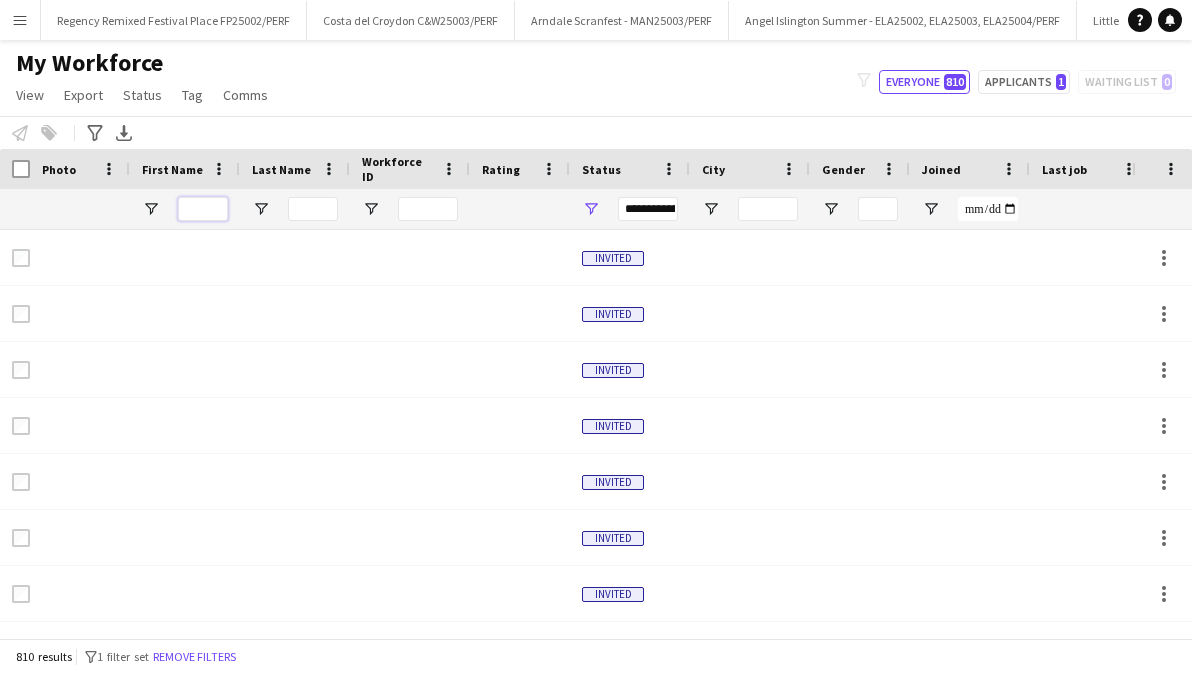 type 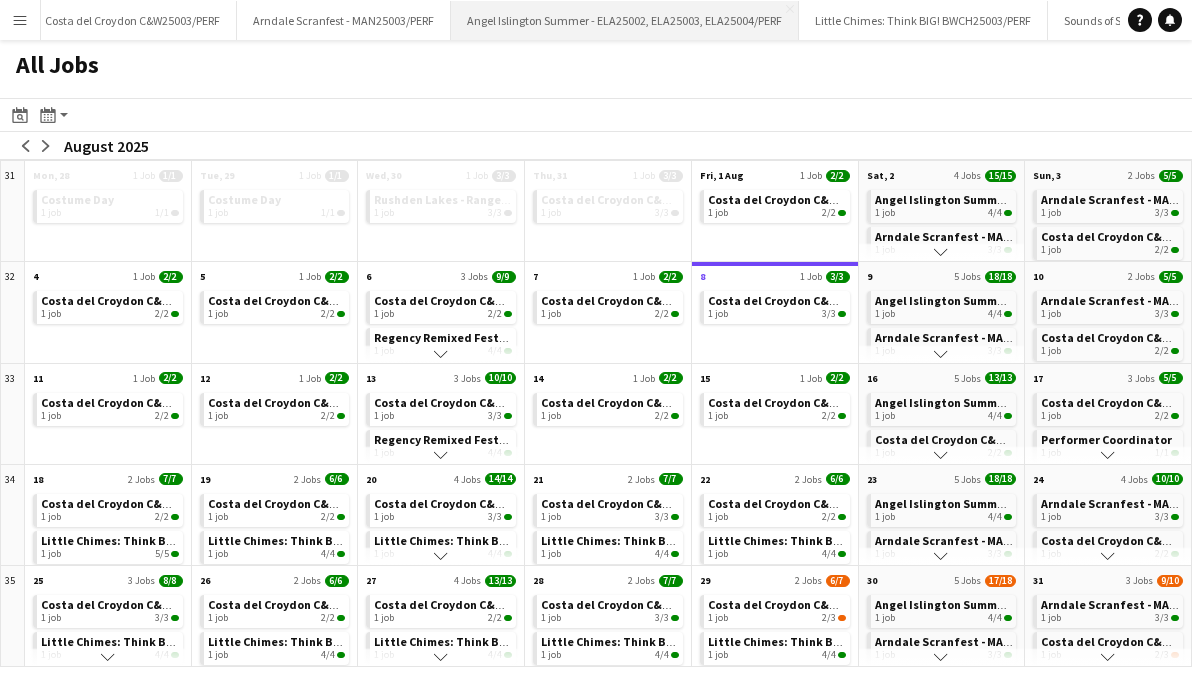 scroll, scrollTop: 0, scrollLeft: 0, axis: both 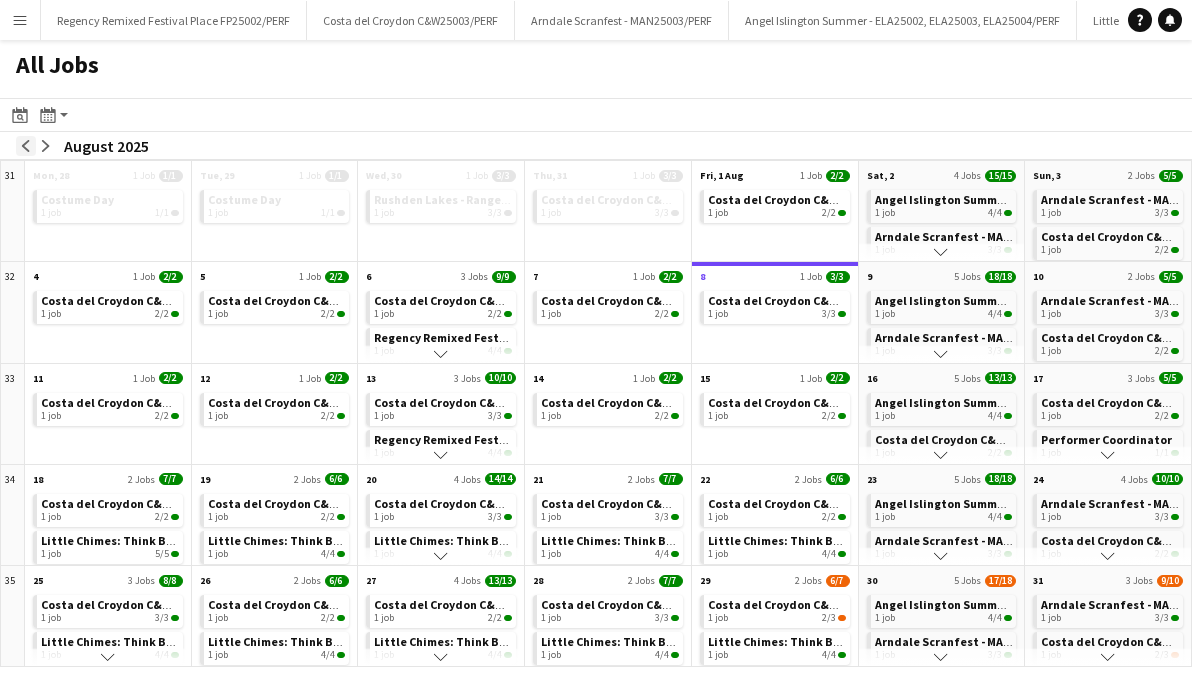 click on "arrow-left" 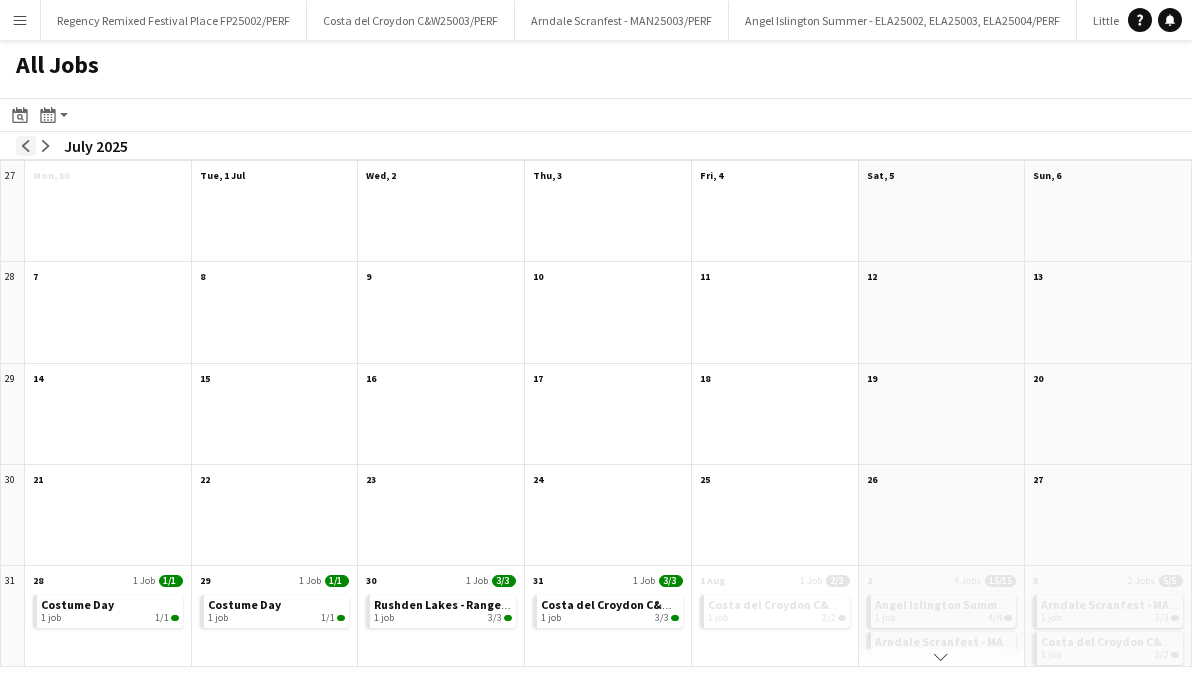 click on "arrow-left" 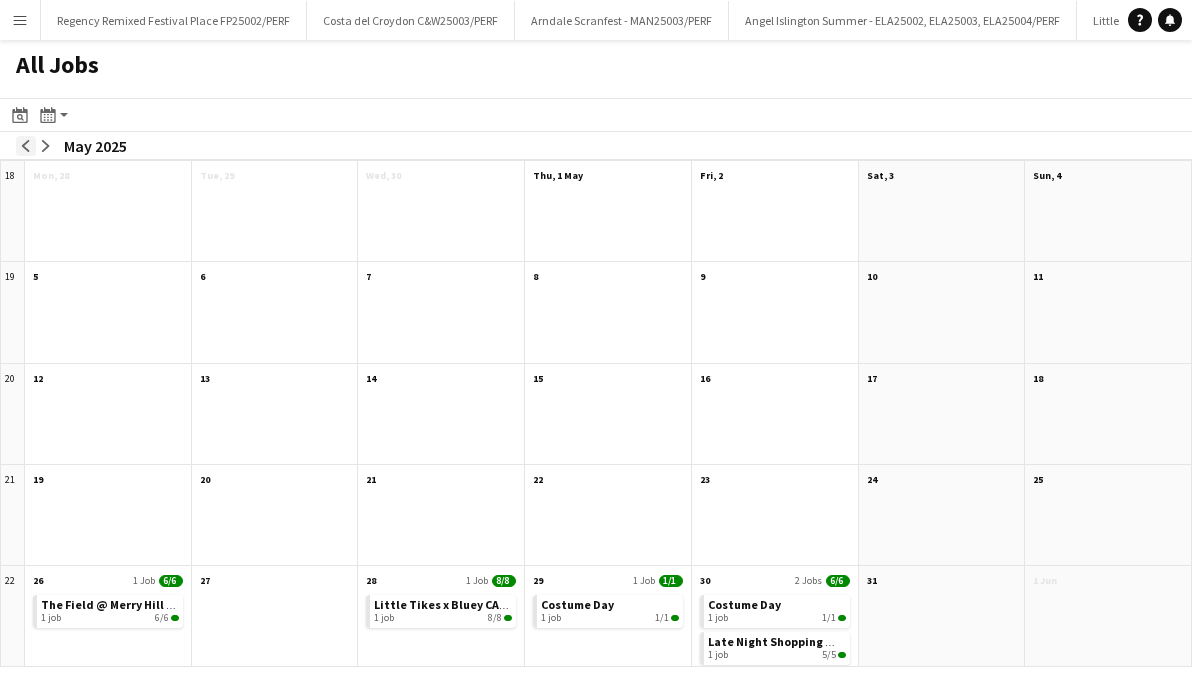 click on "arrow-left" 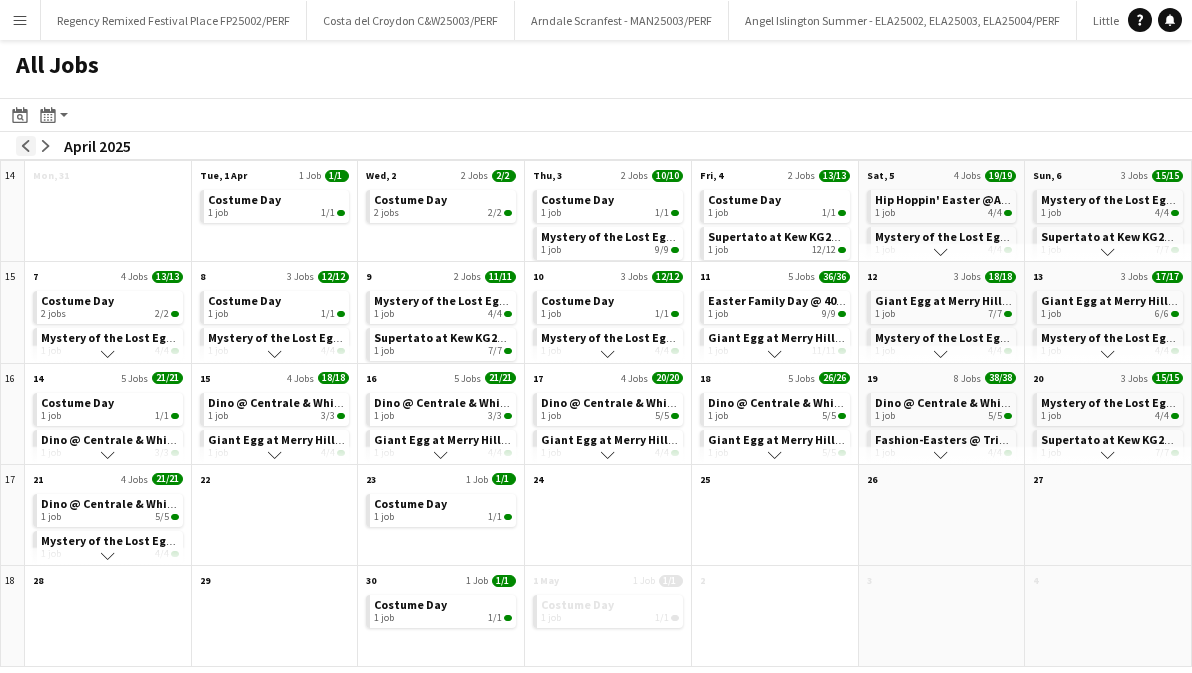 click on "arrow-left" 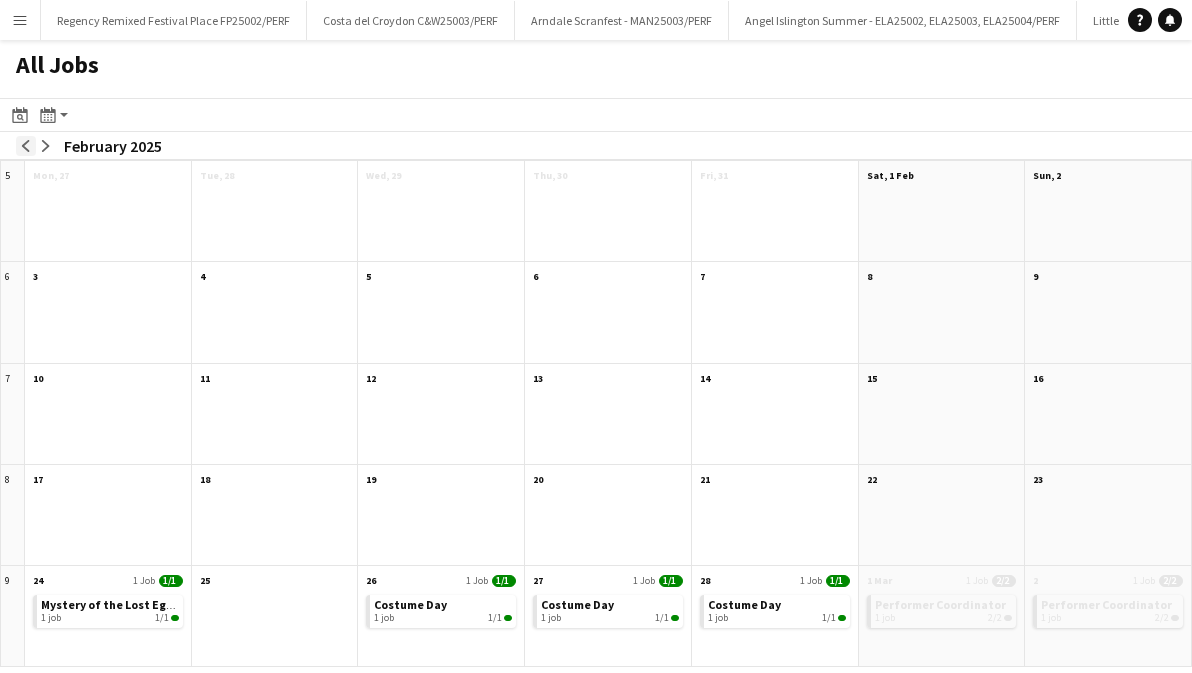 click on "arrow-left" 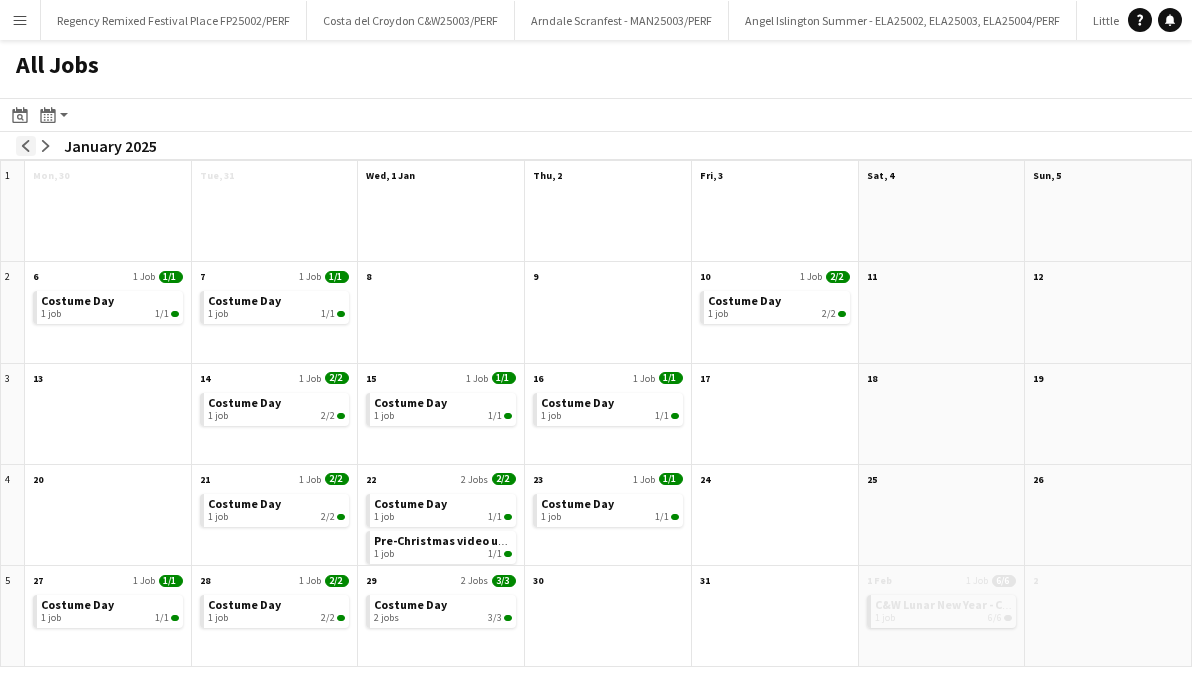 click on "arrow-left" 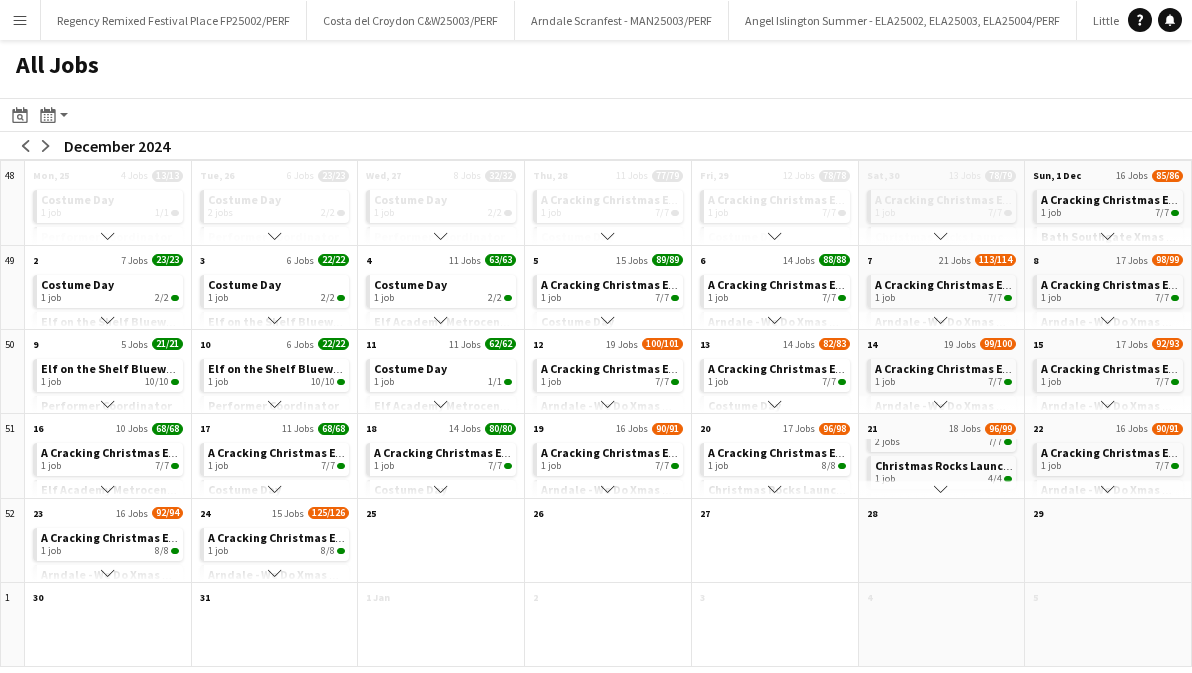 scroll, scrollTop: 99, scrollLeft: 0, axis: vertical 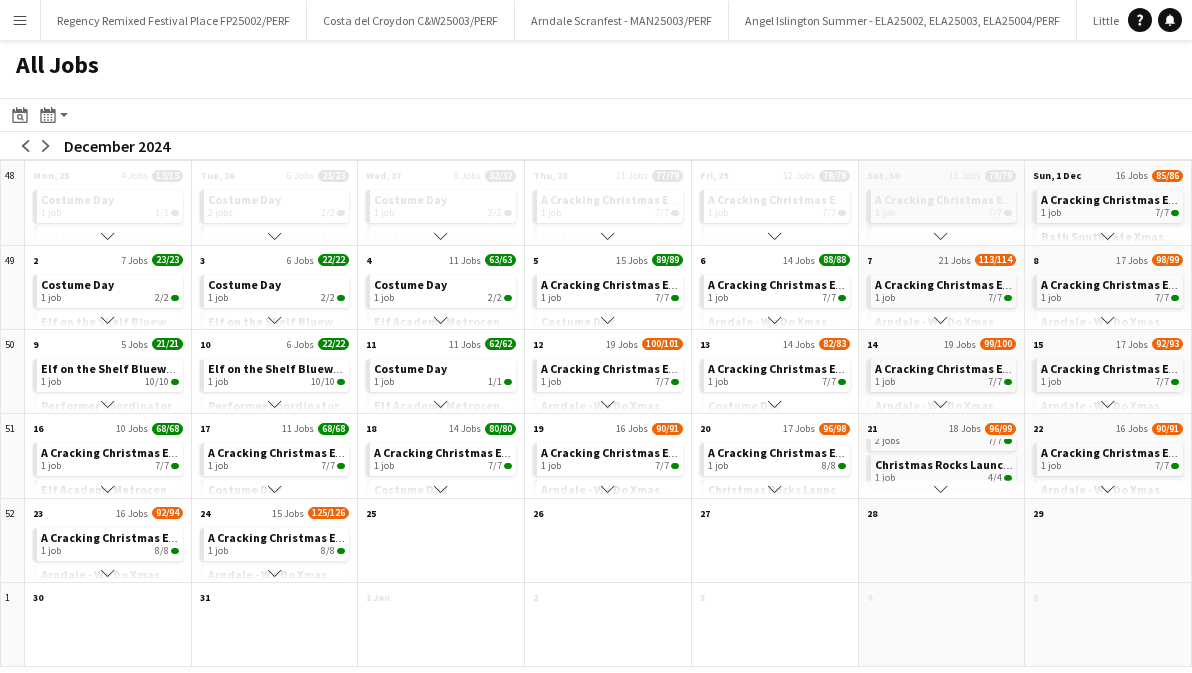 click on "Christmas Rocks Launch FP24004/PERF" 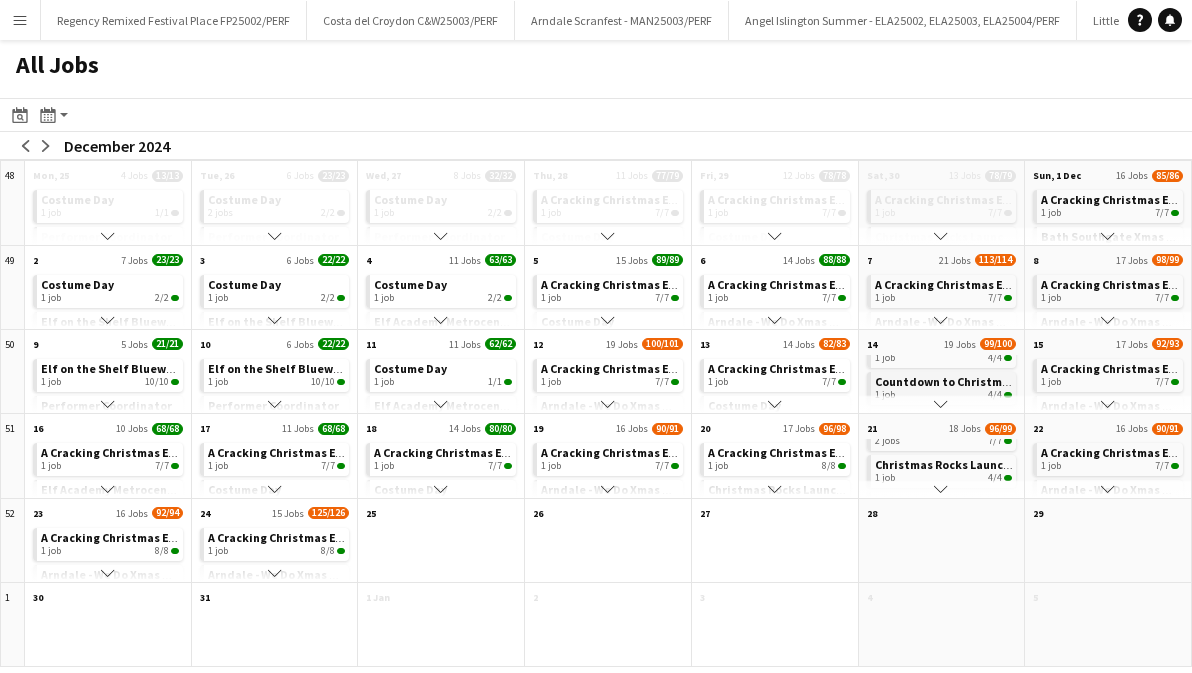 scroll, scrollTop: 173, scrollLeft: 0, axis: vertical 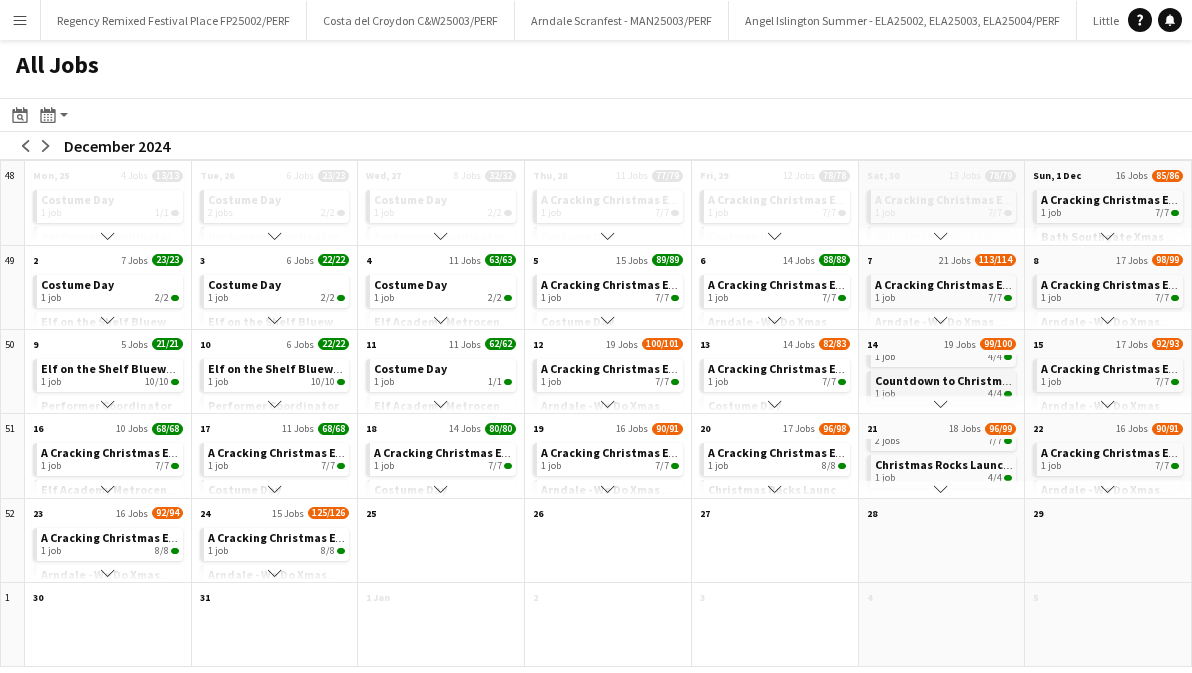 click on "Countdown to Christmas DOL24002/PERF" 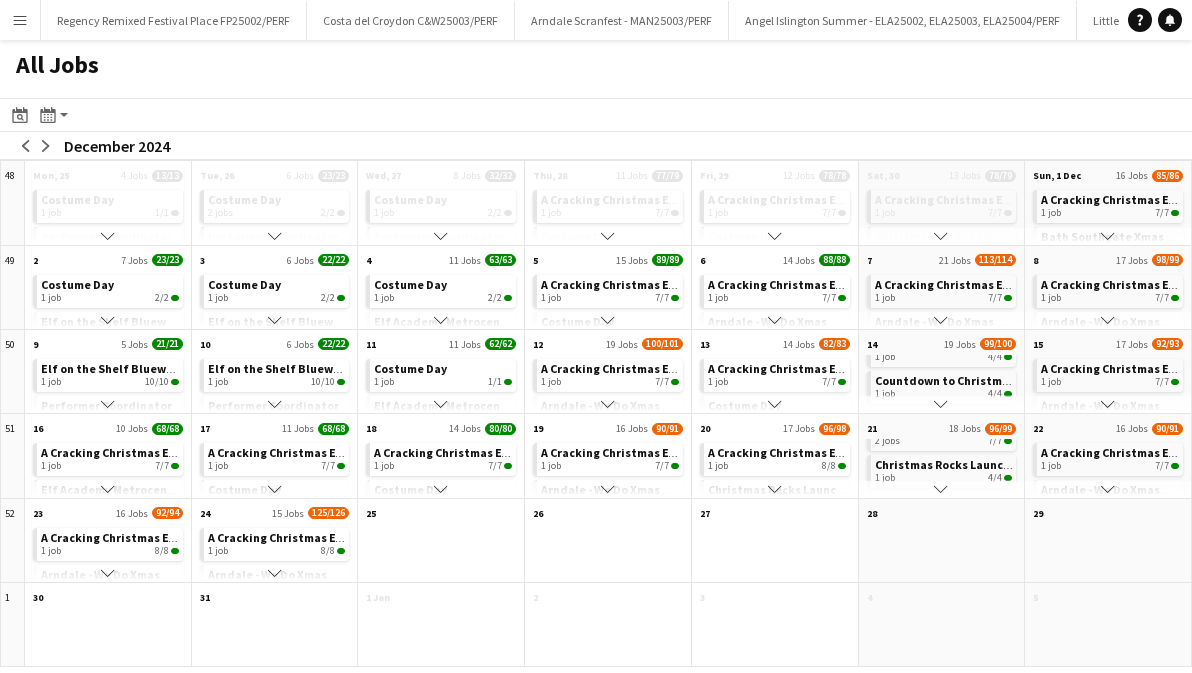 click on "Menu" at bounding box center (20, 20) 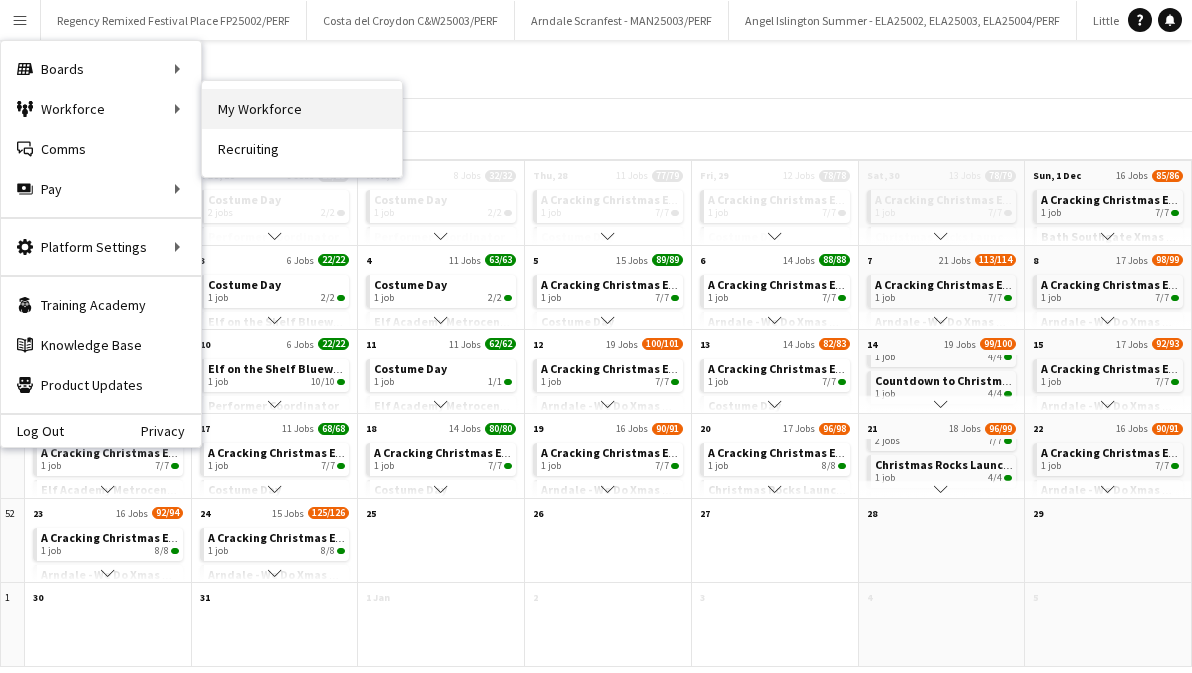click on "My Workforce" at bounding box center [302, 109] 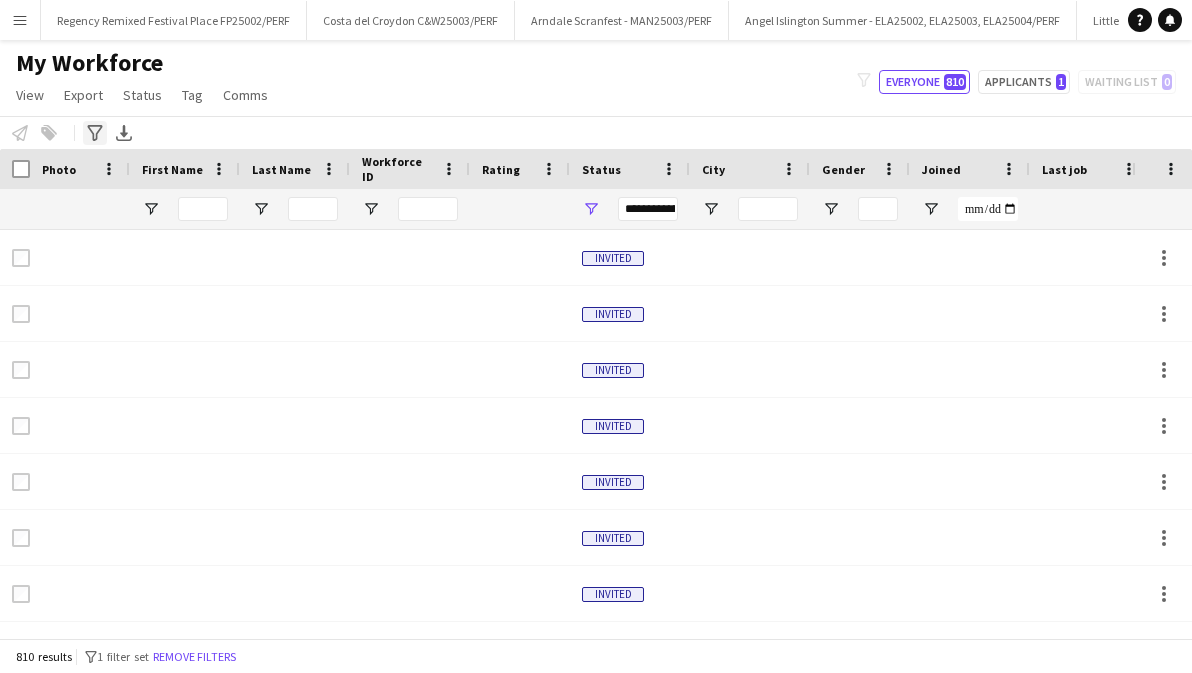 click on "Advanced filters" 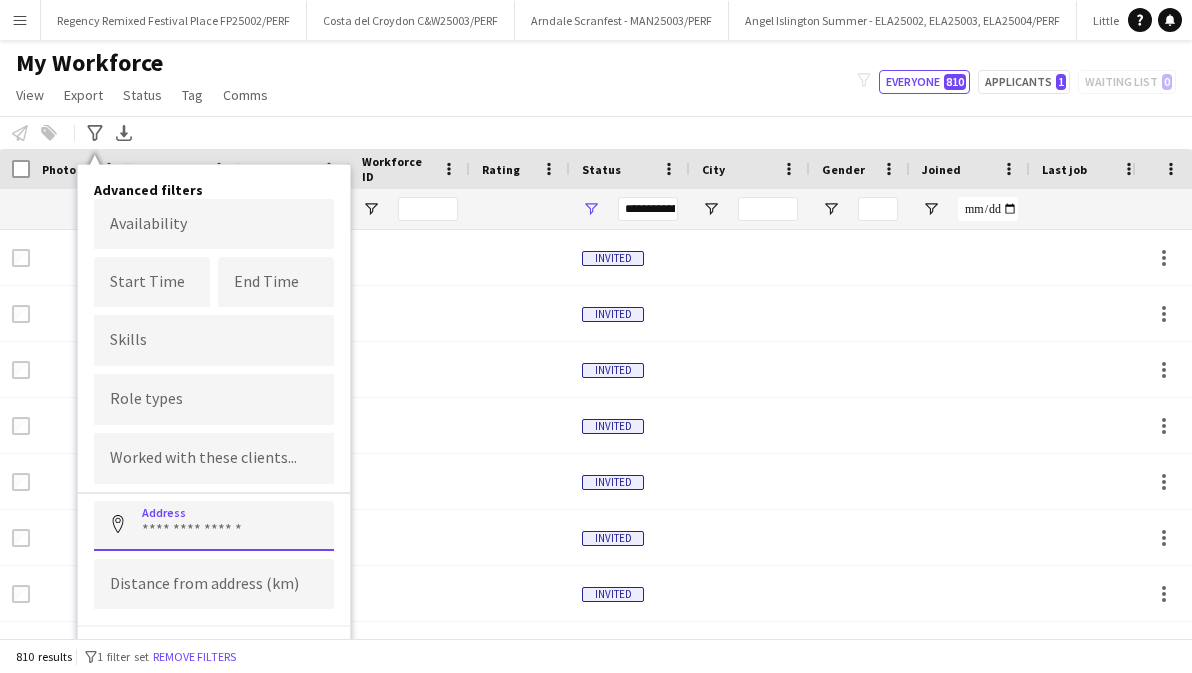click at bounding box center [214, 526] 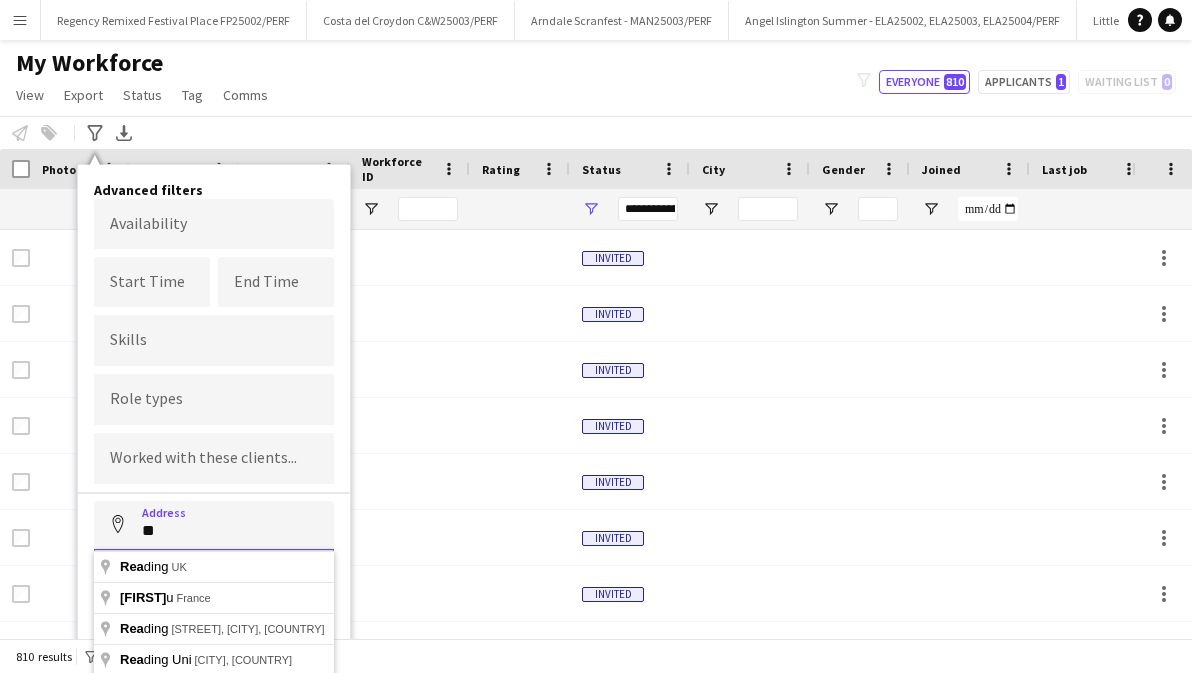 type on "*" 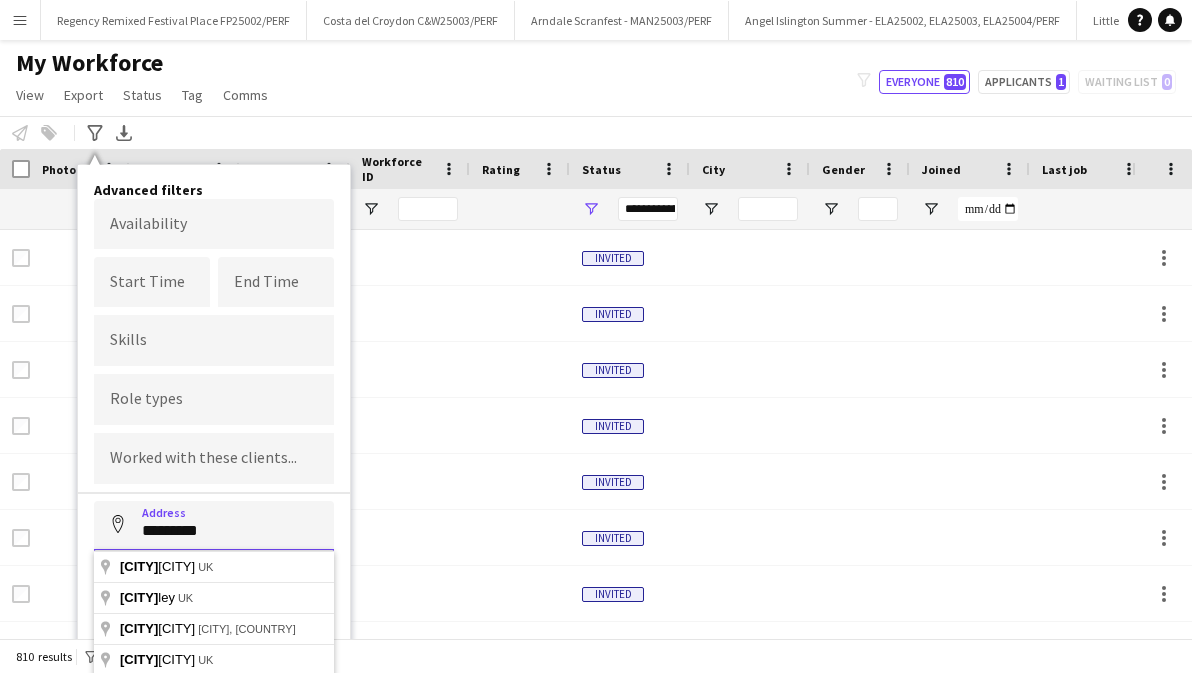 click on "Address" at bounding box center (118, 525) 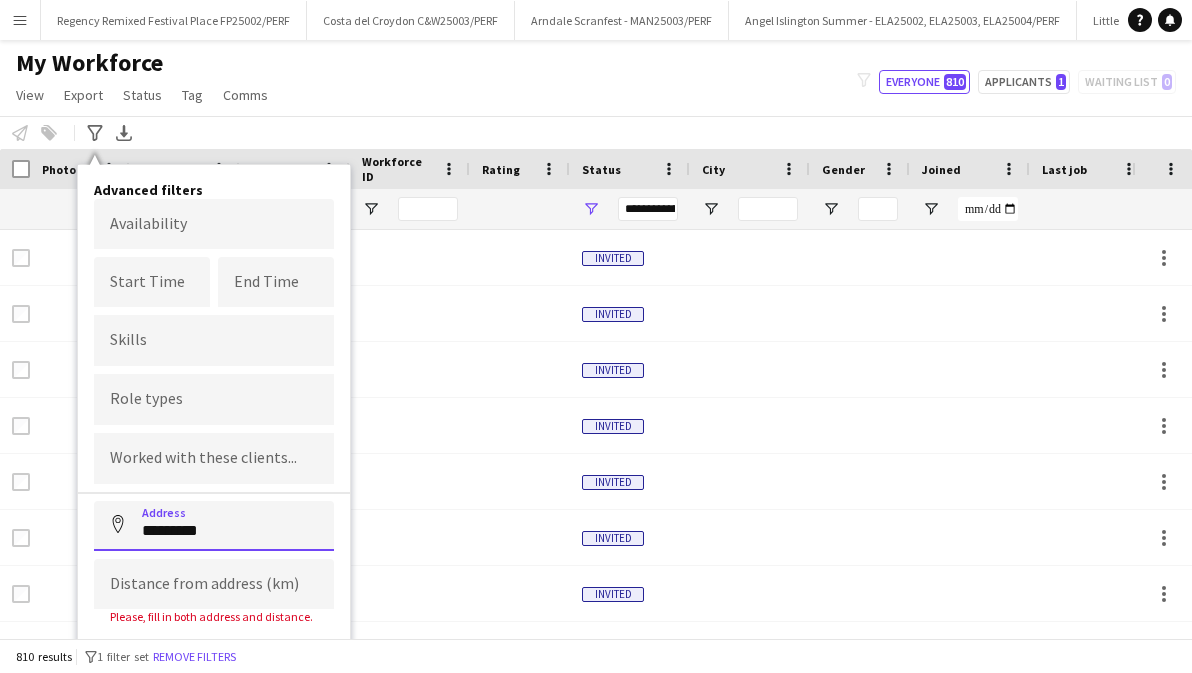 click on "*********" at bounding box center [214, 526] 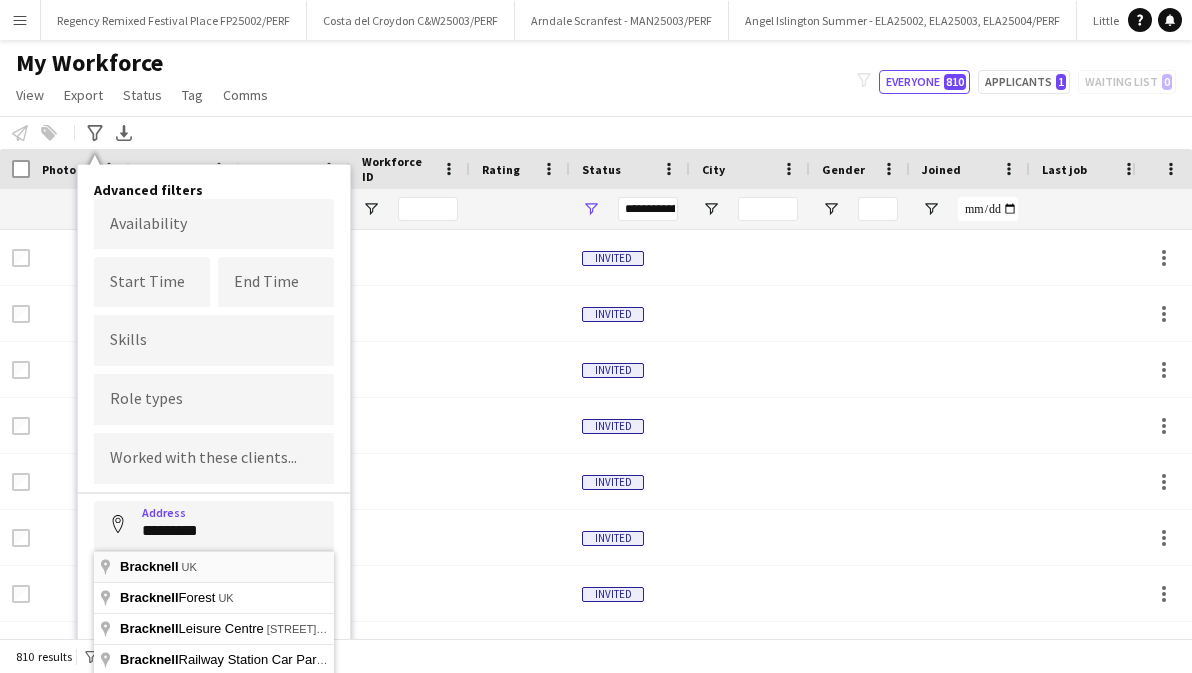 type on "**********" 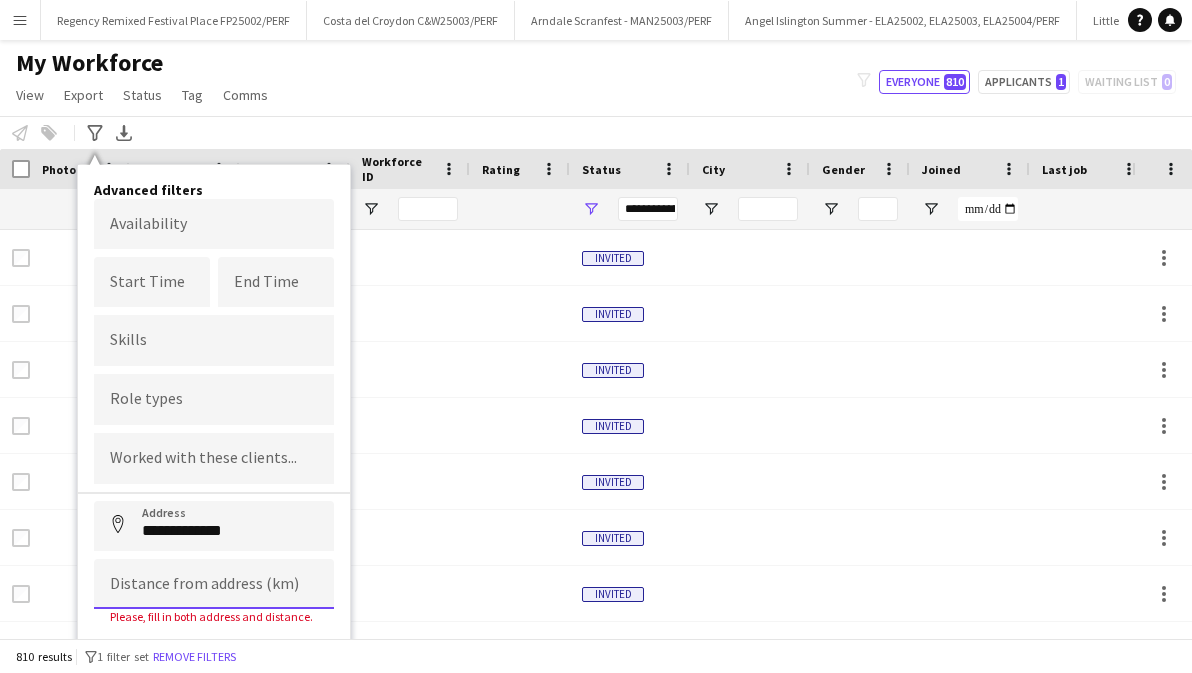 click at bounding box center [214, 584] 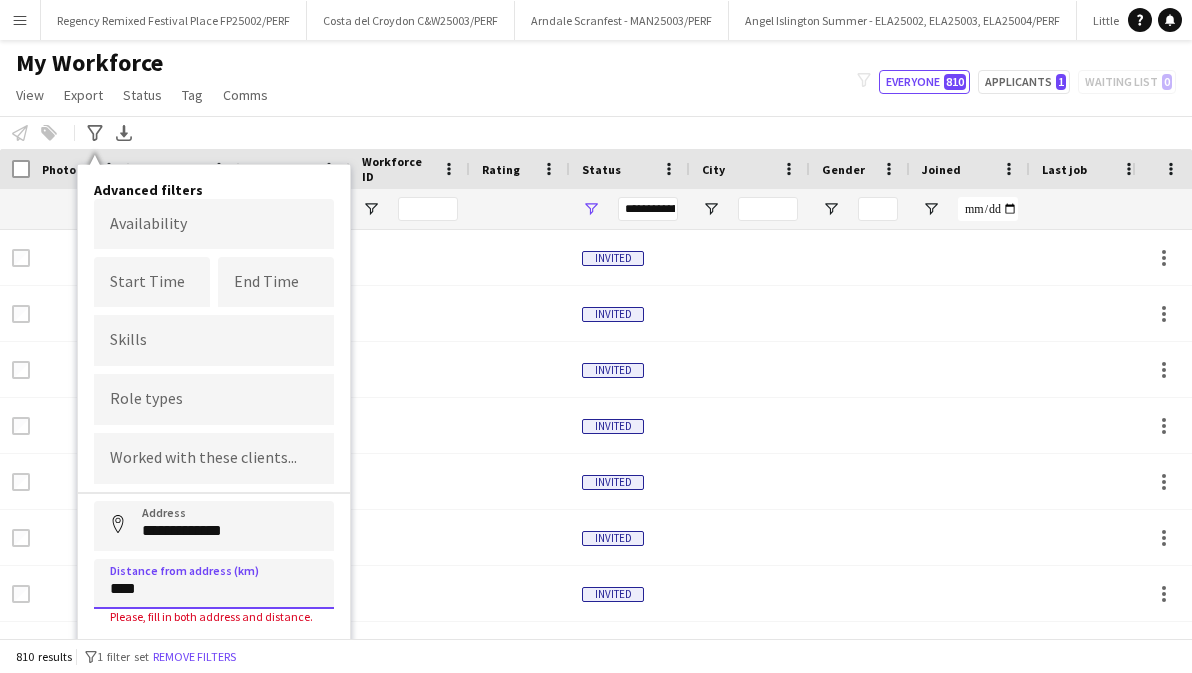 type on "*****" 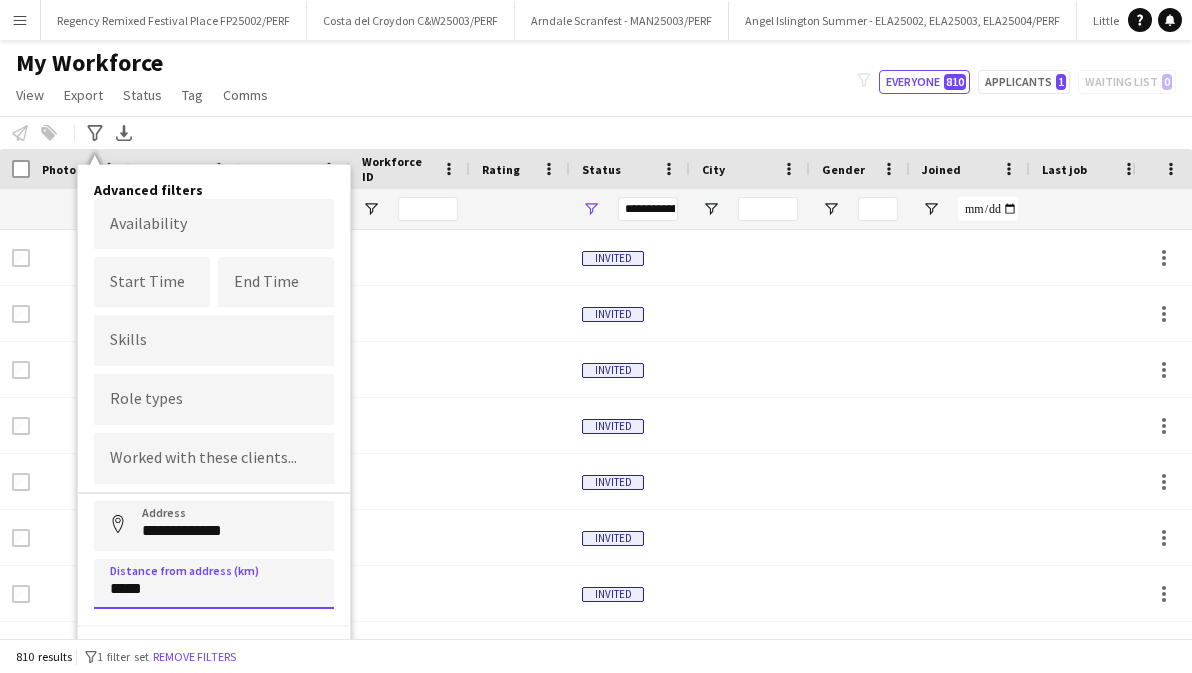 click on "Address" at bounding box center (118, 525) 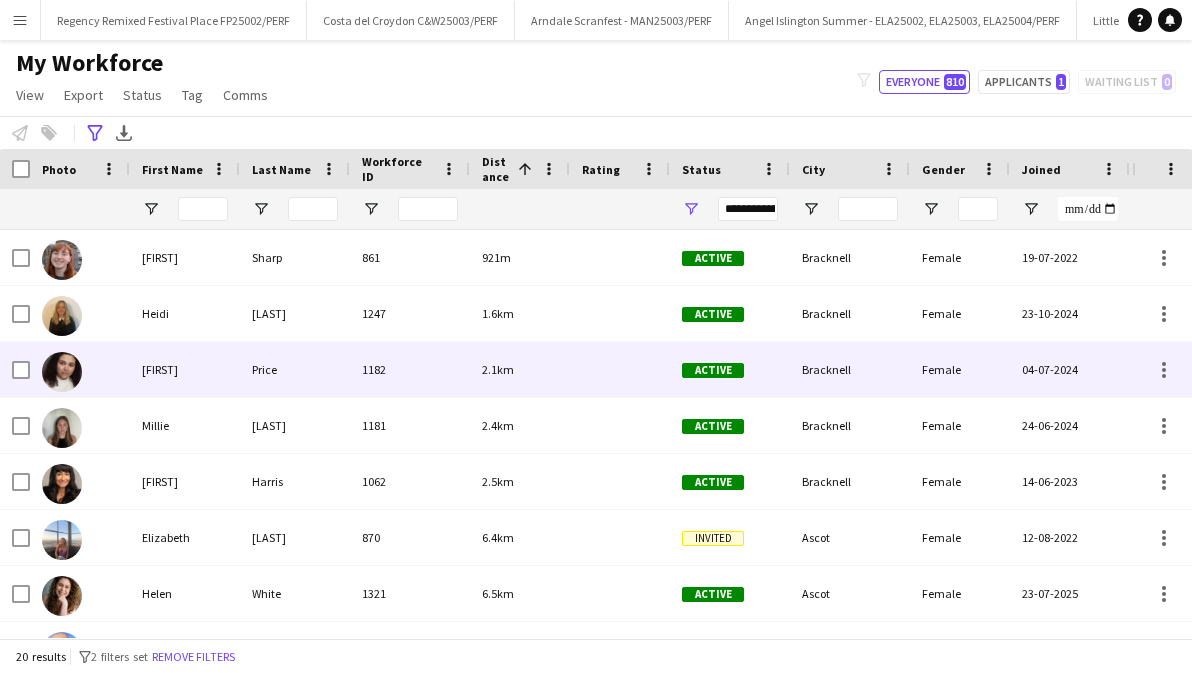 scroll, scrollTop: 7, scrollLeft: 0, axis: vertical 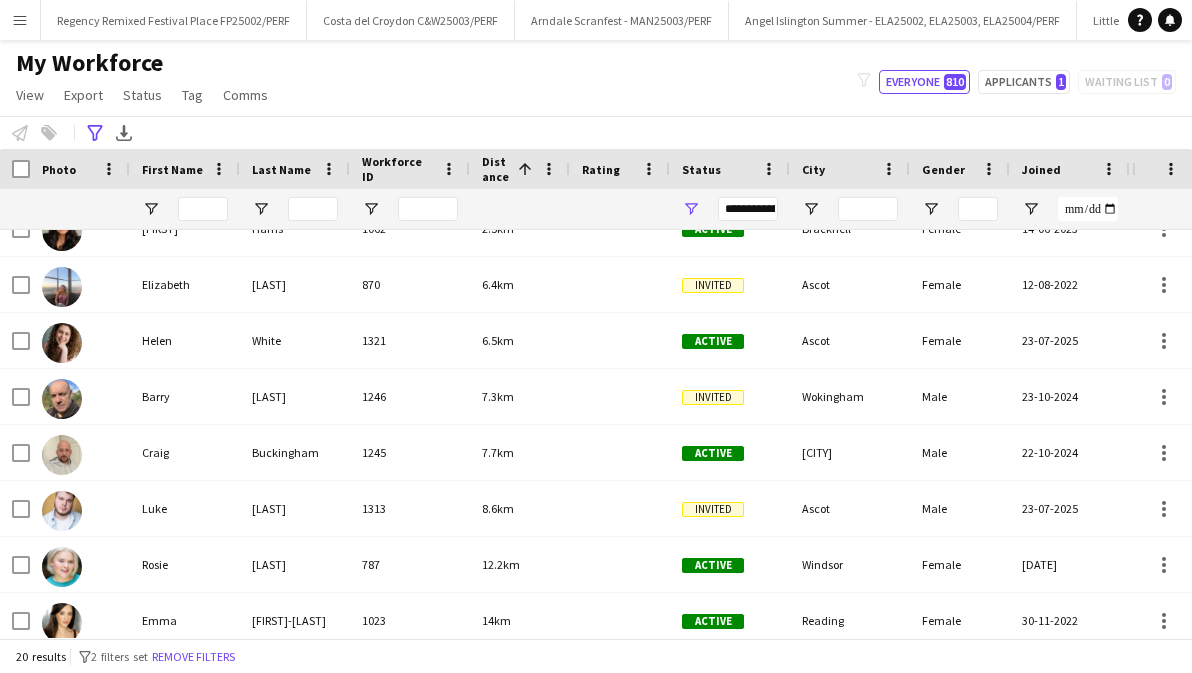 click on "Menu" at bounding box center (20, 20) 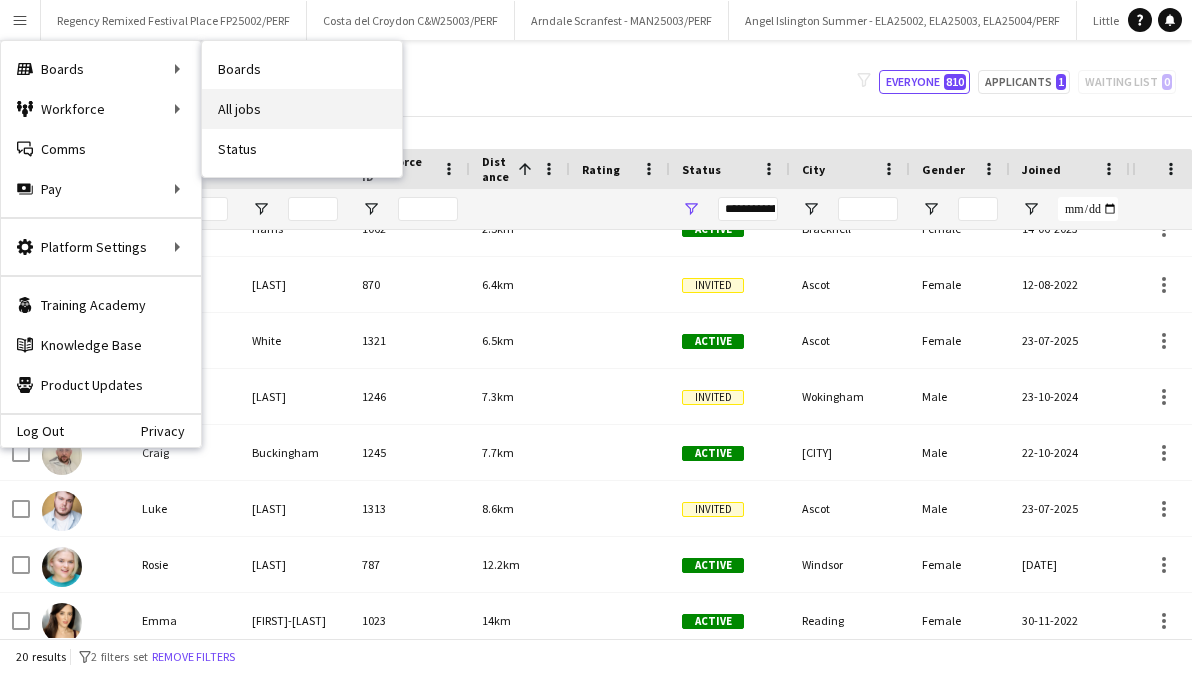 click on "All jobs" at bounding box center (302, 109) 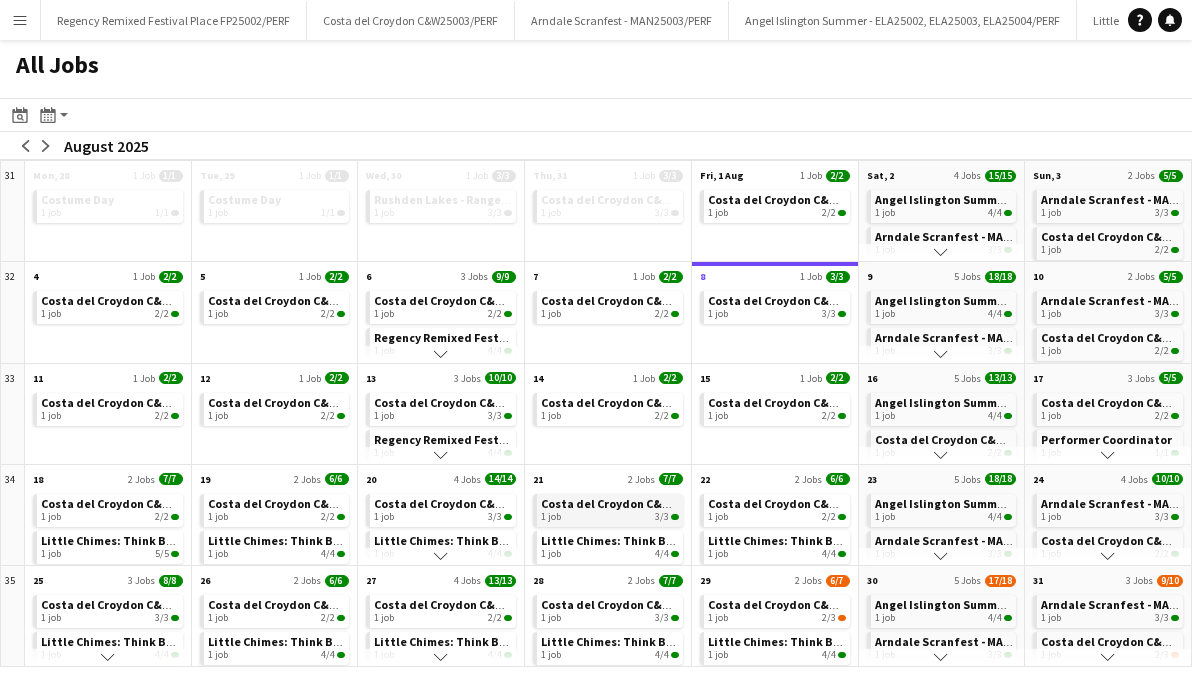 scroll, scrollTop: 11, scrollLeft: 0, axis: vertical 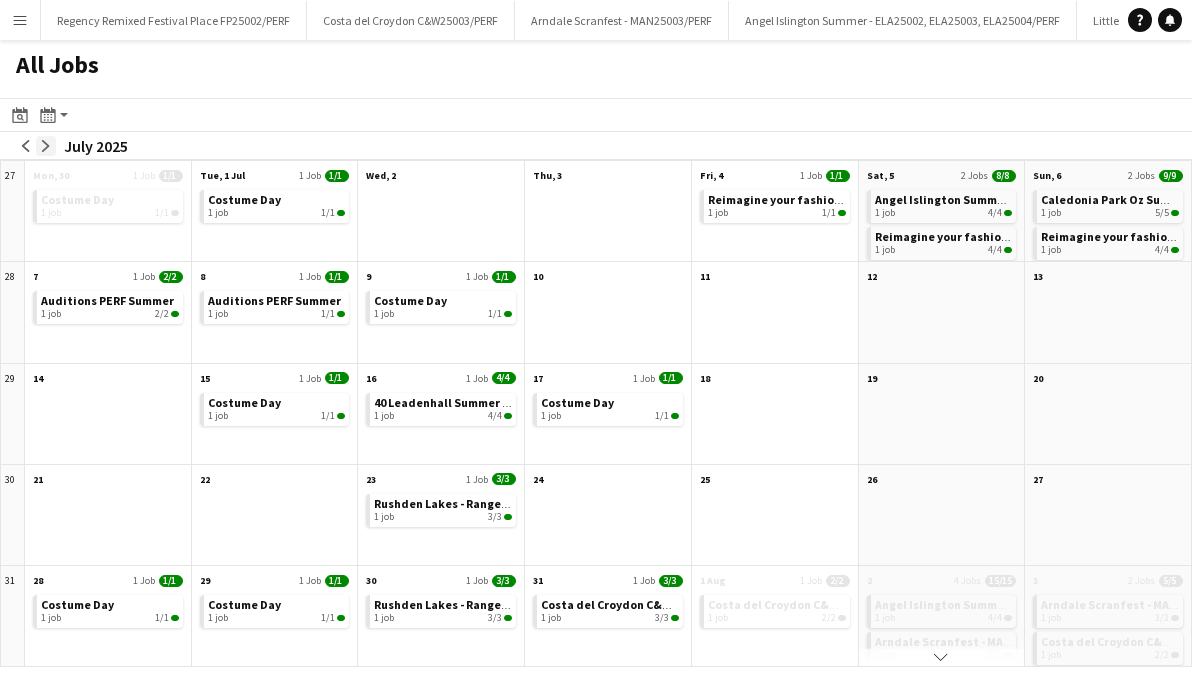 click on "arrow-right" 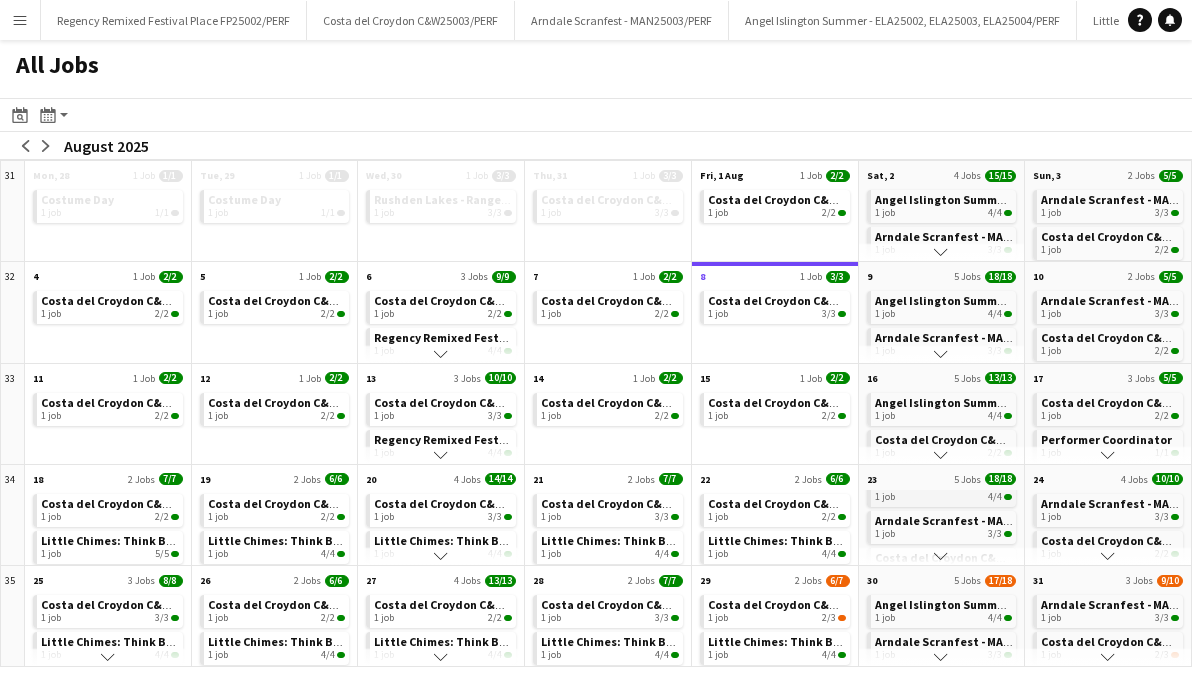 scroll, scrollTop: 0, scrollLeft: 0, axis: both 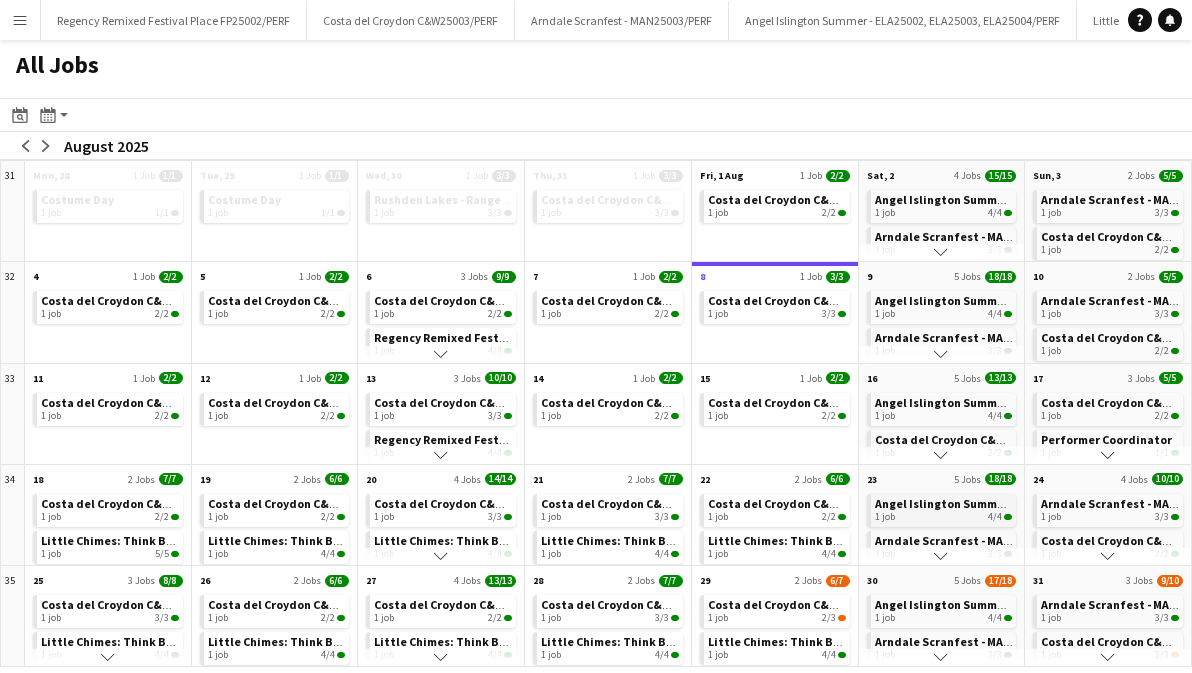 click on "Angel Islington Summer - ELA25002, ELA25003, ELA25004/PERF" 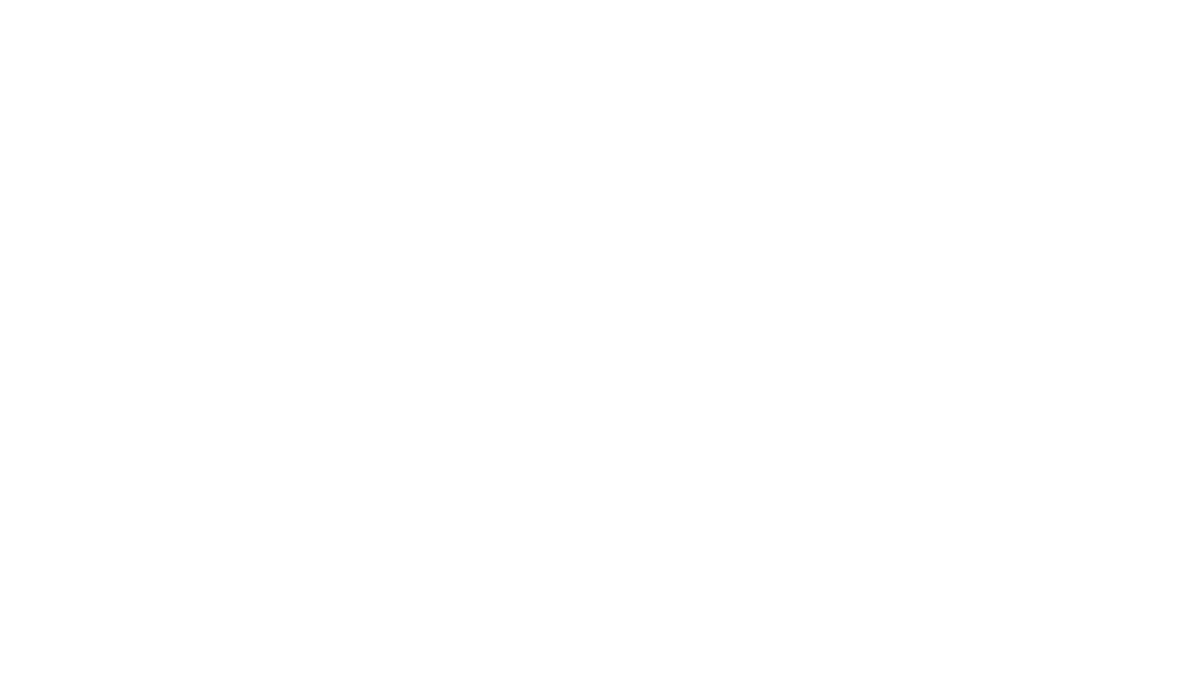 scroll, scrollTop: 0, scrollLeft: 0, axis: both 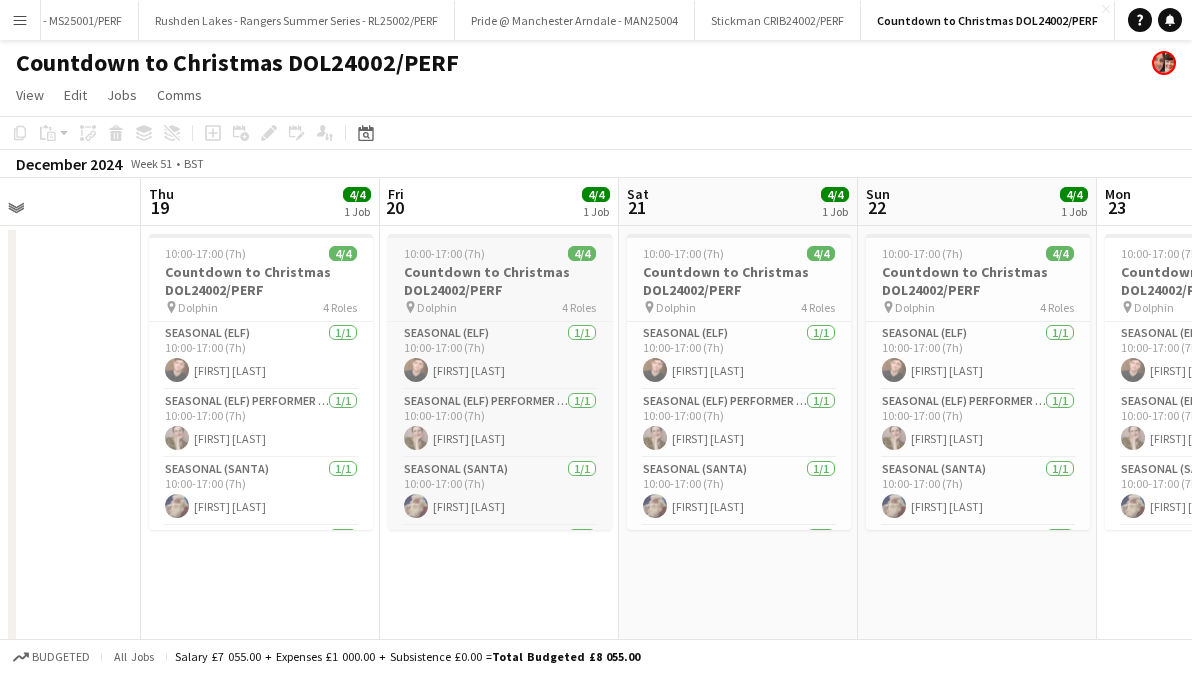 click on "Countdown to Christmas DOL24002/PERF" at bounding box center (500, 281) 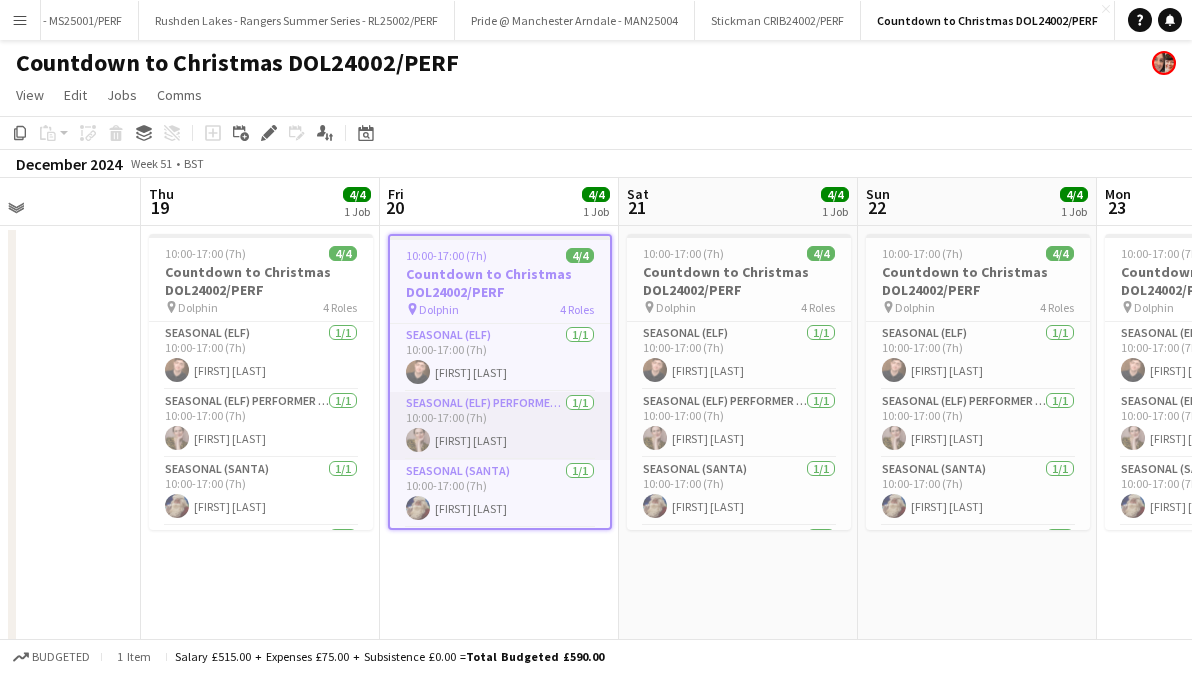 scroll, scrollTop: 6, scrollLeft: 0, axis: vertical 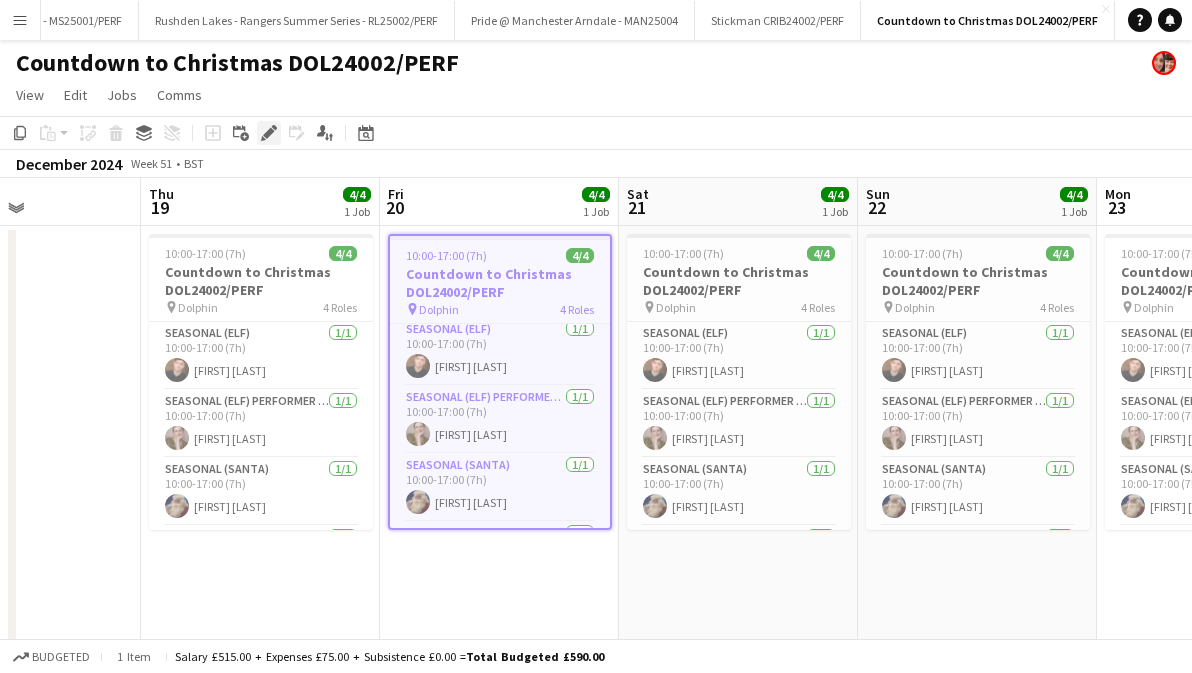 click on "Edit" 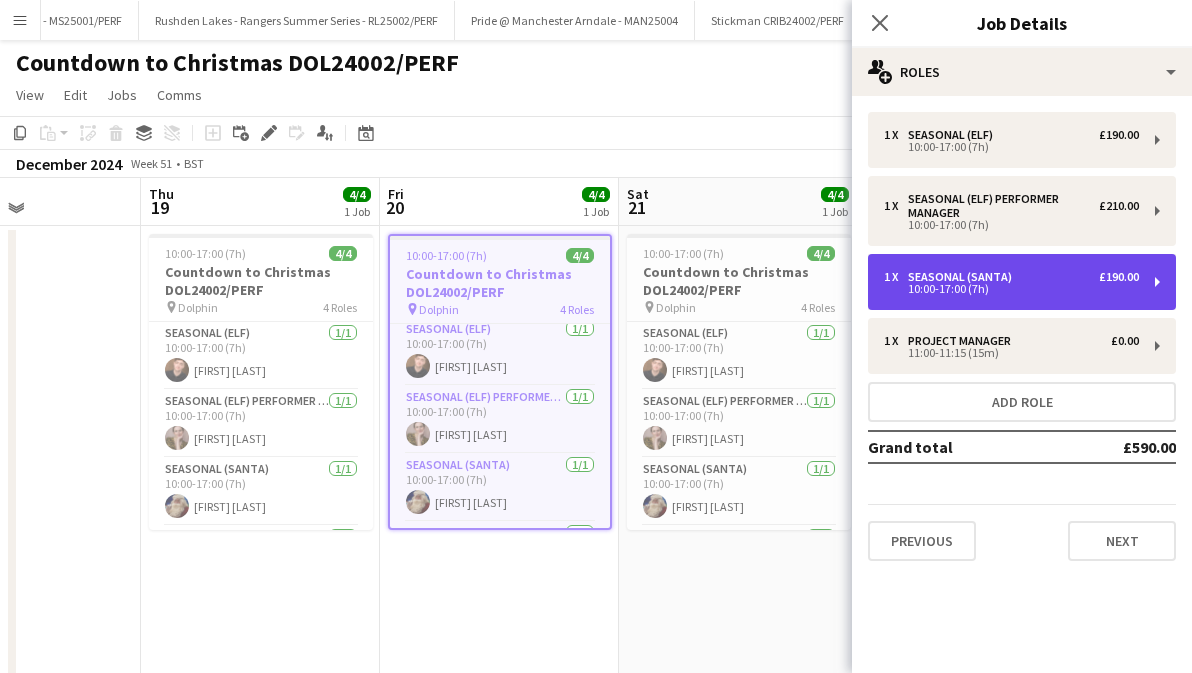 click on "10:00-17:00 (7h)" at bounding box center [1011, 289] 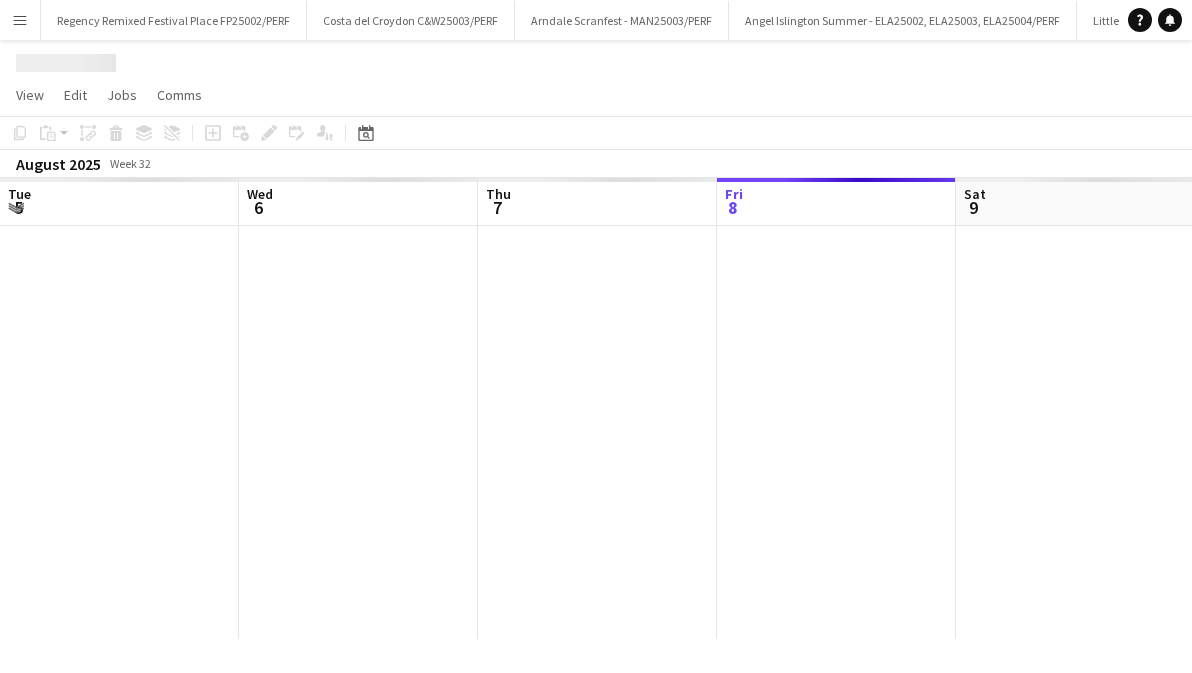 scroll, scrollTop: 0, scrollLeft: 0, axis: both 